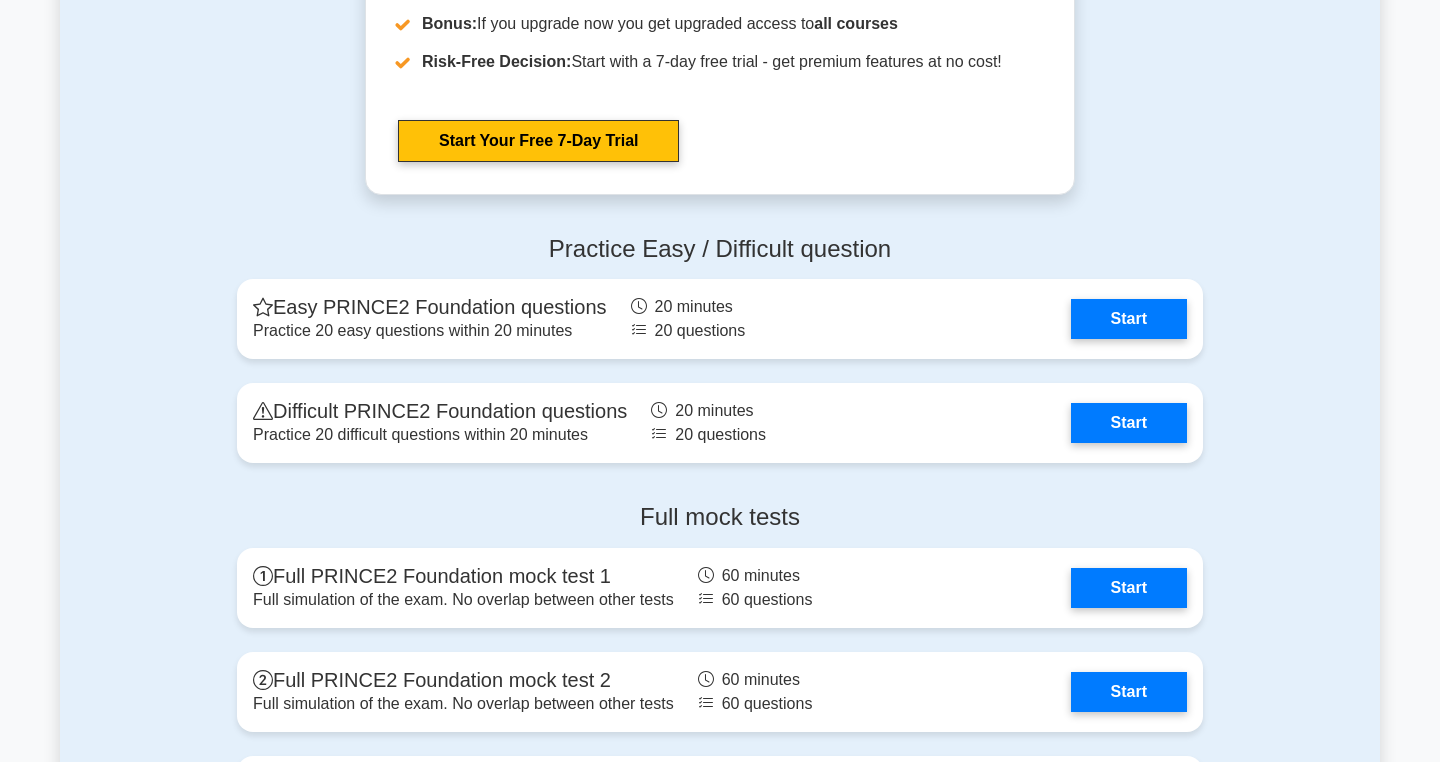 scroll, scrollTop: 2450, scrollLeft: 0, axis: vertical 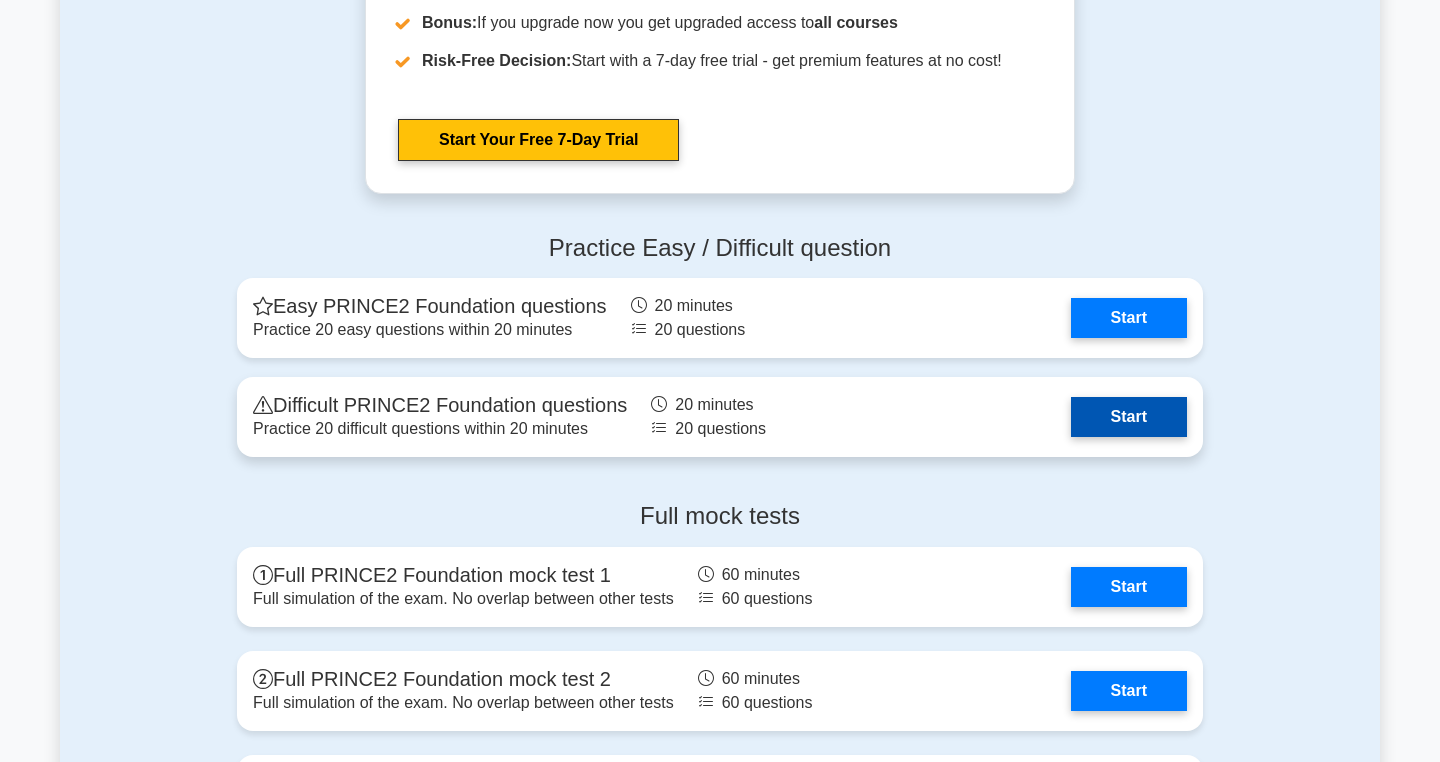 click on "Start" at bounding box center (1129, 417) 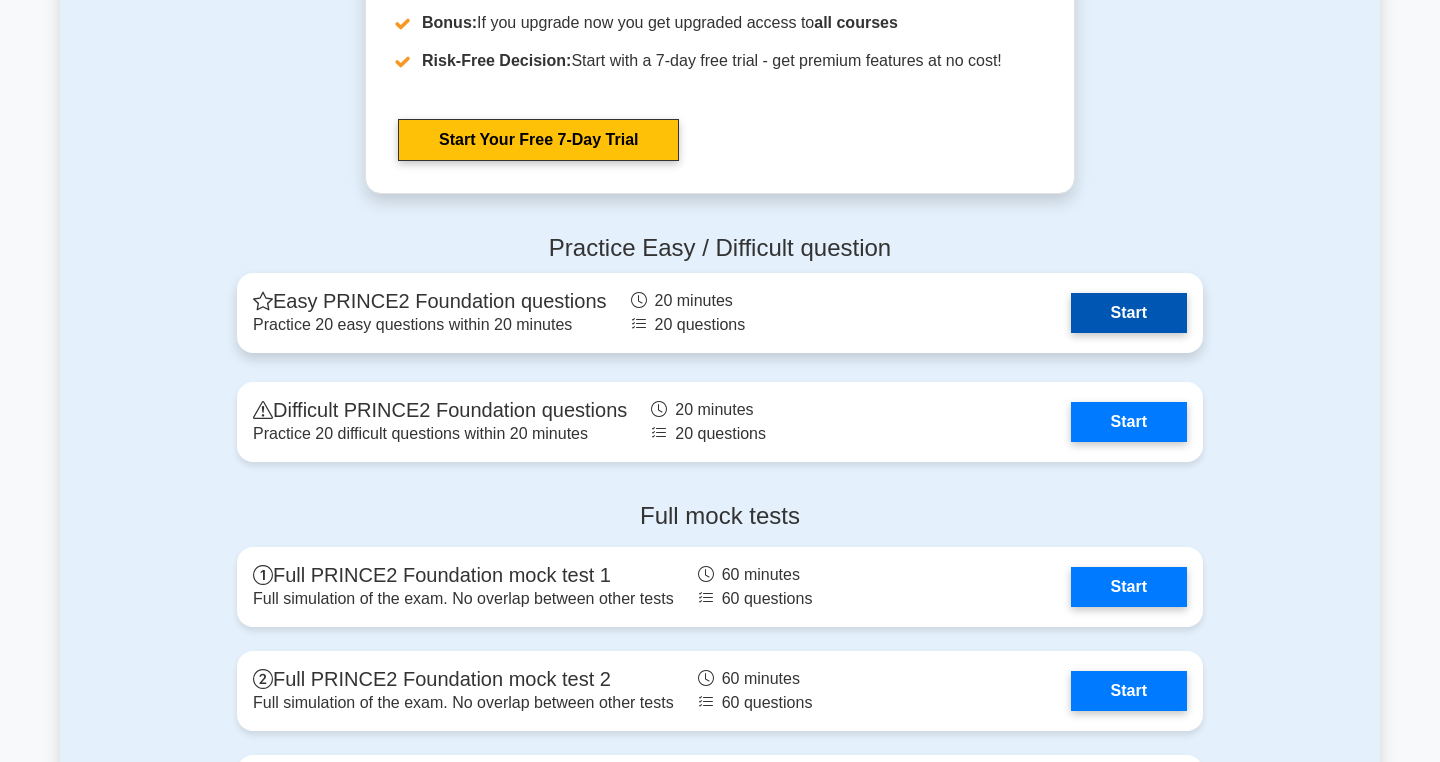 click on "Start" at bounding box center [1129, 313] 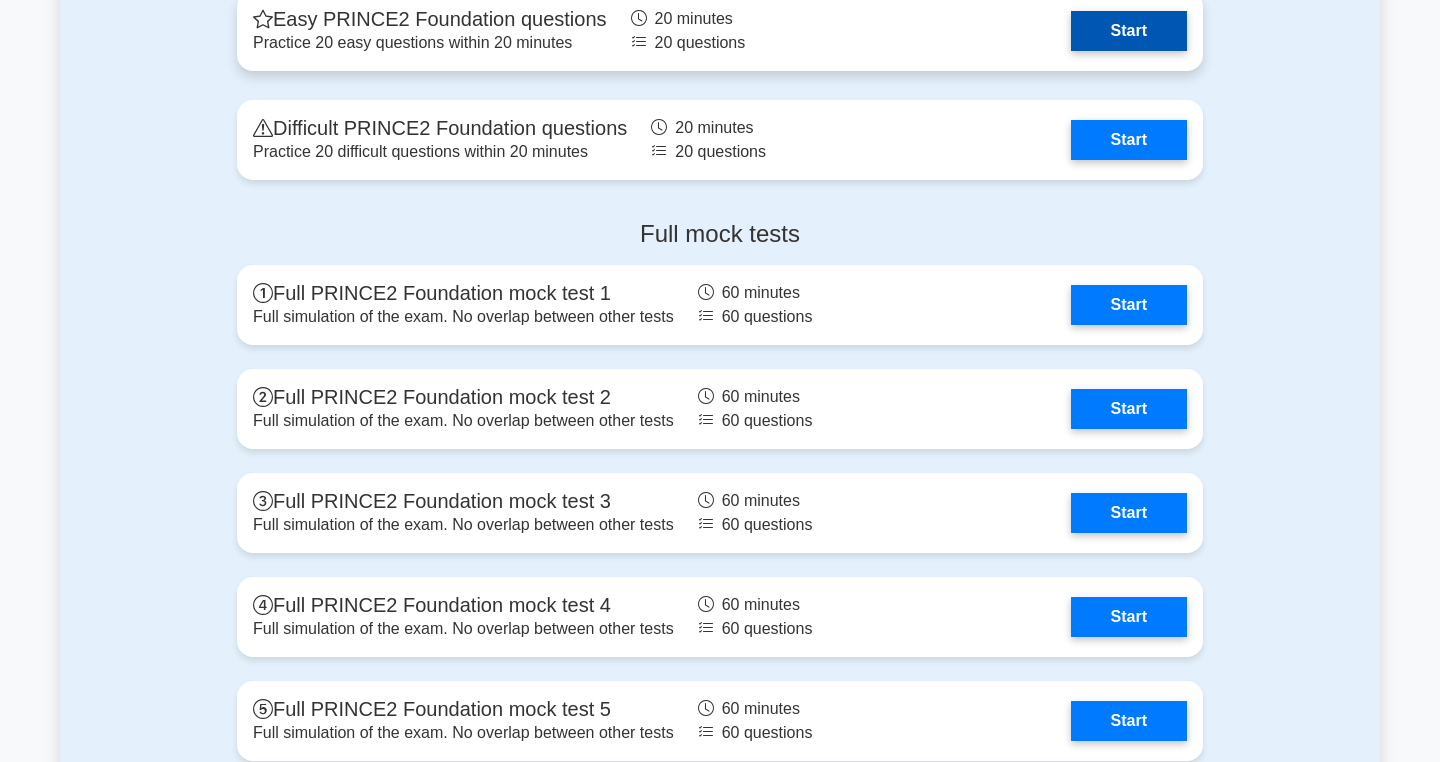 scroll, scrollTop: 2728, scrollLeft: 0, axis: vertical 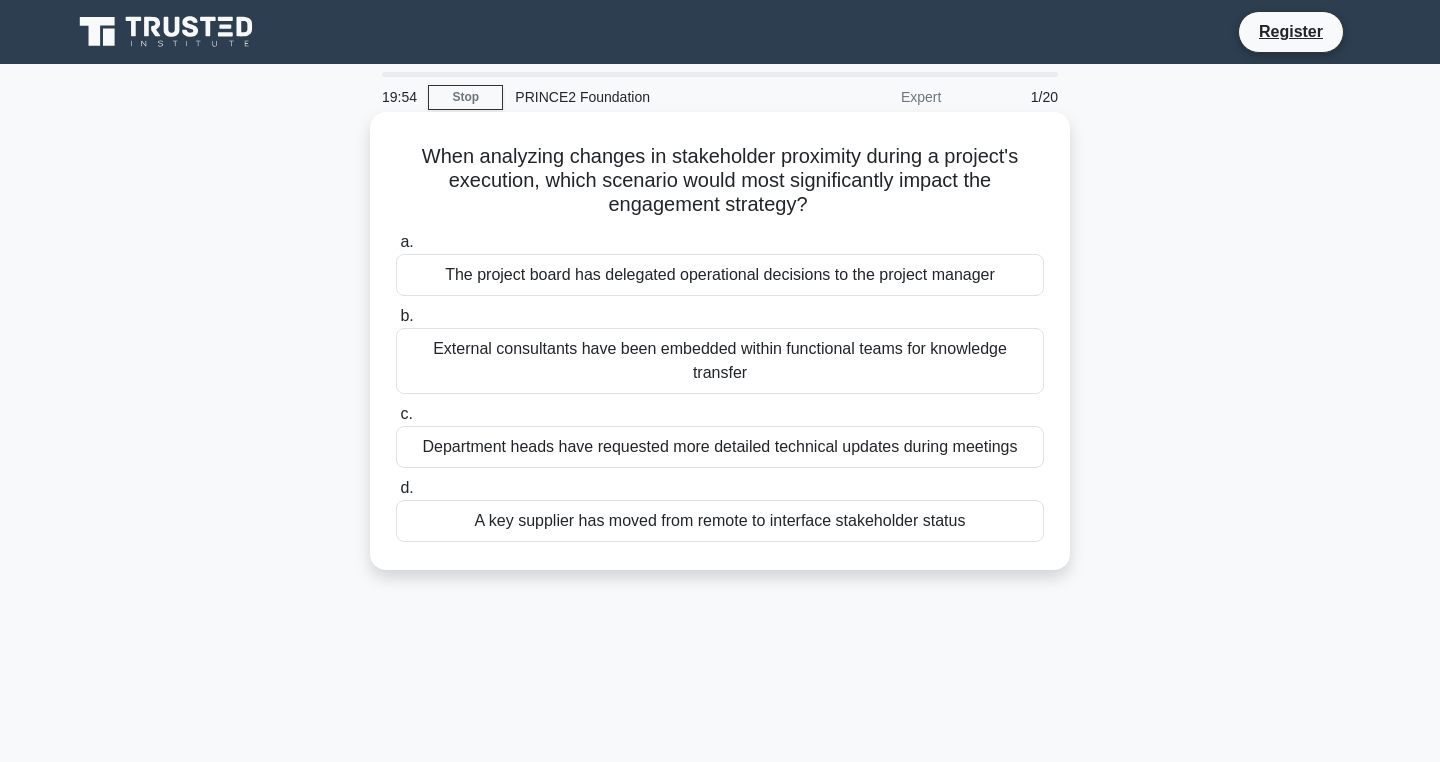 click on "The project board has delegated operational decisions to the project manager" at bounding box center [720, 275] 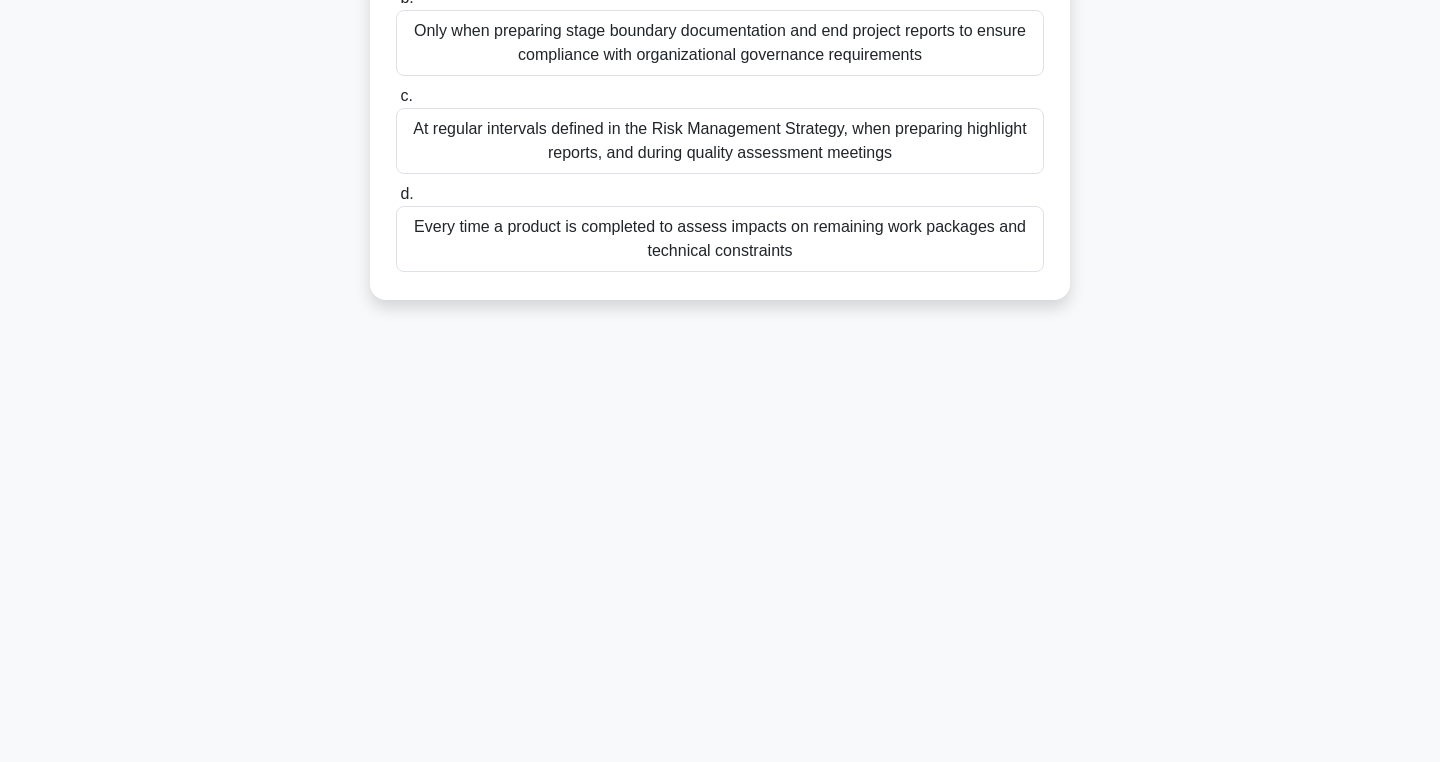 scroll, scrollTop: 0, scrollLeft: 0, axis: both 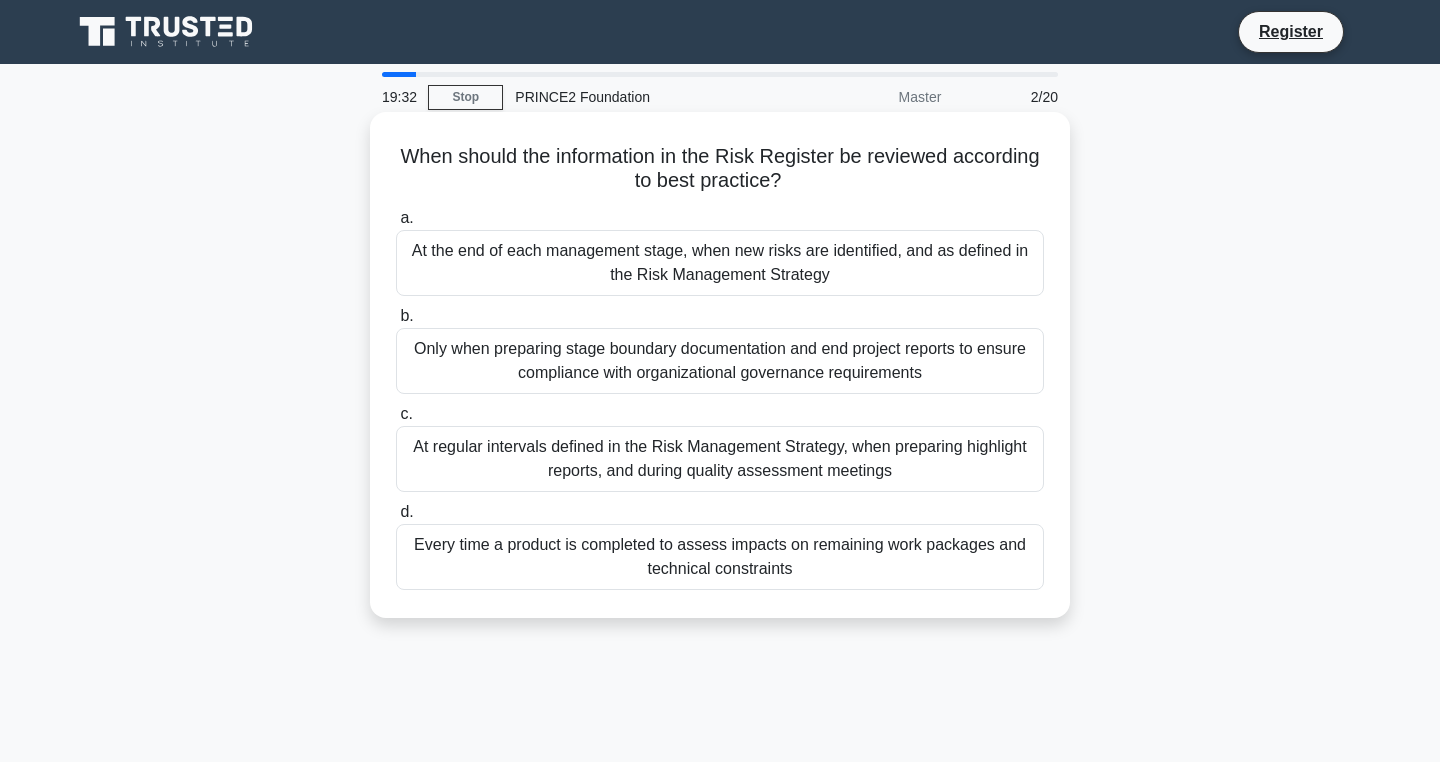 click on "At regular intervals defined in the Risk Management Strategy, when preparing highlight reports, and during quality assessment meetings" at bounding box center [720, 459] 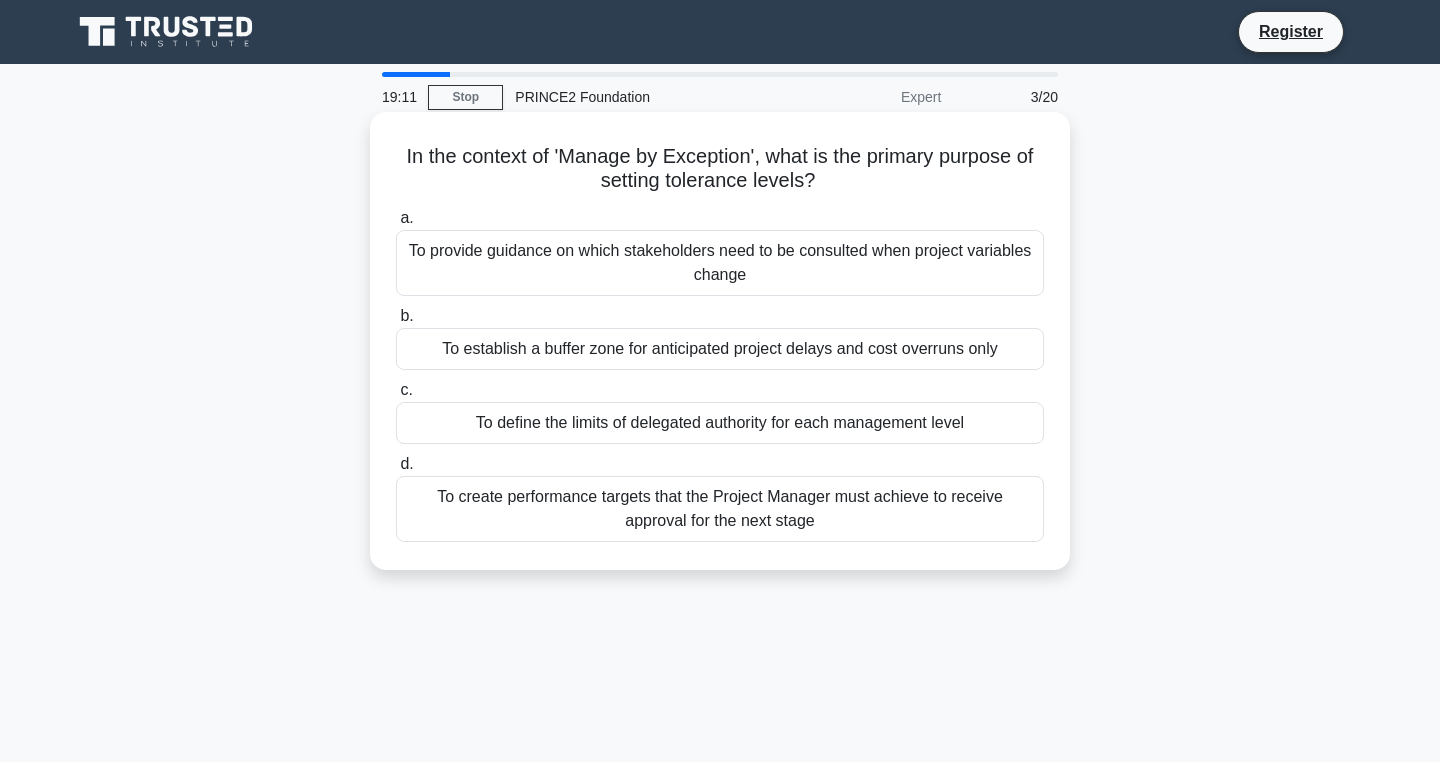 click on "To define the limits of delegated authority for each management level" at bounding box center (720, 423) 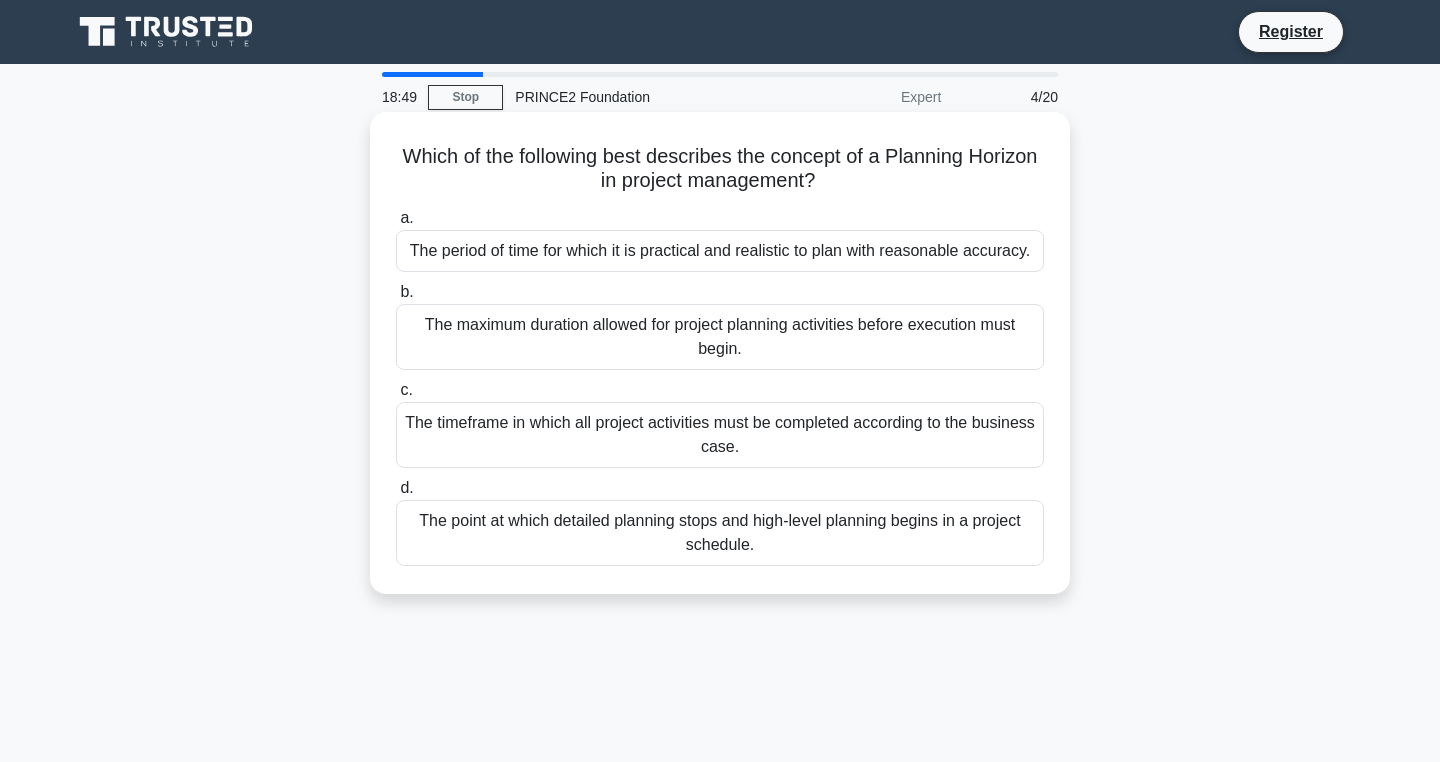 click on "The maximum duration allowed for project planning activities before execution must begin." at bounding box center (720, 337) 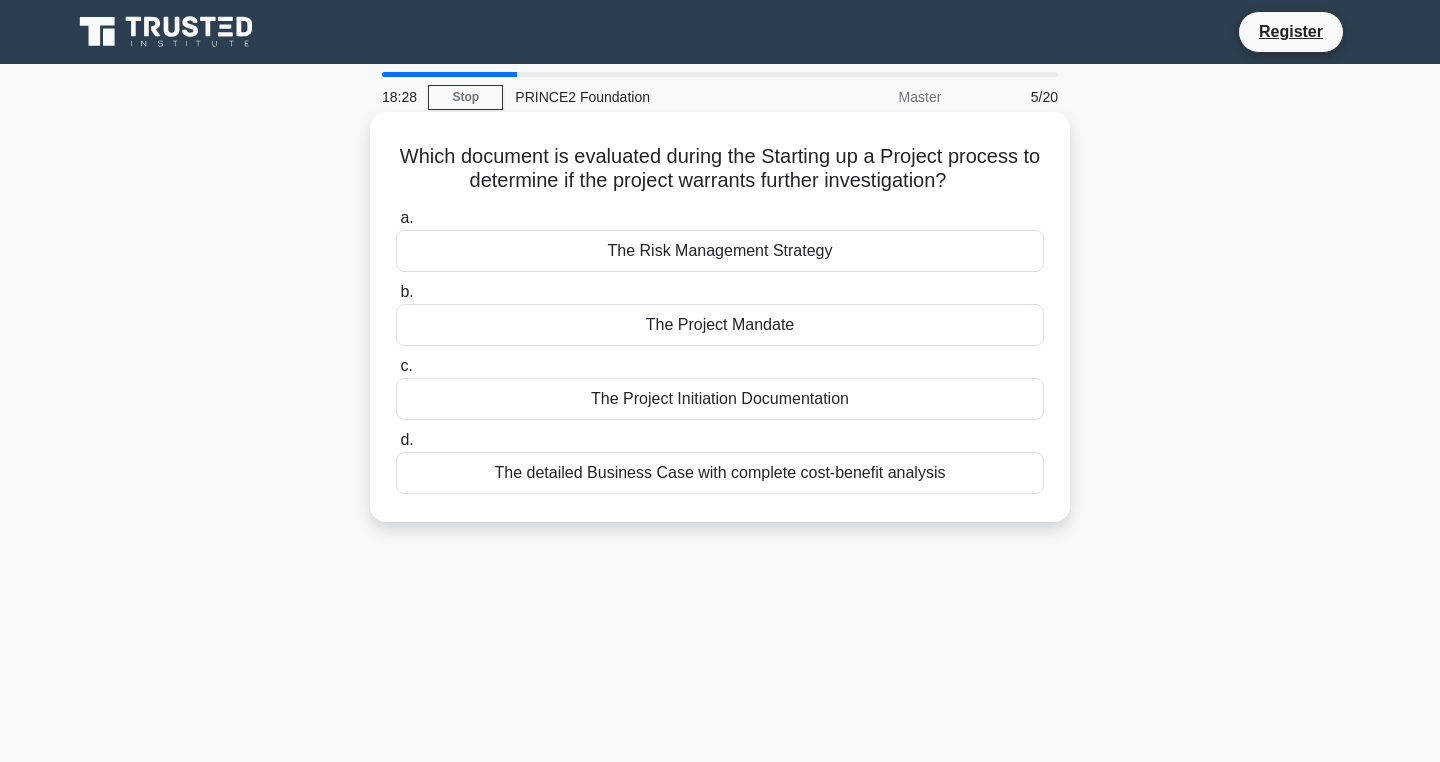 click on "The Project Initiation Documentation" at bounding box center (720, 399) 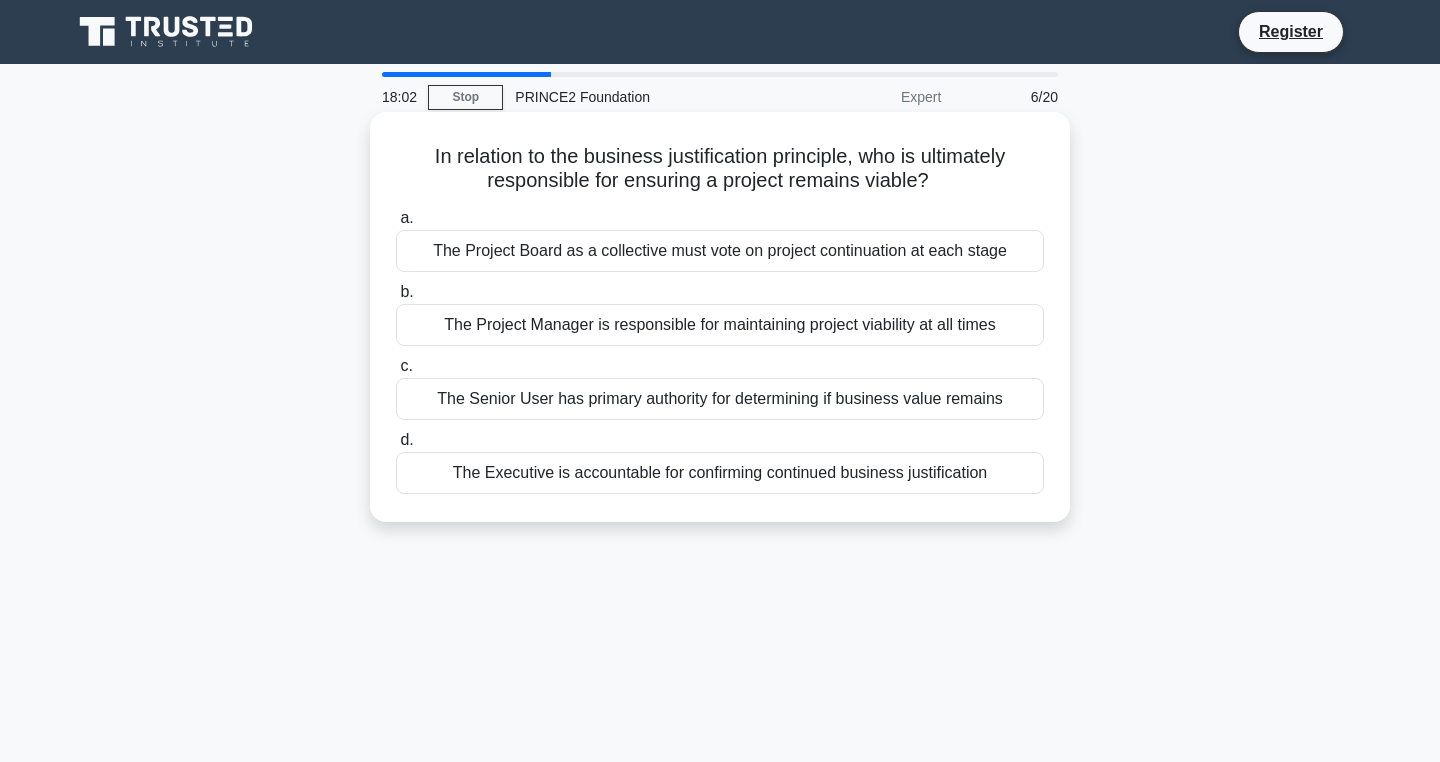 click on "The Executive is accountable for confirming continued business justification" at bounding box center [720, 473] 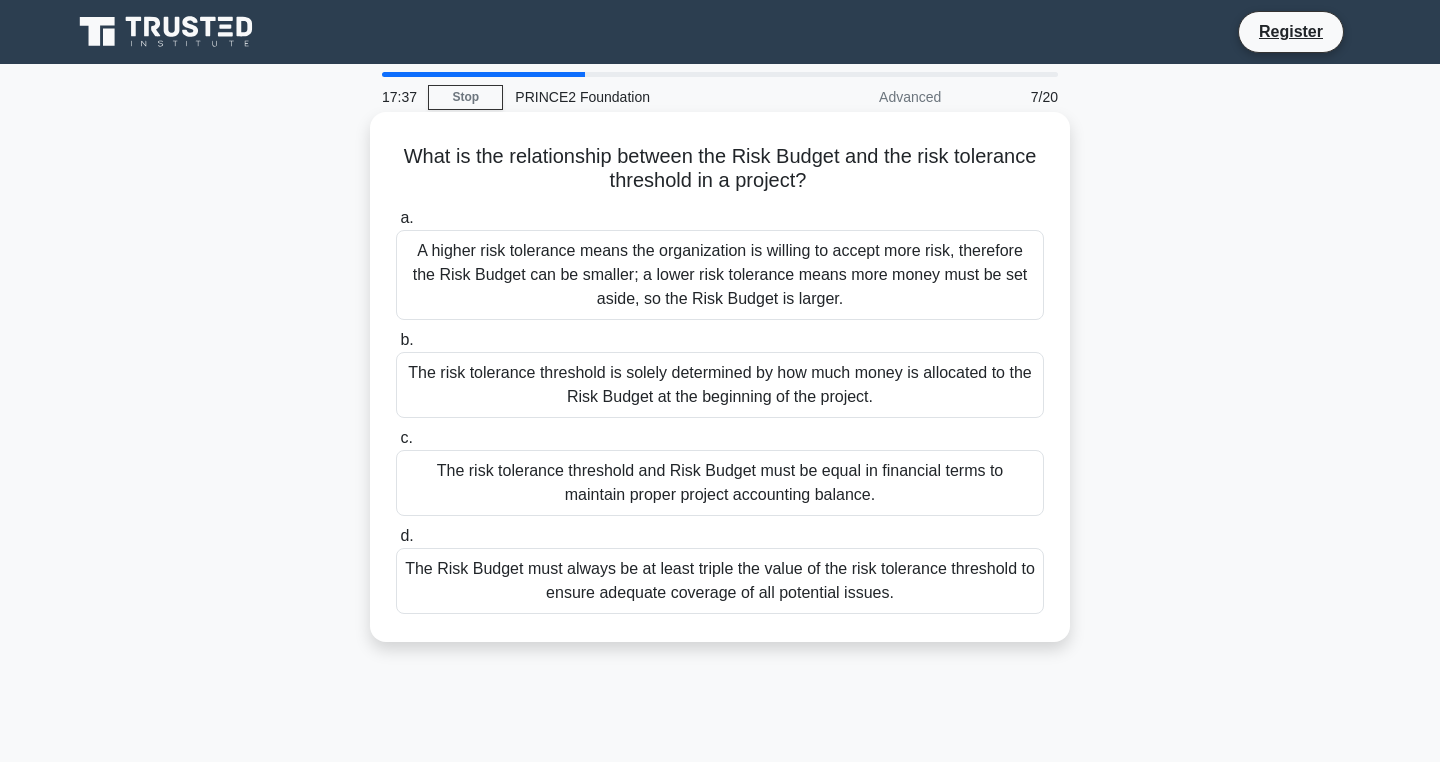 click on "The risk tolerance threshold is solely determined by how much money is allocated to the Risk Budget at the beginning of the project." at bounding box center (720, 385) 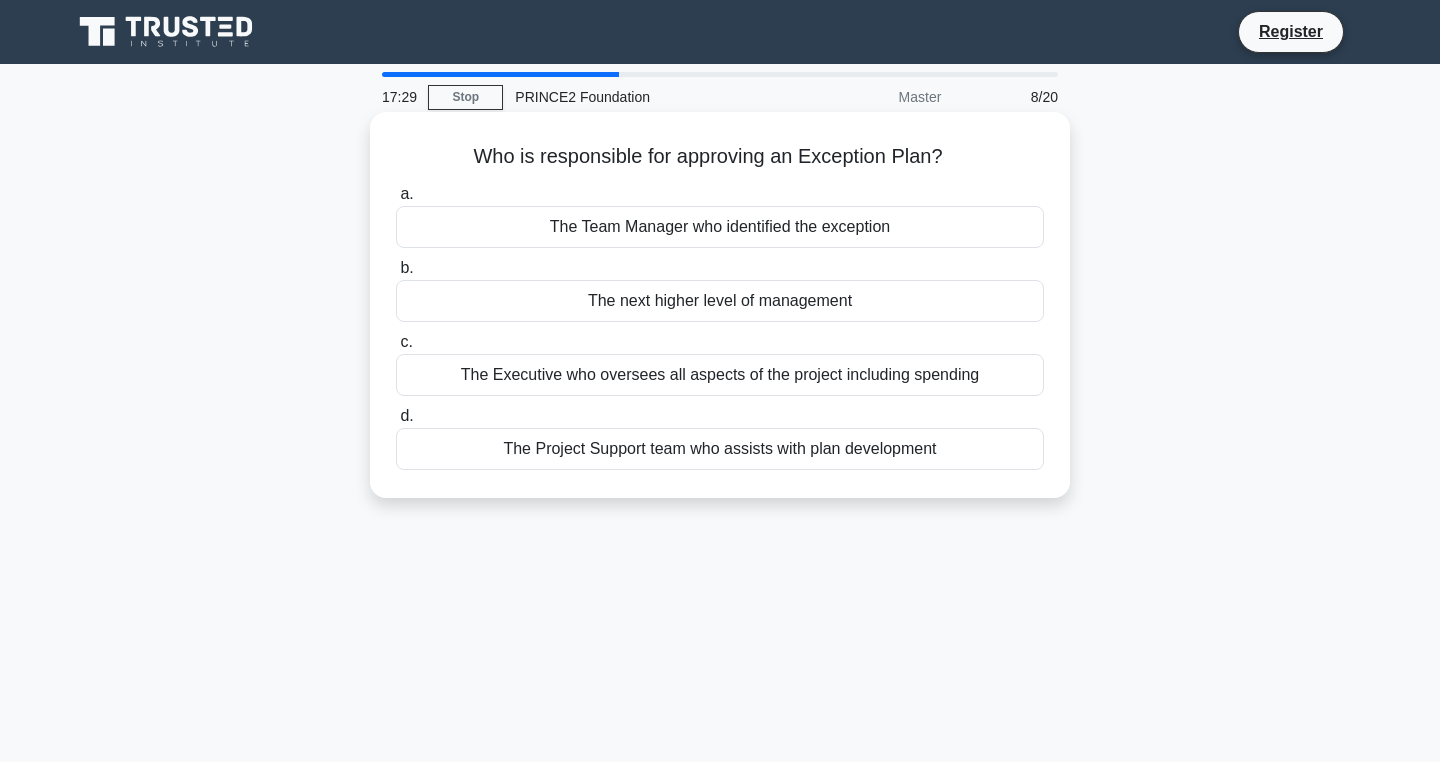 click on "The Executive who oversees all aspects of the project including spending" at bounding box center [720, 375] 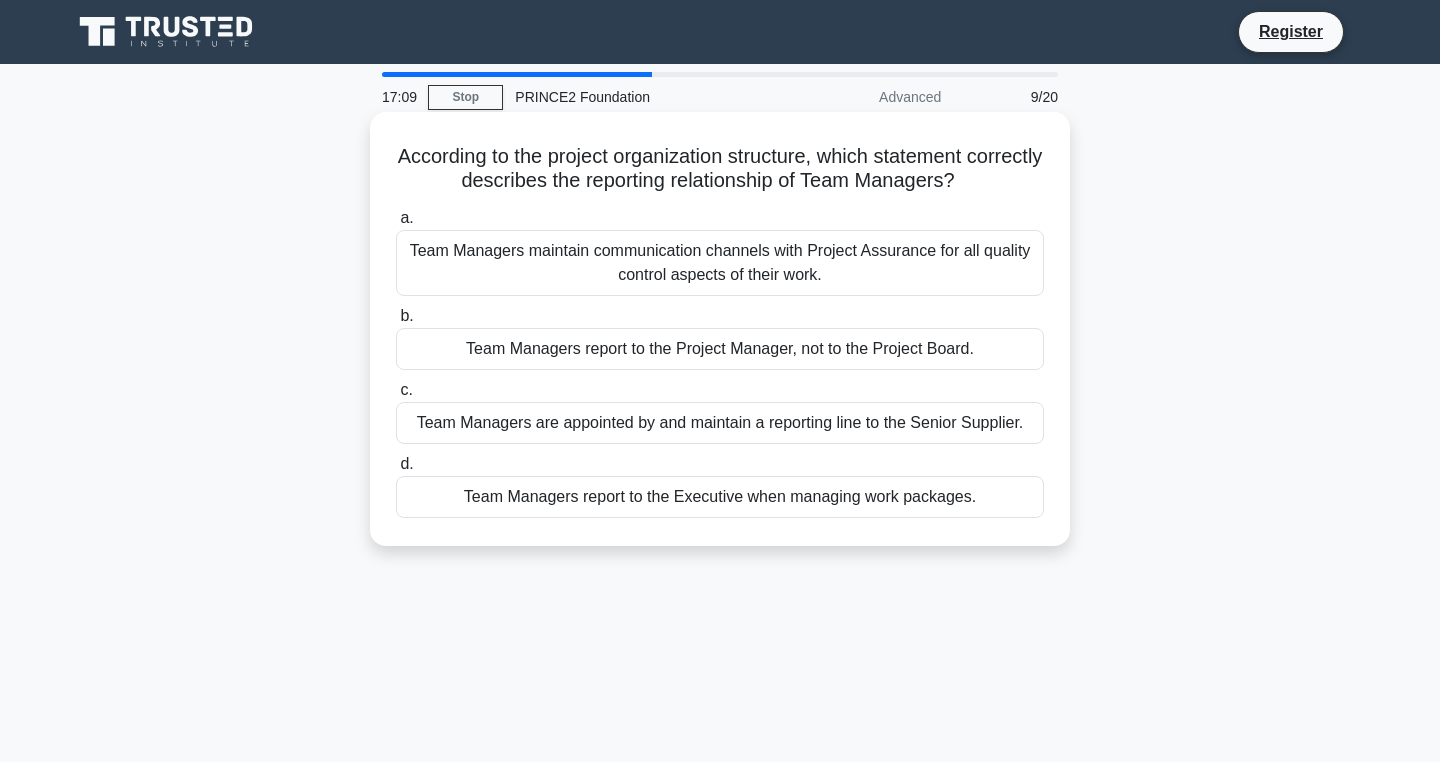 click on "Team Managers report to the Project Manager, not to the Project Board." at bounding box center (720, 349) 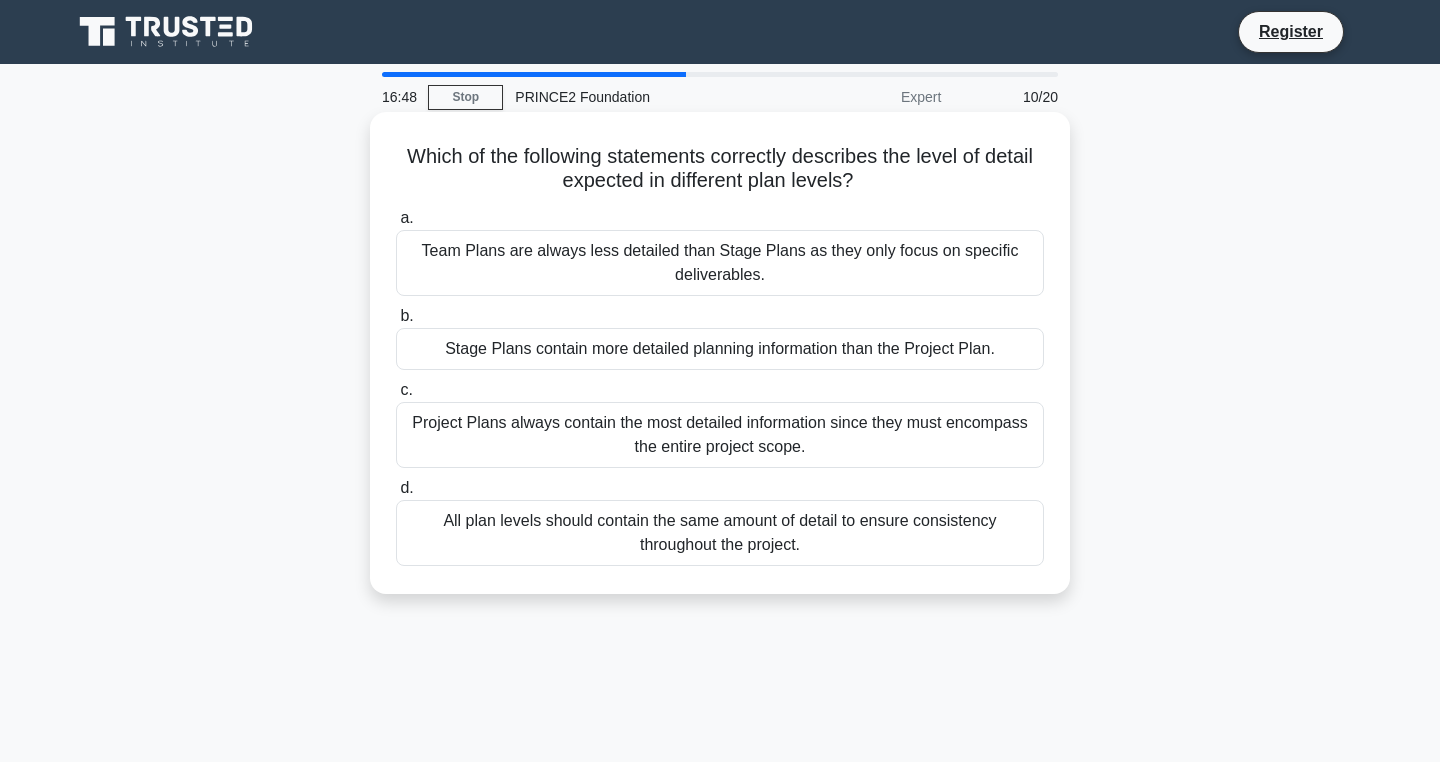 click on "All plan levels should contain the same amount of detail to ensure consistency throughout the project." at bounding box center (720, 533) 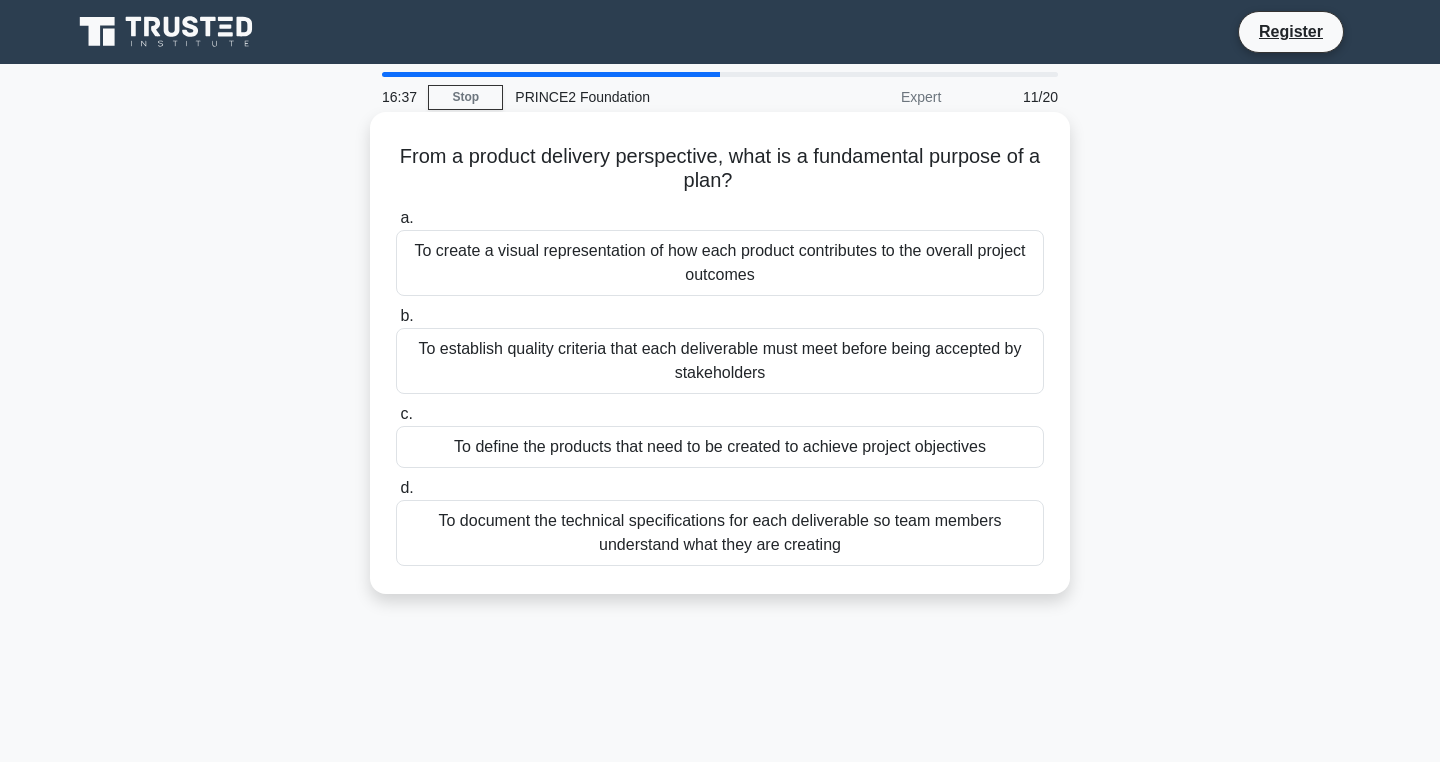 click on "To define the products that need to be created to achieve project objectives" at bounding box center [720, 447] 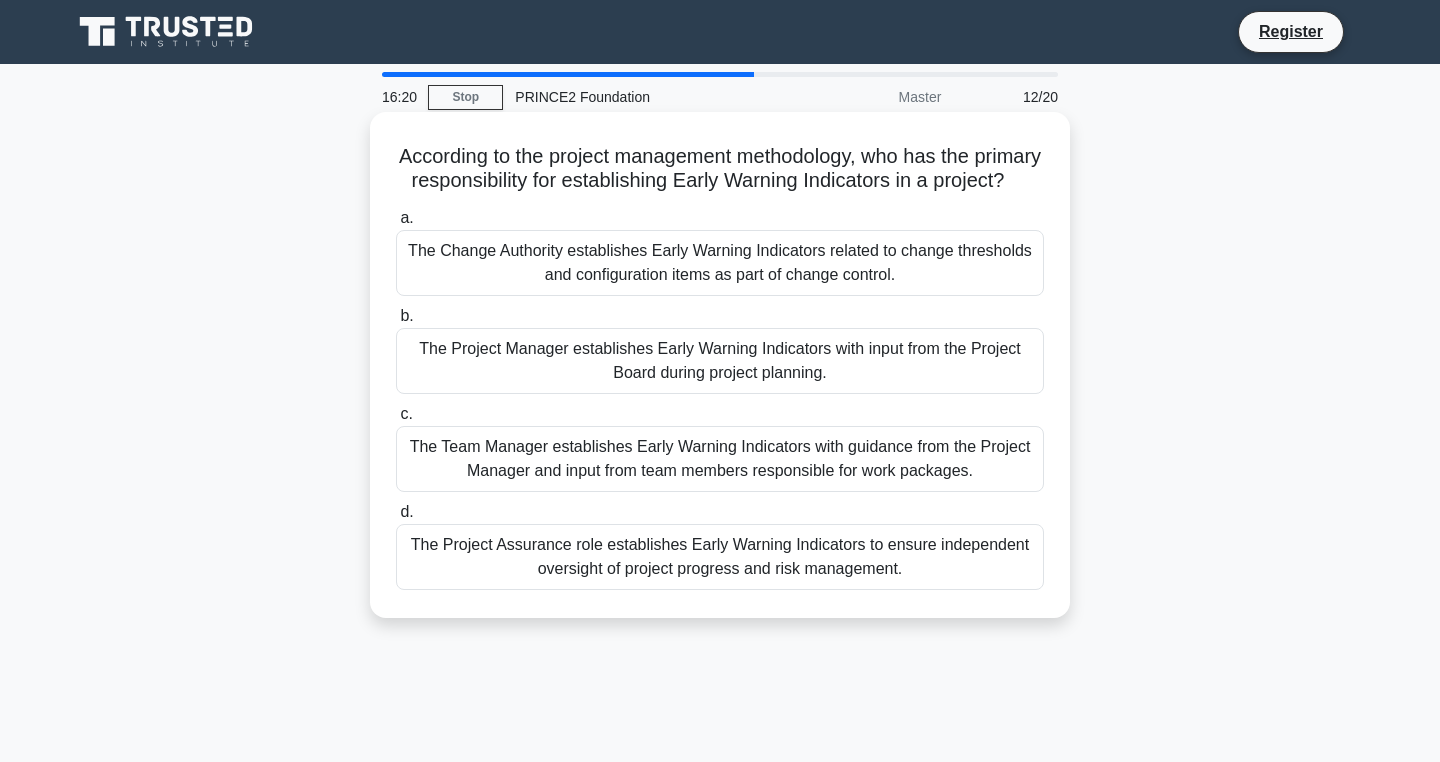 click on "The Team Manager establishes Early Warning Indicators with guidance from the Project Manager and input from team members responsible for work packages." at bounding box center (720, 459) 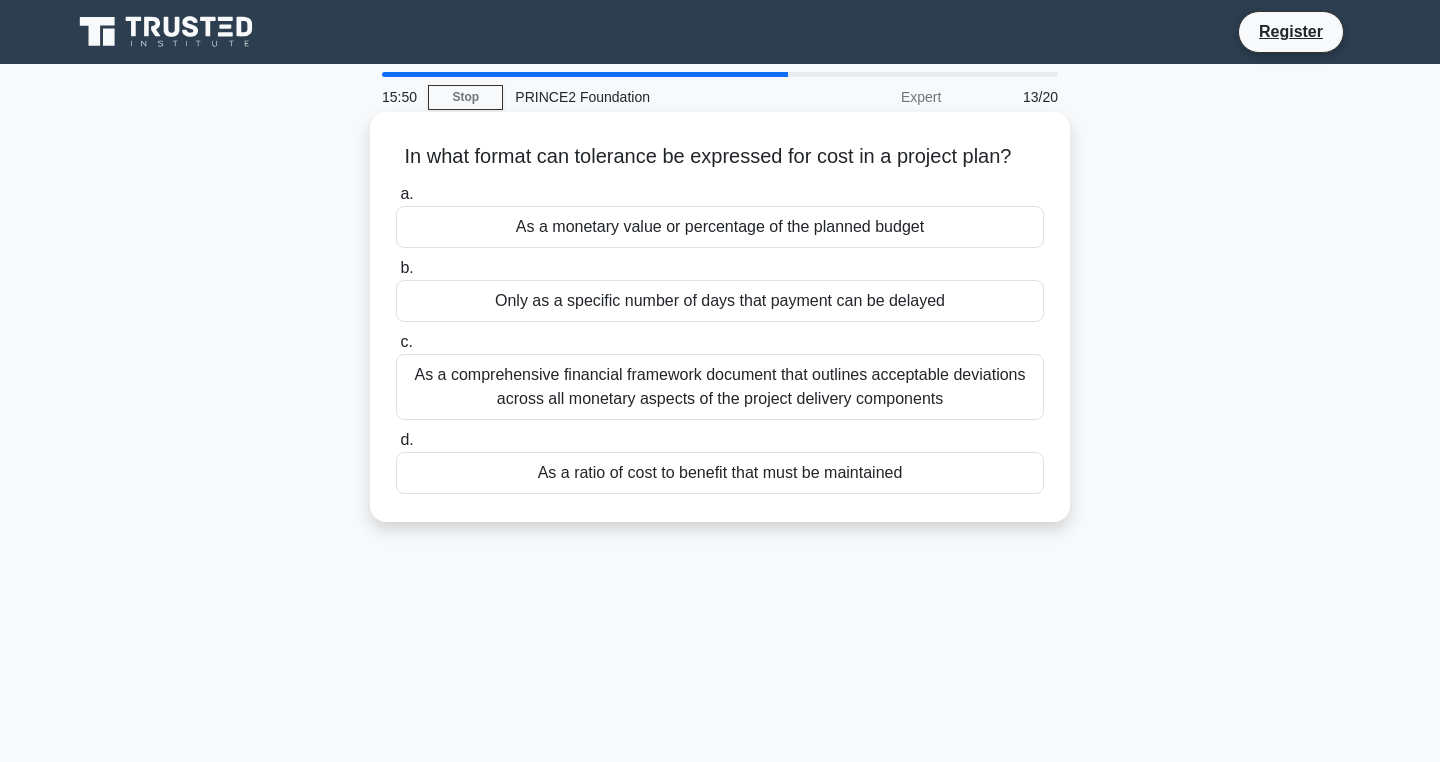 click on "As a ratio of cost to benefit that must be maintained" at bounding box center [720, 473] 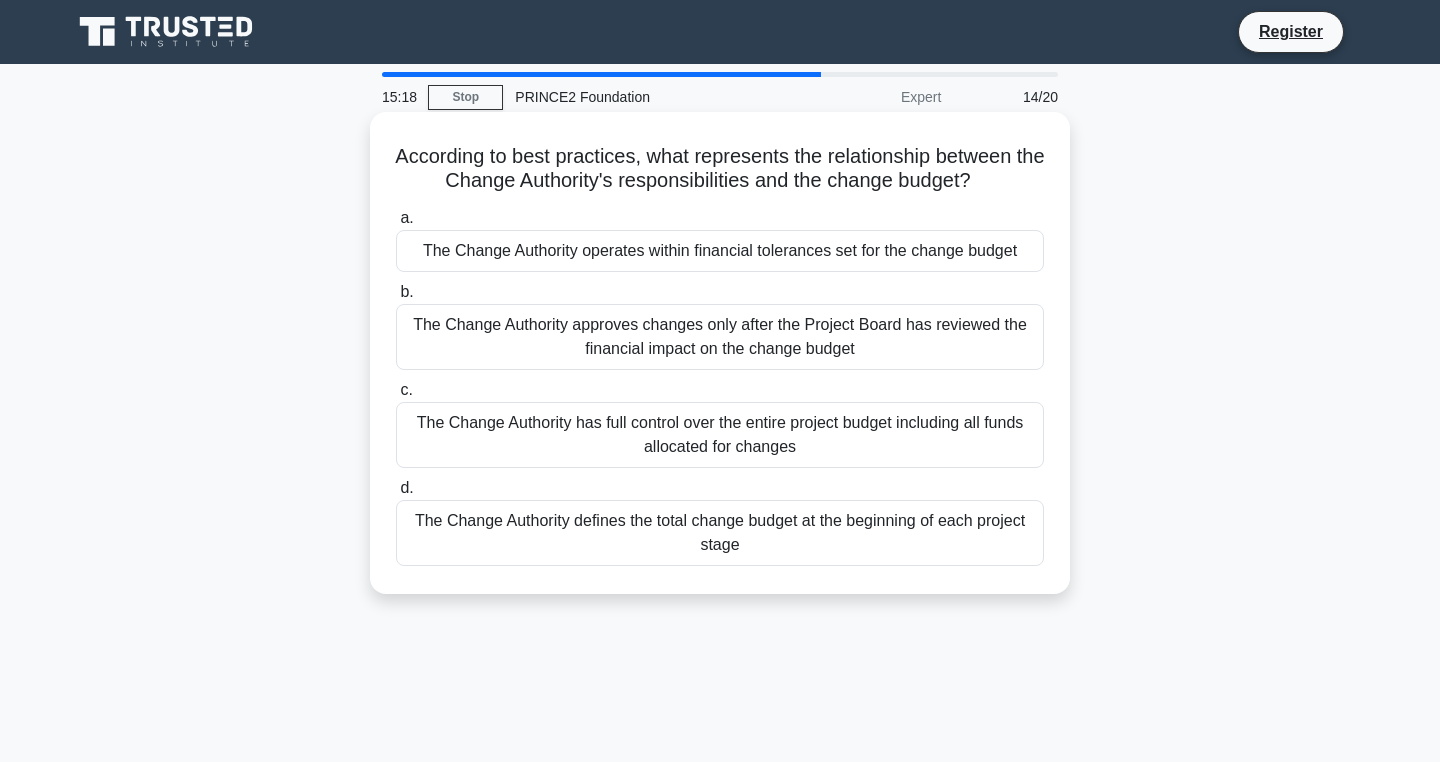 click on "The Change Authority approves changes only after the Project Board has reviewed the financial impact on the change budget" at bounding box center (720, 337) 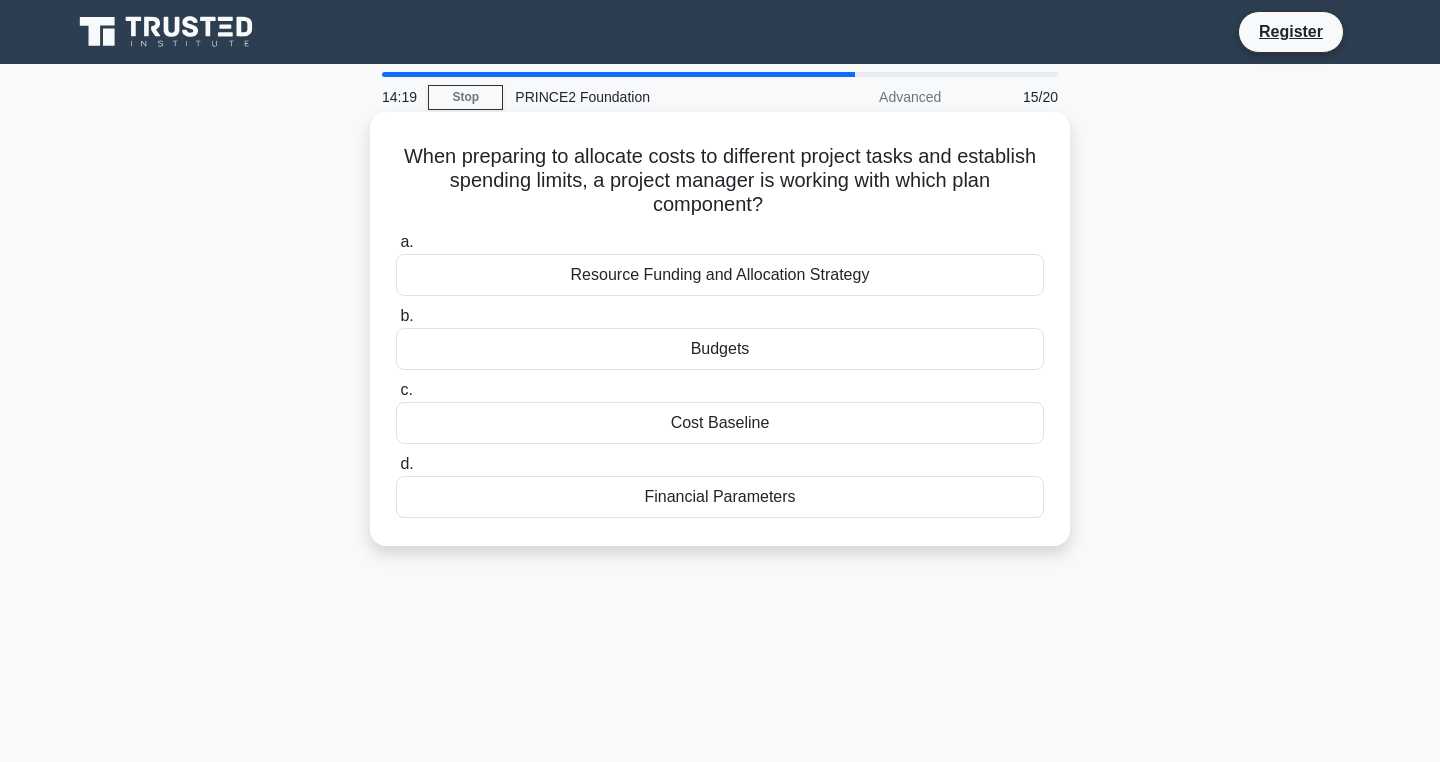 click on "Cost Baseline" at bounding box center (720, 423) 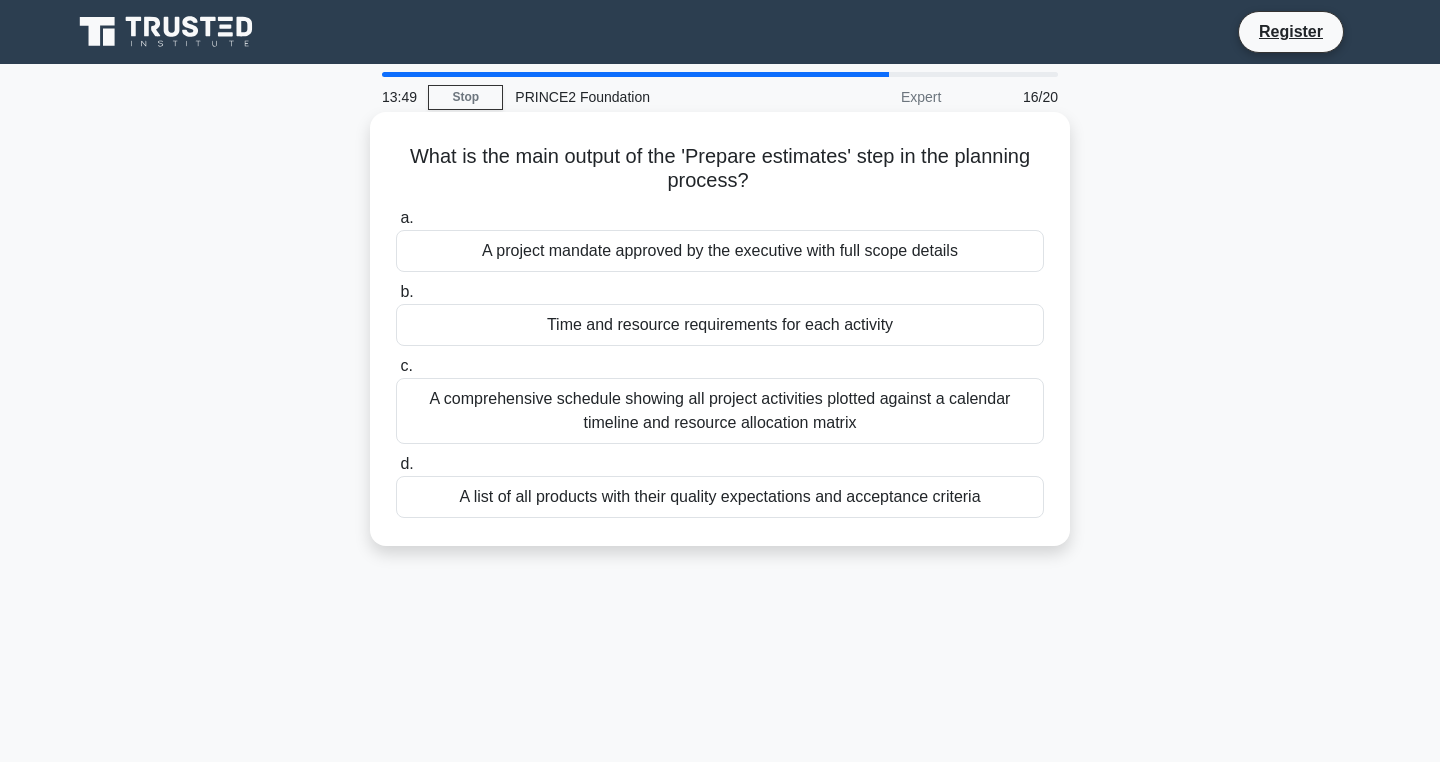 click on "A comprehensive schedule showing all project activities plotted against a calendar timeline and resource allocation matrix" at bounding box center (720, 411) 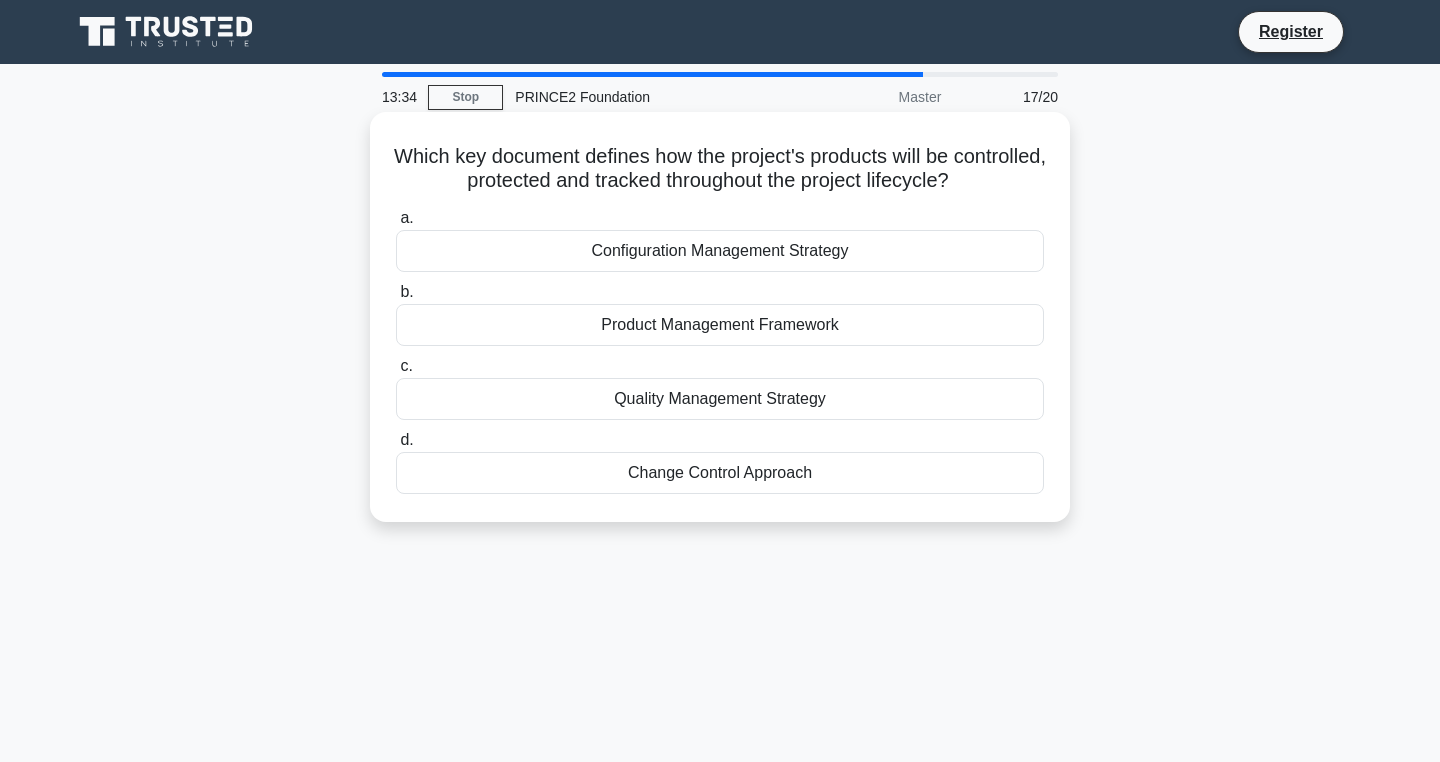 click on "Product Management Framework" at bounding box center [720, 325] 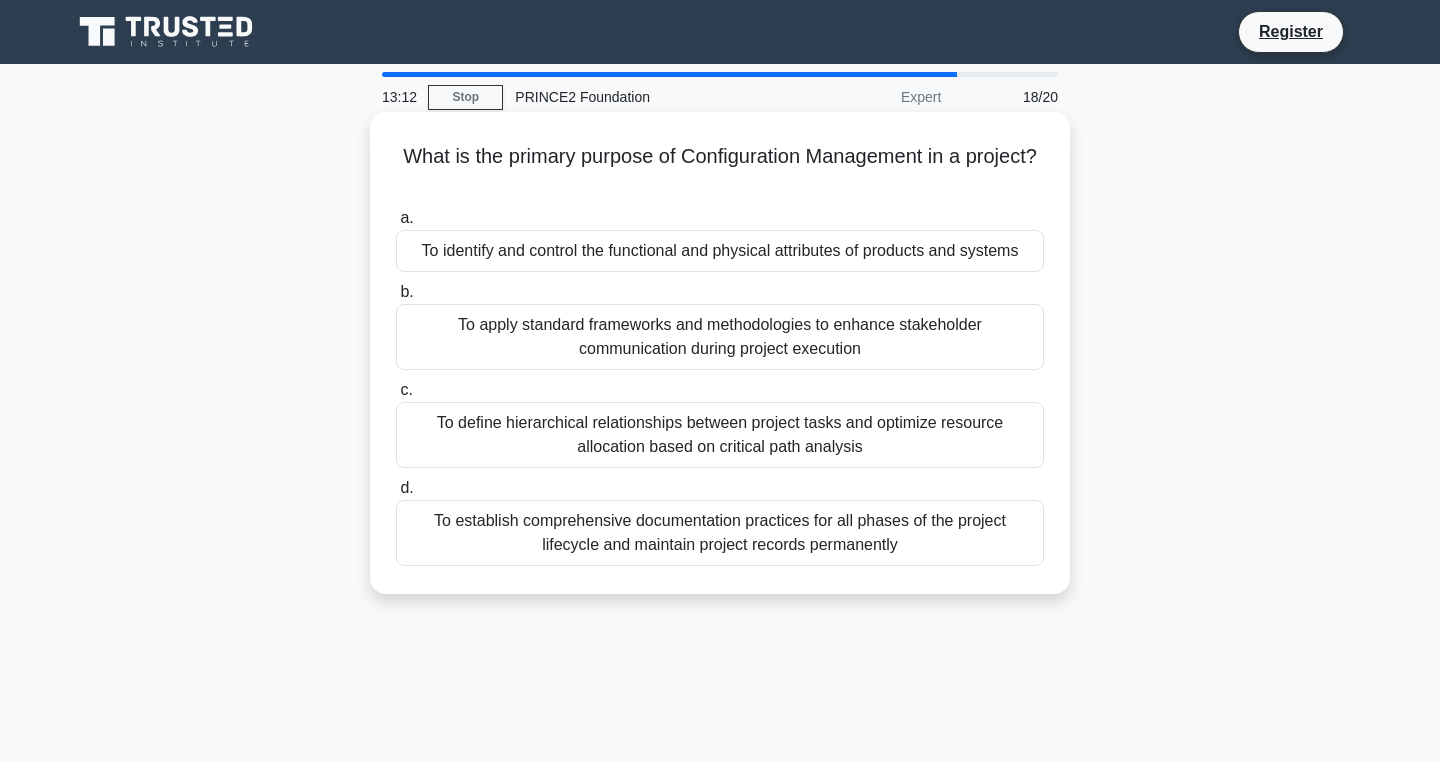 click on "To establish comprehensive documentation practices for all phases of the project lifecycle and maintain project records permanently" at bounding box center [720, 533] 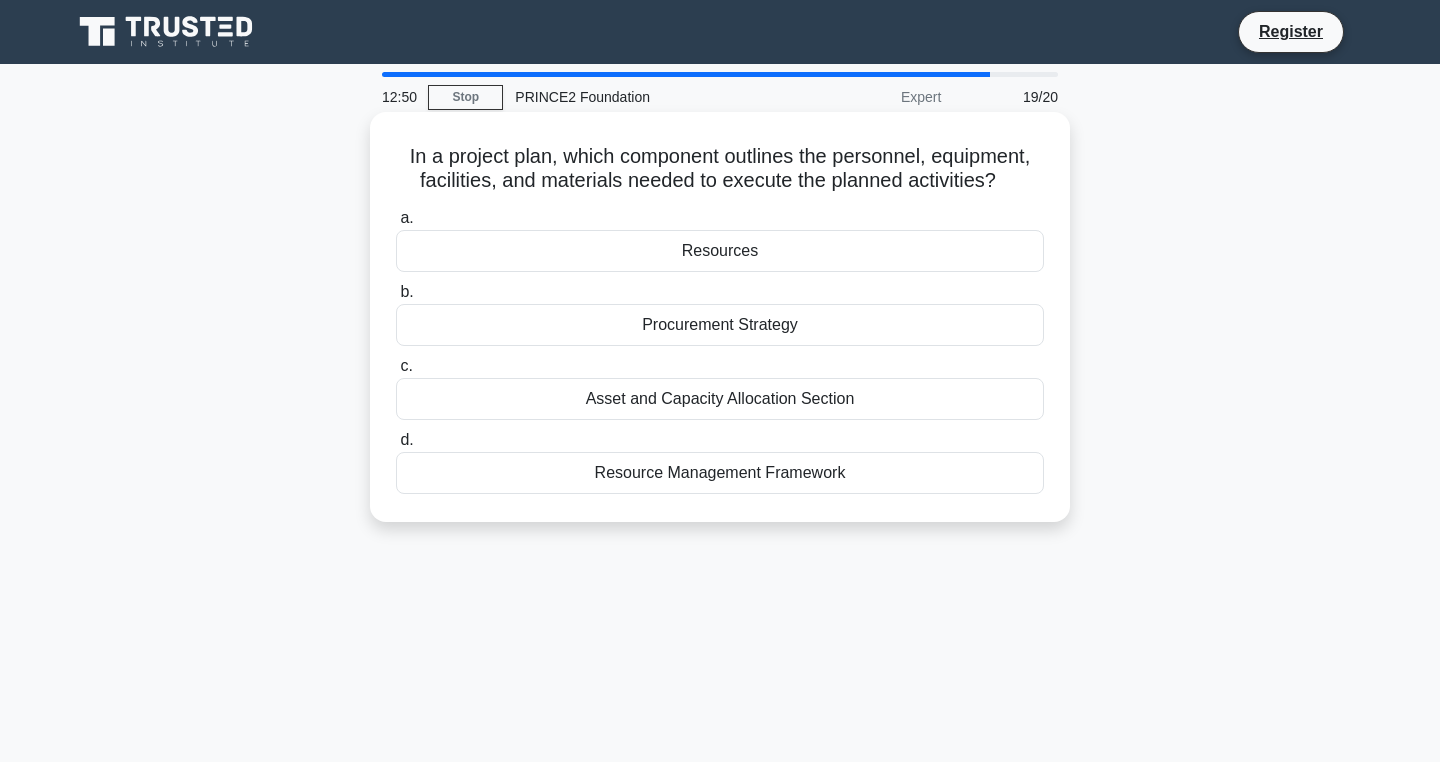 click on "Resource Management Framework" at bounding box center (720, 473) 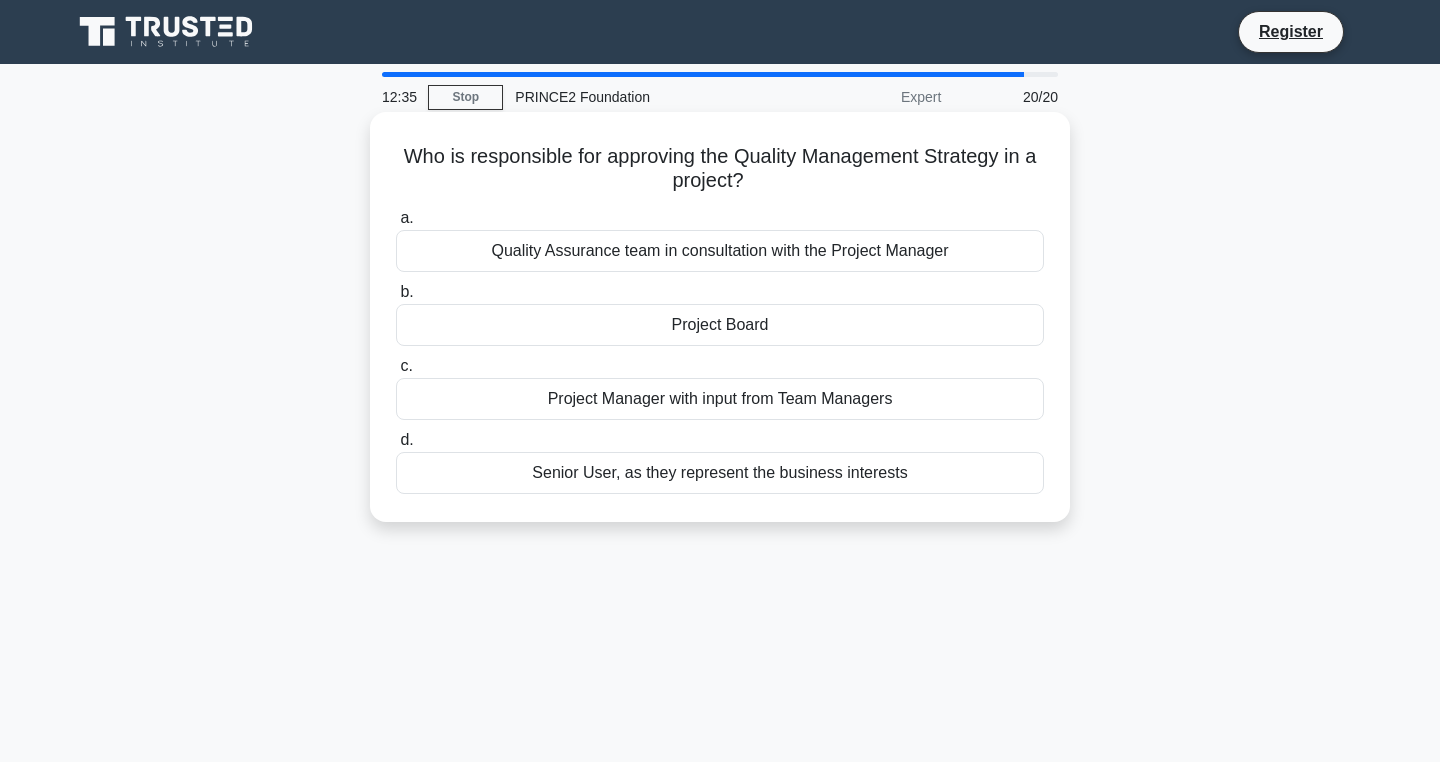 click on "Project Board" at bounding box center [720, 325] 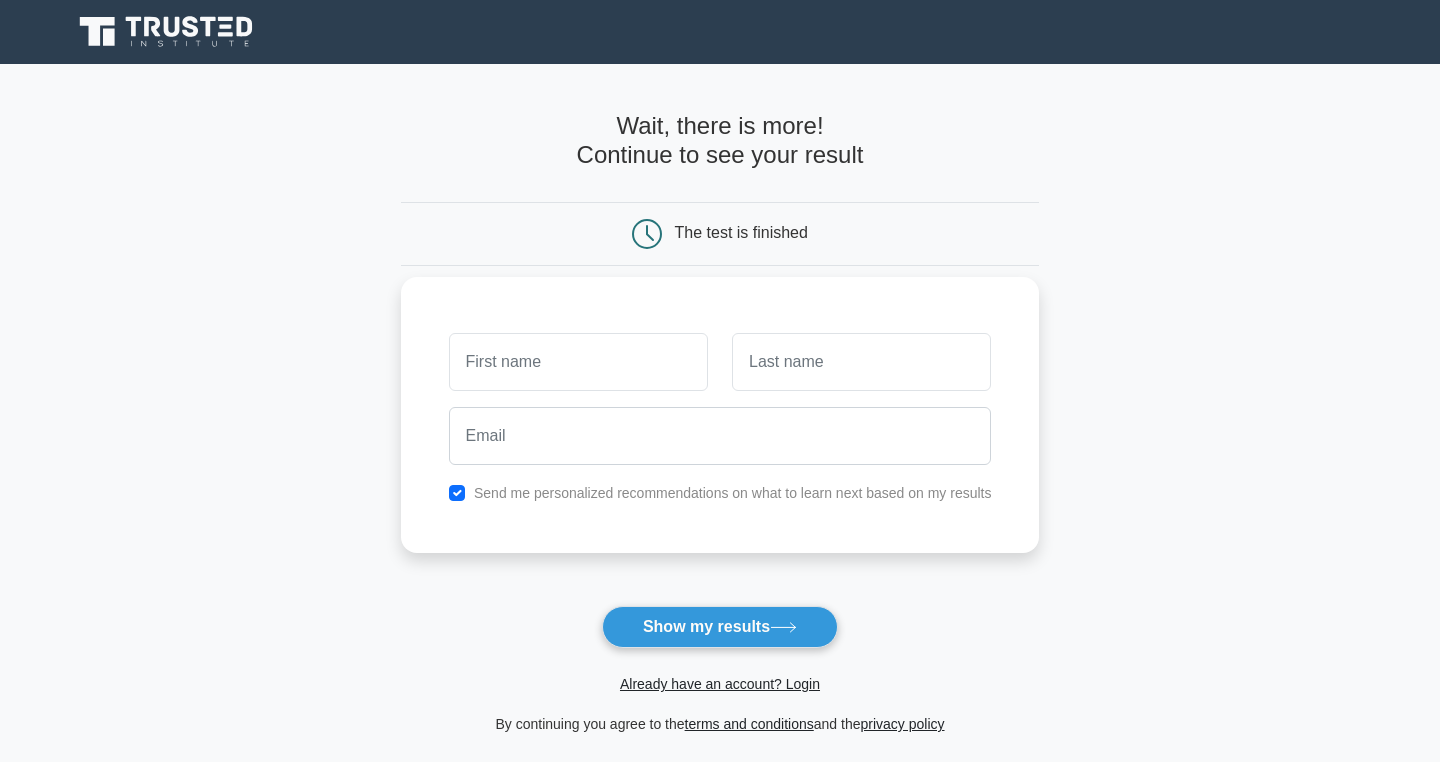 scroll, scrollTop: 0, scrollLeft: 0, axis: both 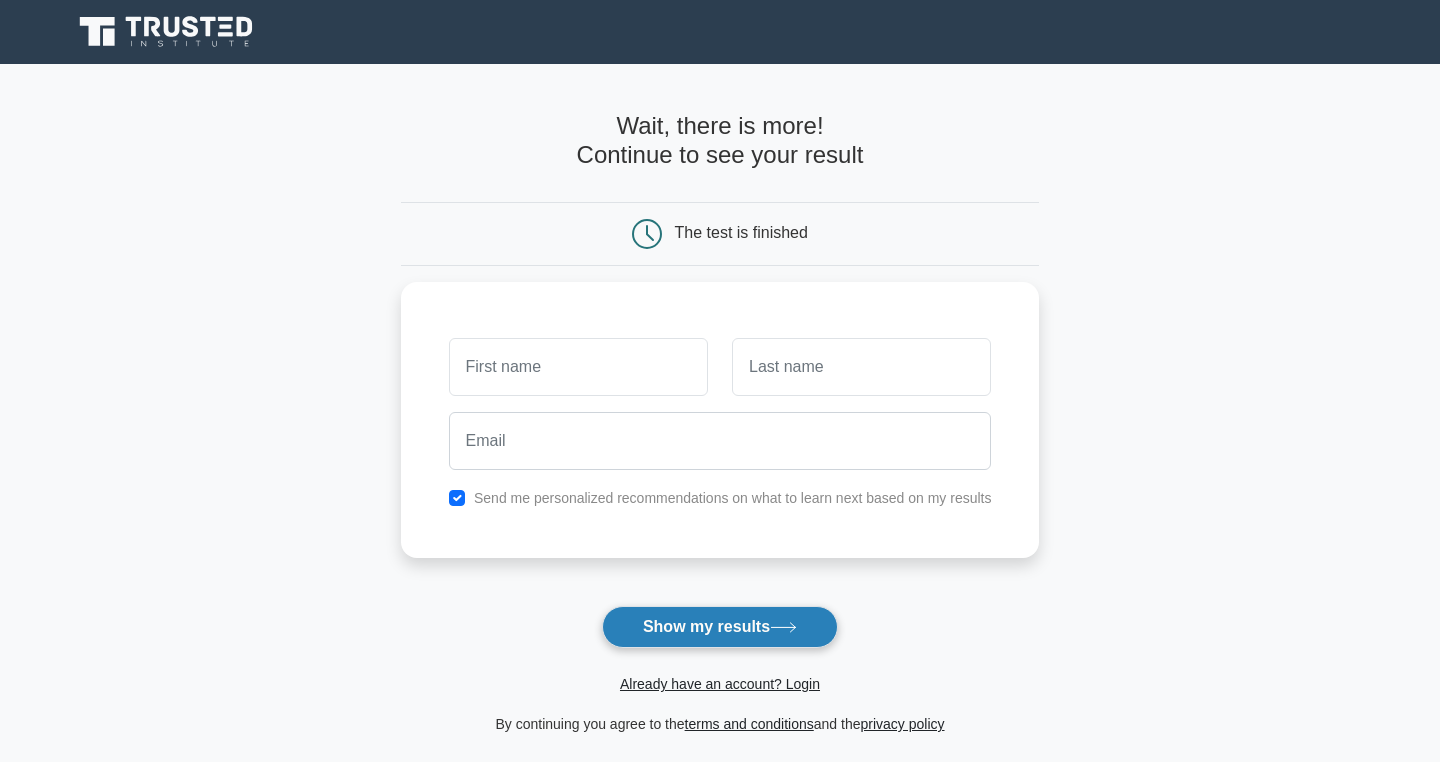 click on "Show my results" at bounding box center [720, 627] 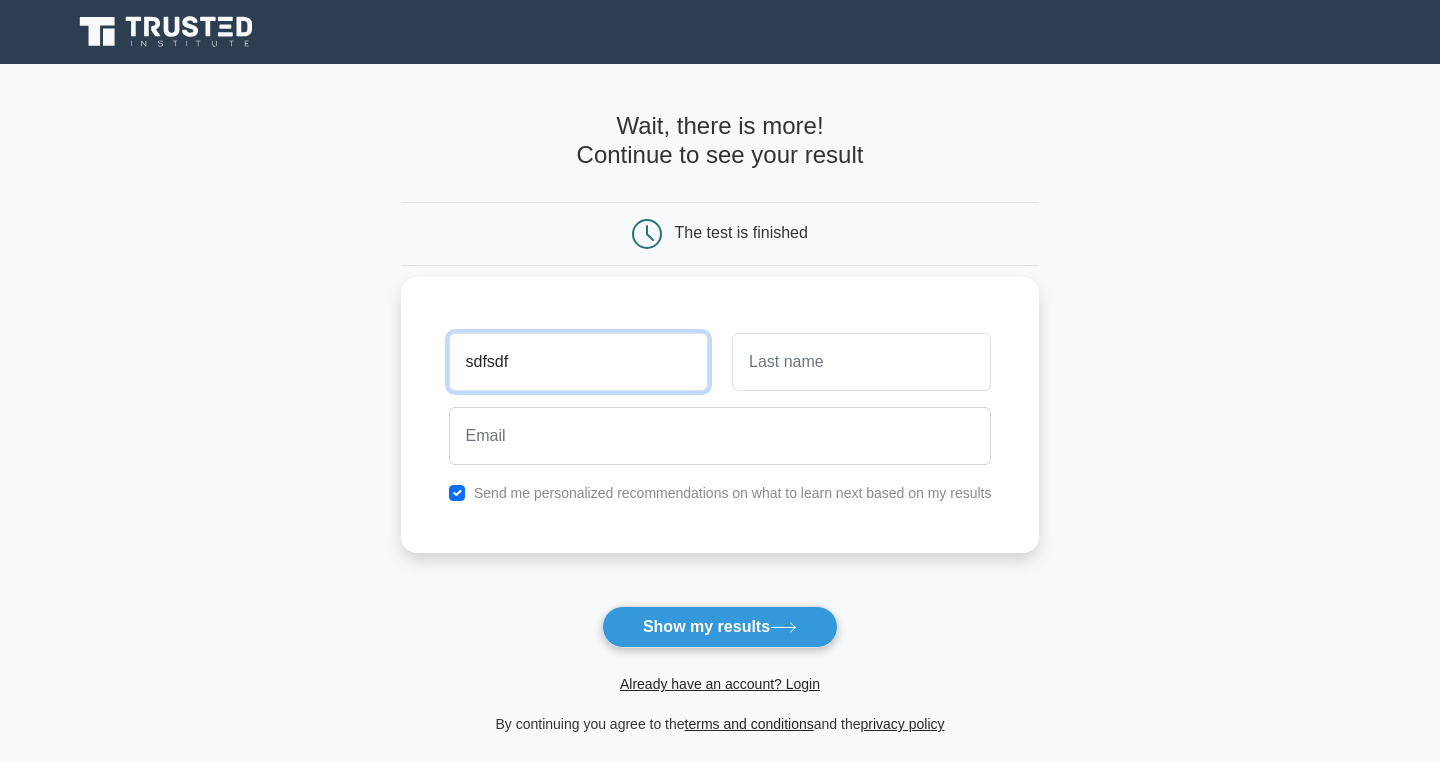 type on "sdfsdf" 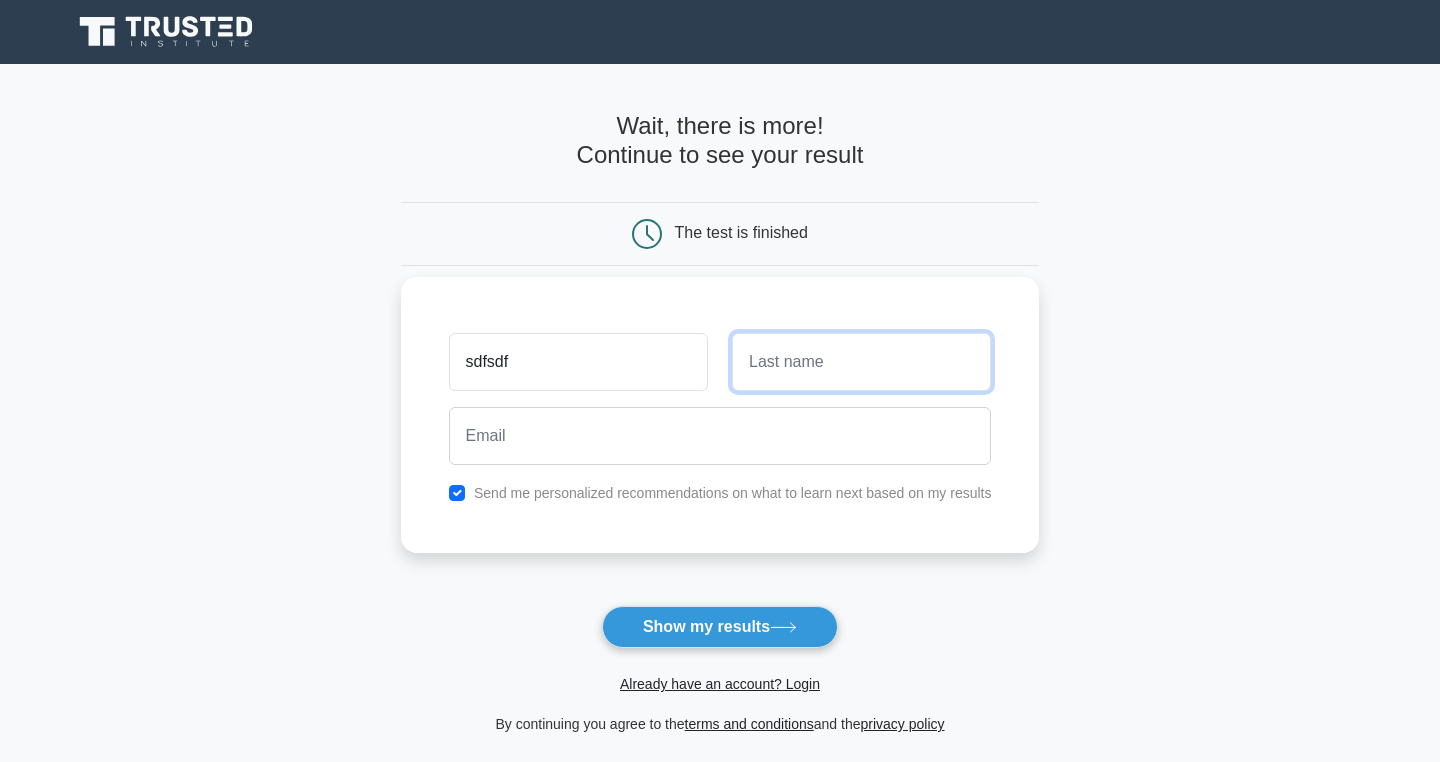 click at bounding box center (861, 362) 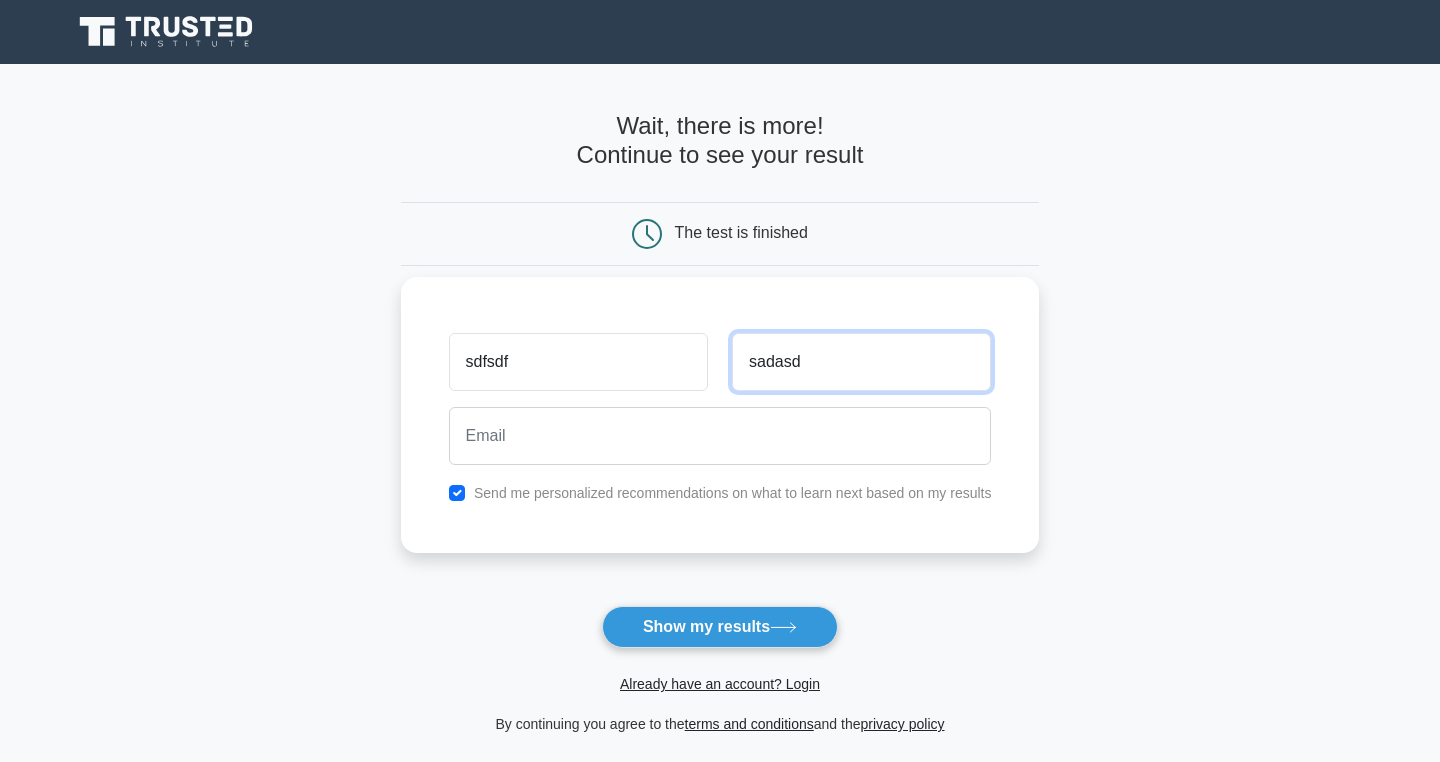 type on "sadasd" 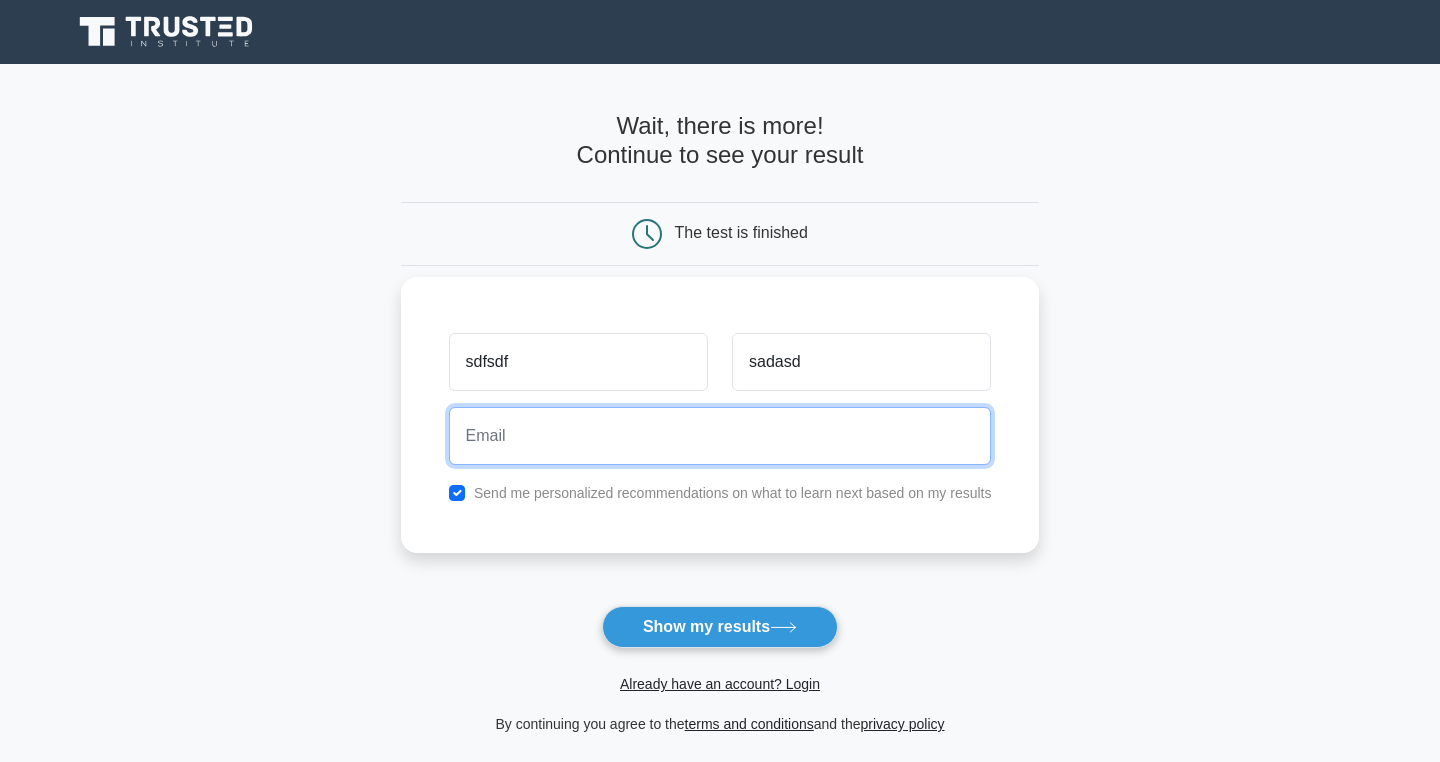 click at bounding box center (720, 436) 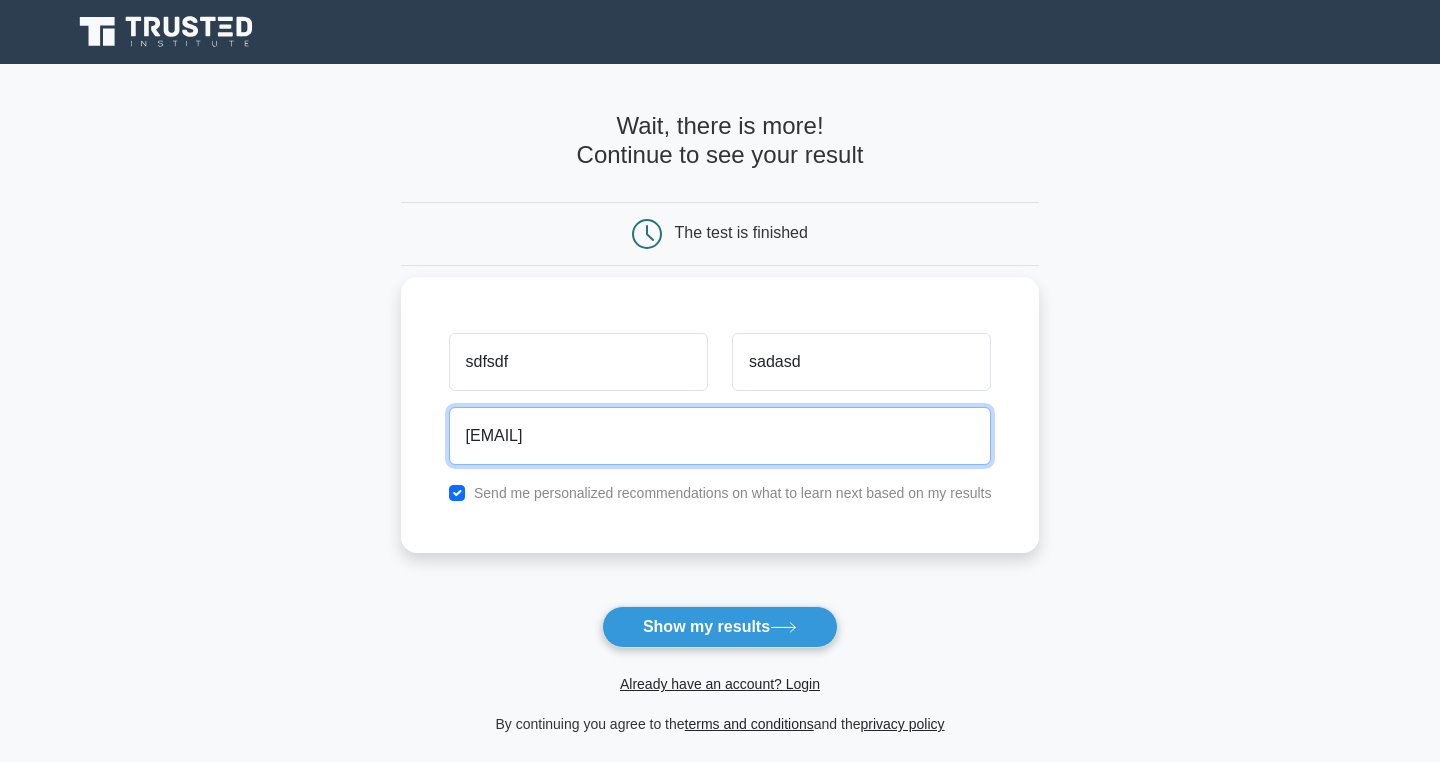click on "marjan_arvin@yahoo.com" at bounding box center (720, 436) 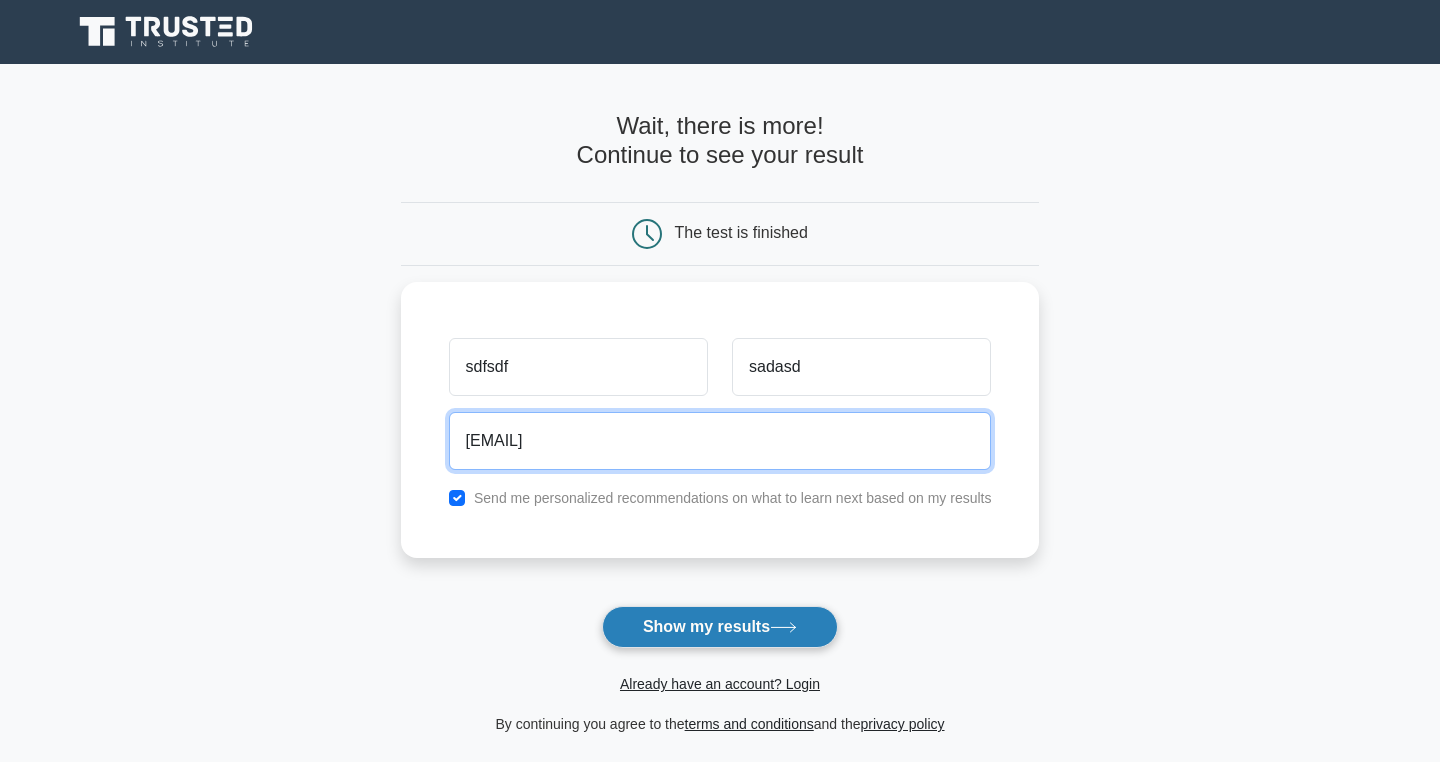 type on "marsajan_aafsafrvin@yahoo.com" 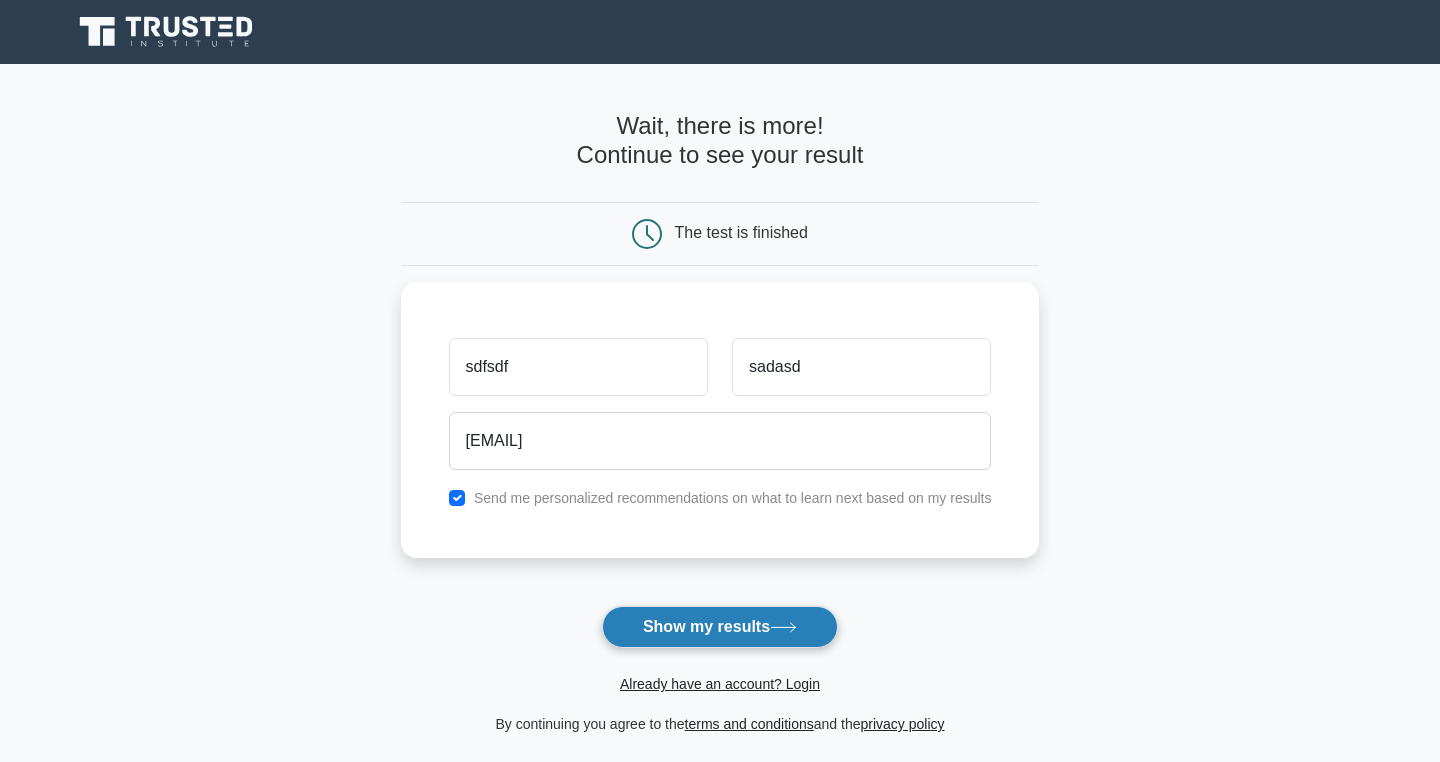 click on "Show my results" at bounding box center (720, 627) 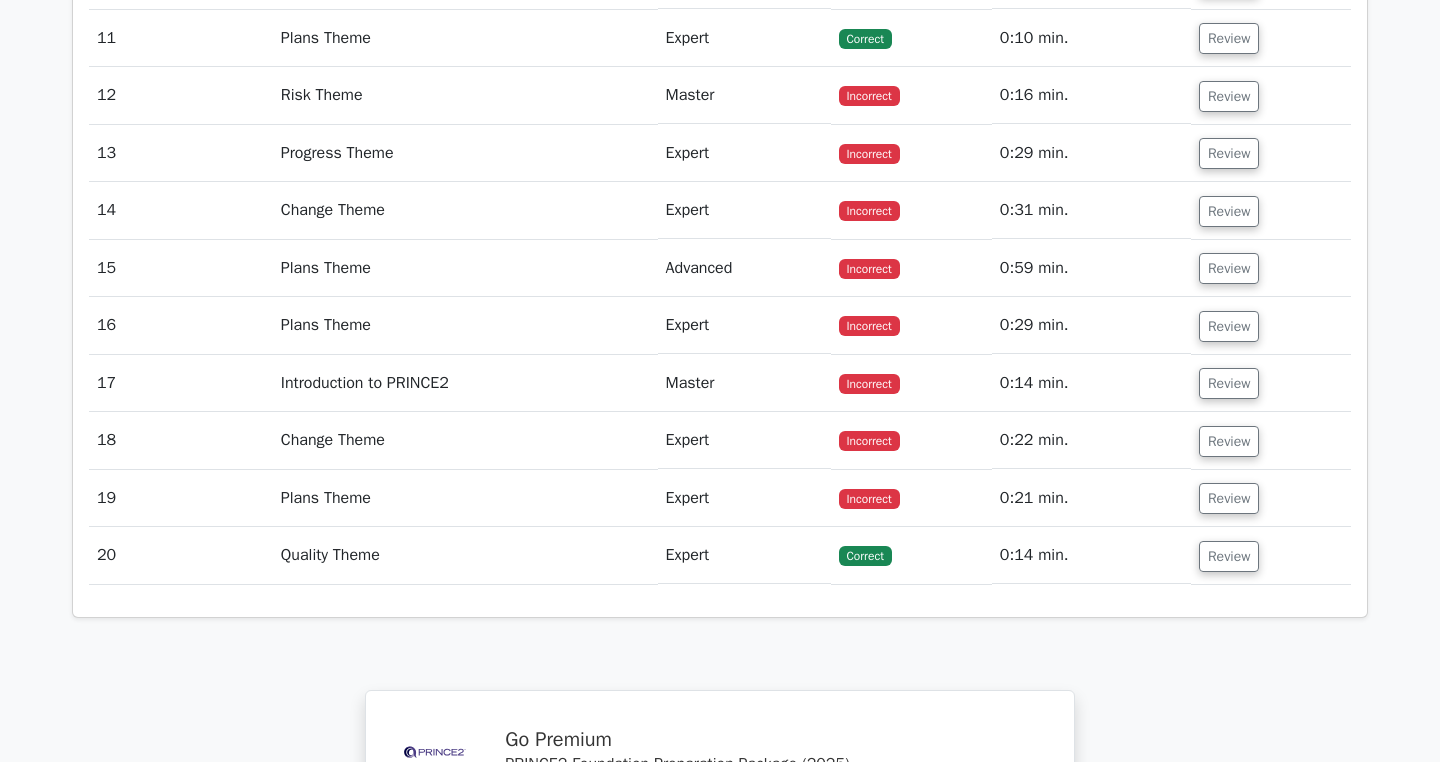 scroll, scrollTop: 3294, scrollLeft: 0, axis: vertical 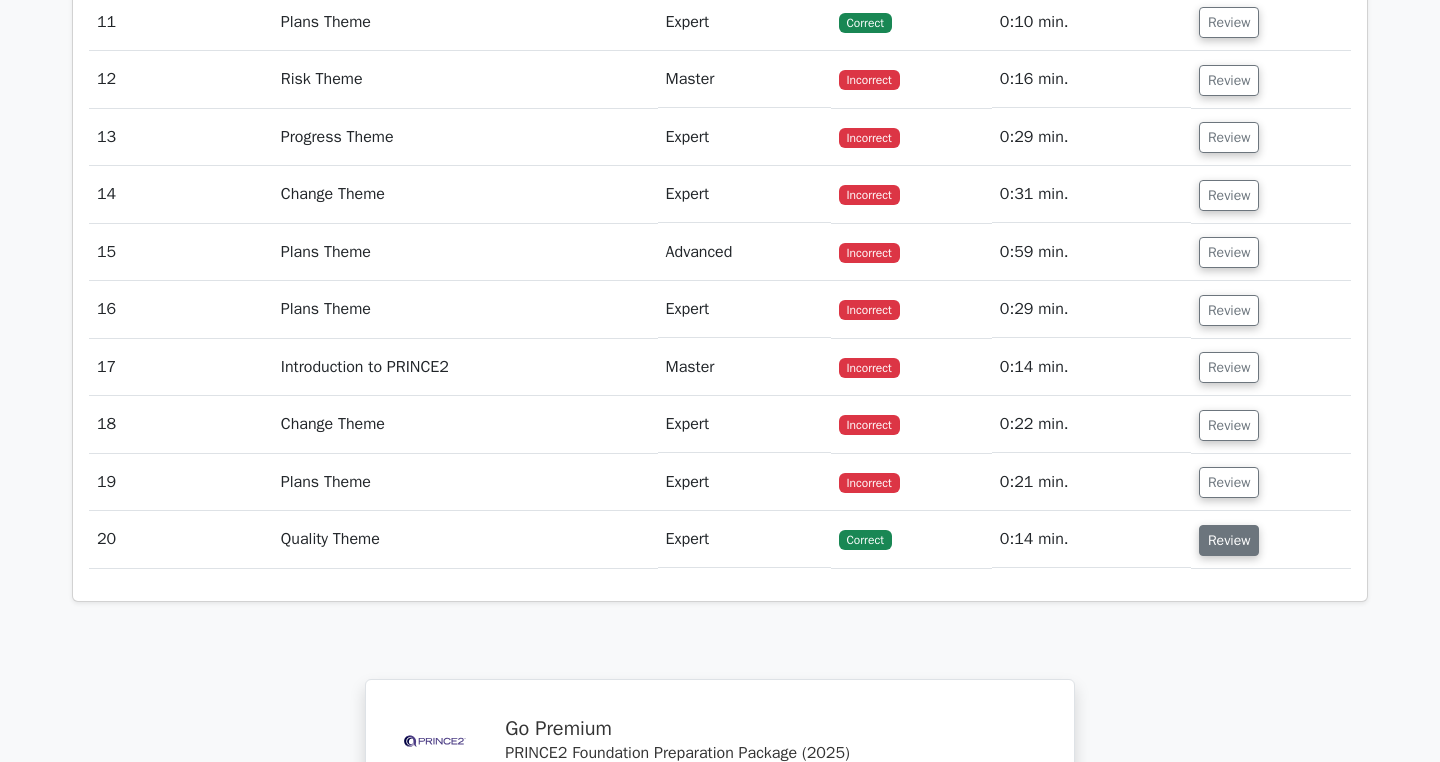 click on "Review" at bounding box center [1229, 540] 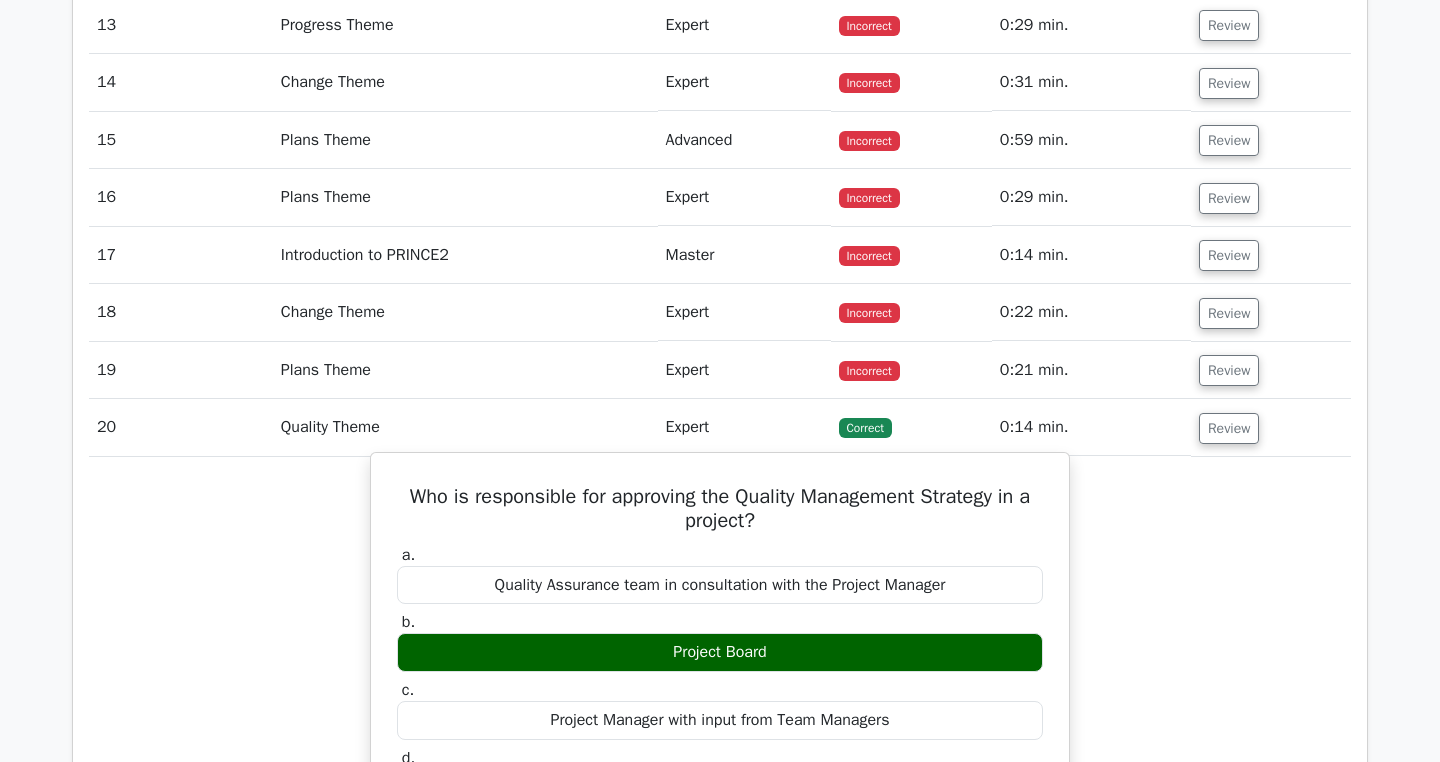 scroll, scrollTop: 3398, scrollLeft: 0, axis: vertical 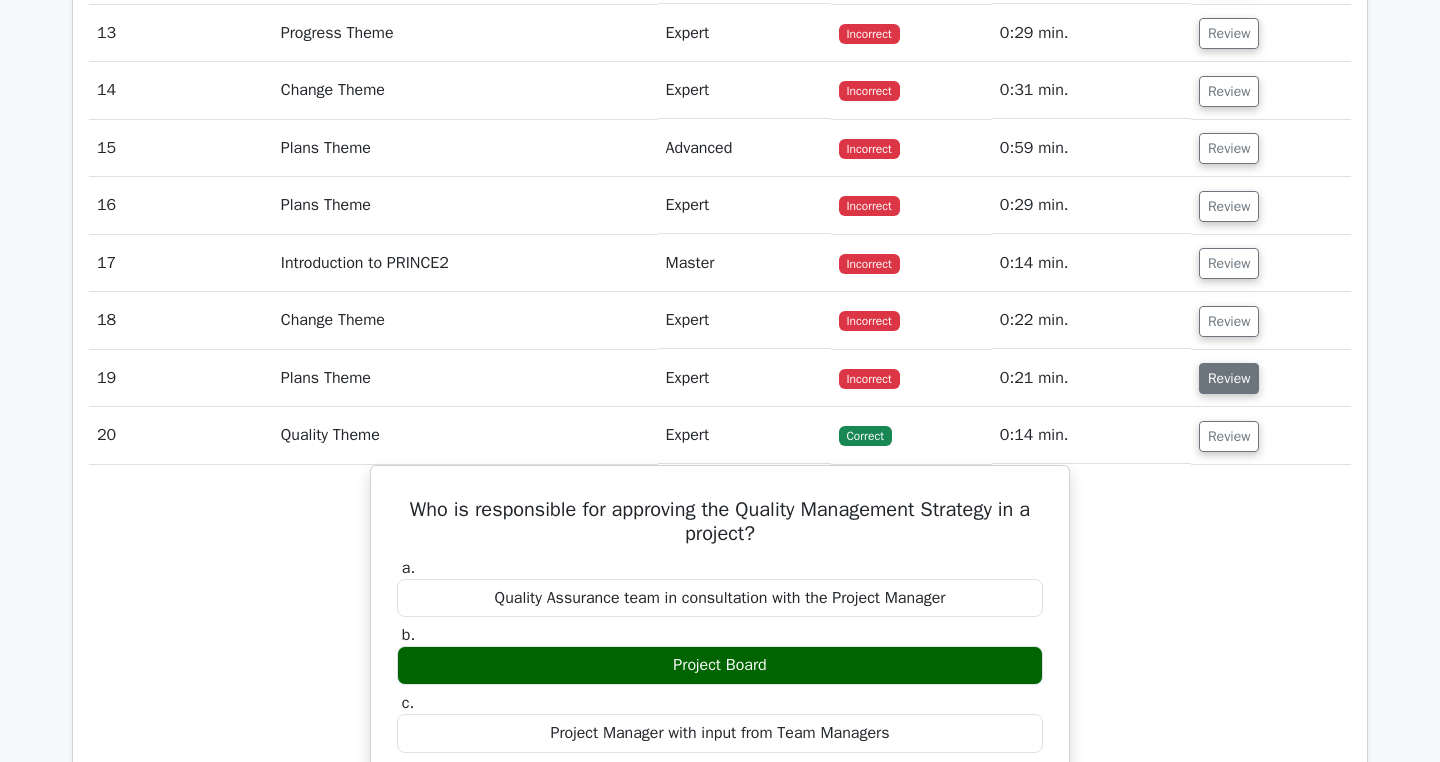 click on "Review" at bounding box center [1229, 378] 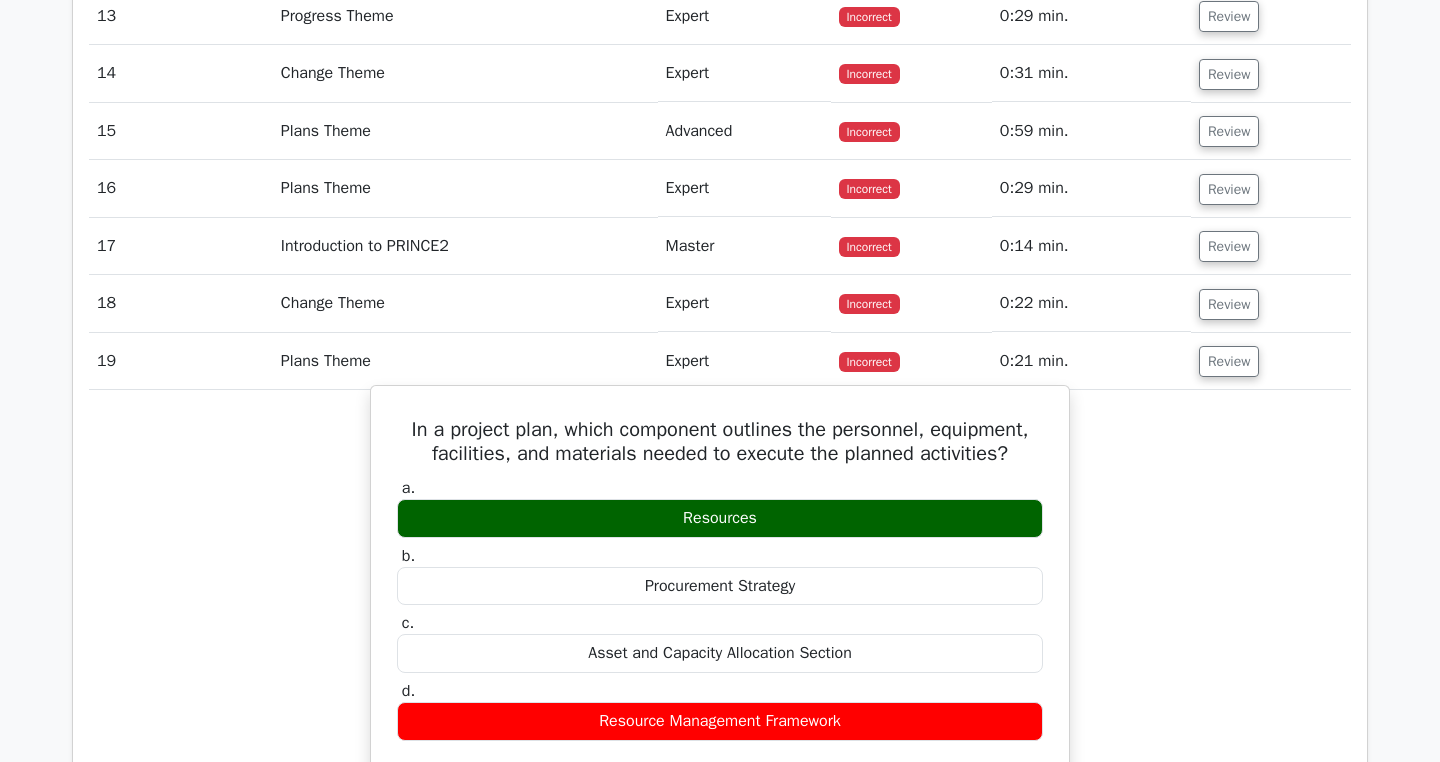 scroll, scrollTop: 3414, scrollLeft: 0, axis: vertical 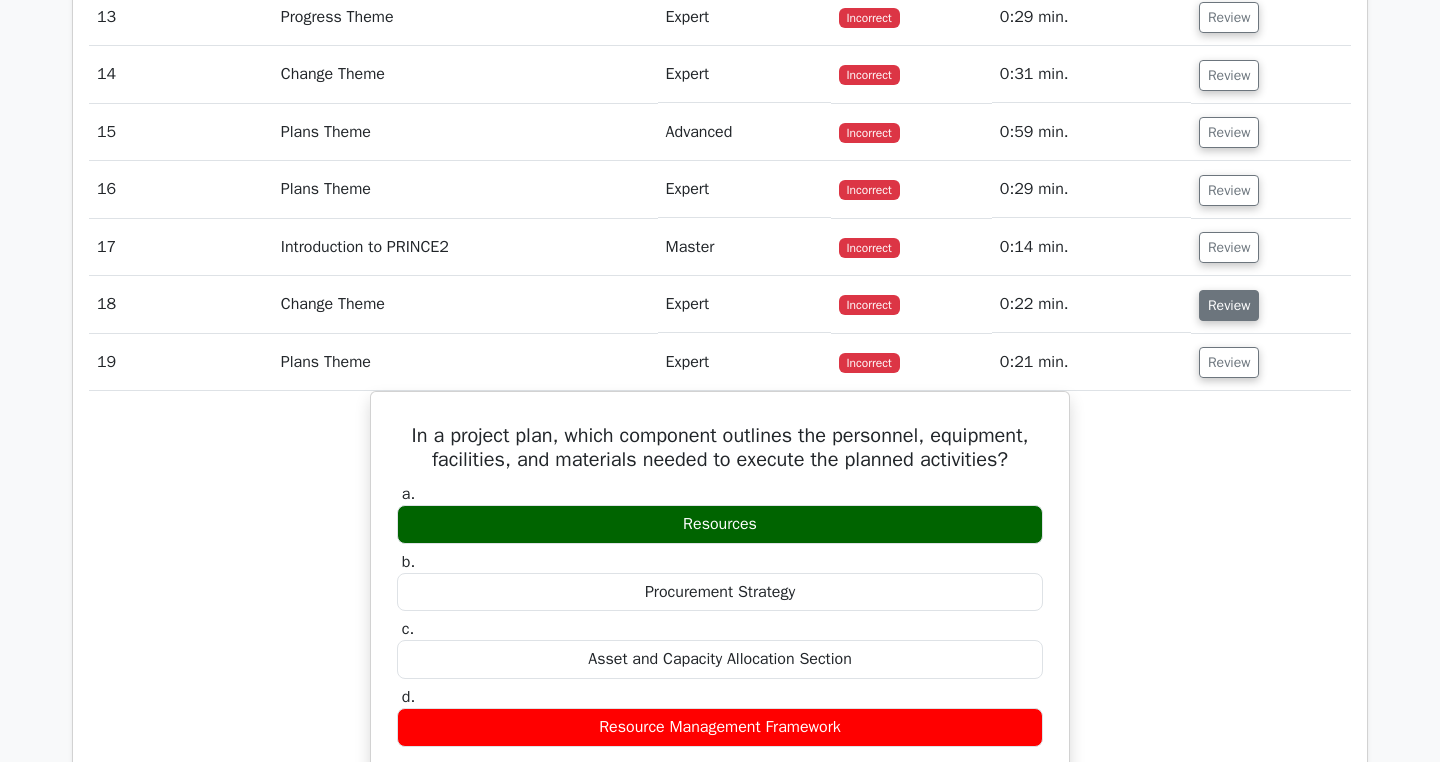 click on "Review" at bounding box center [1229, 305] 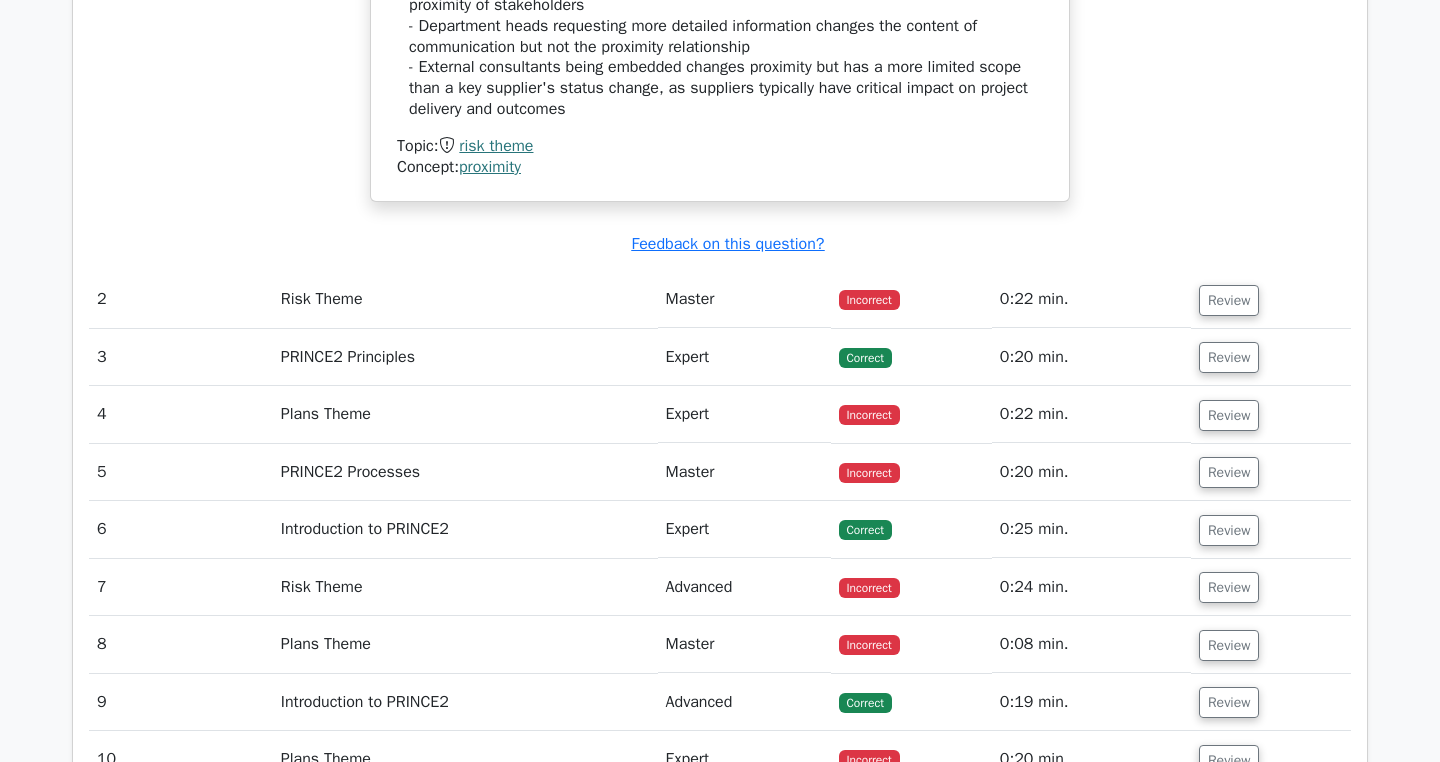 scroll, scrollTop: 2500, scrollLeft: 0, axis: vertical 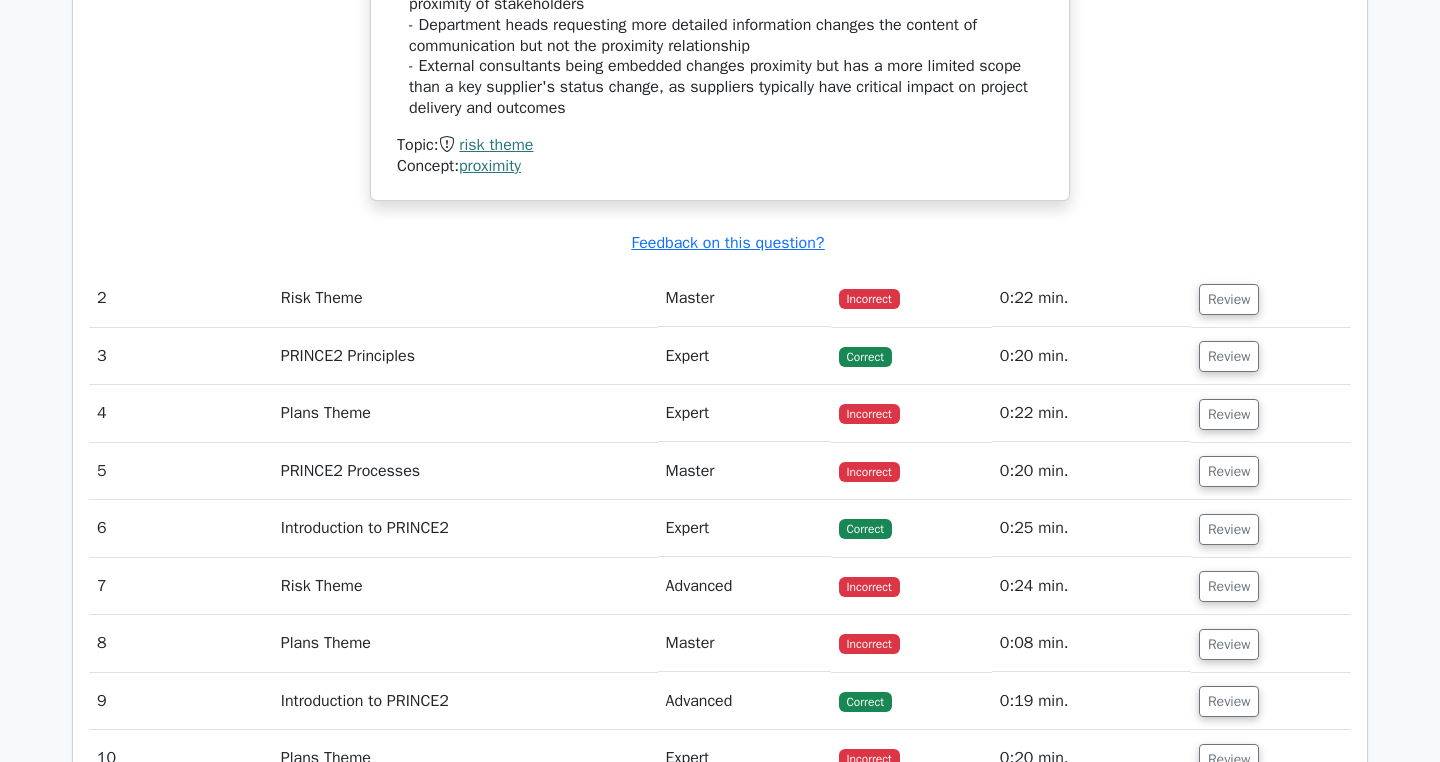 click on "Expert" at bounding box center (744, 356) 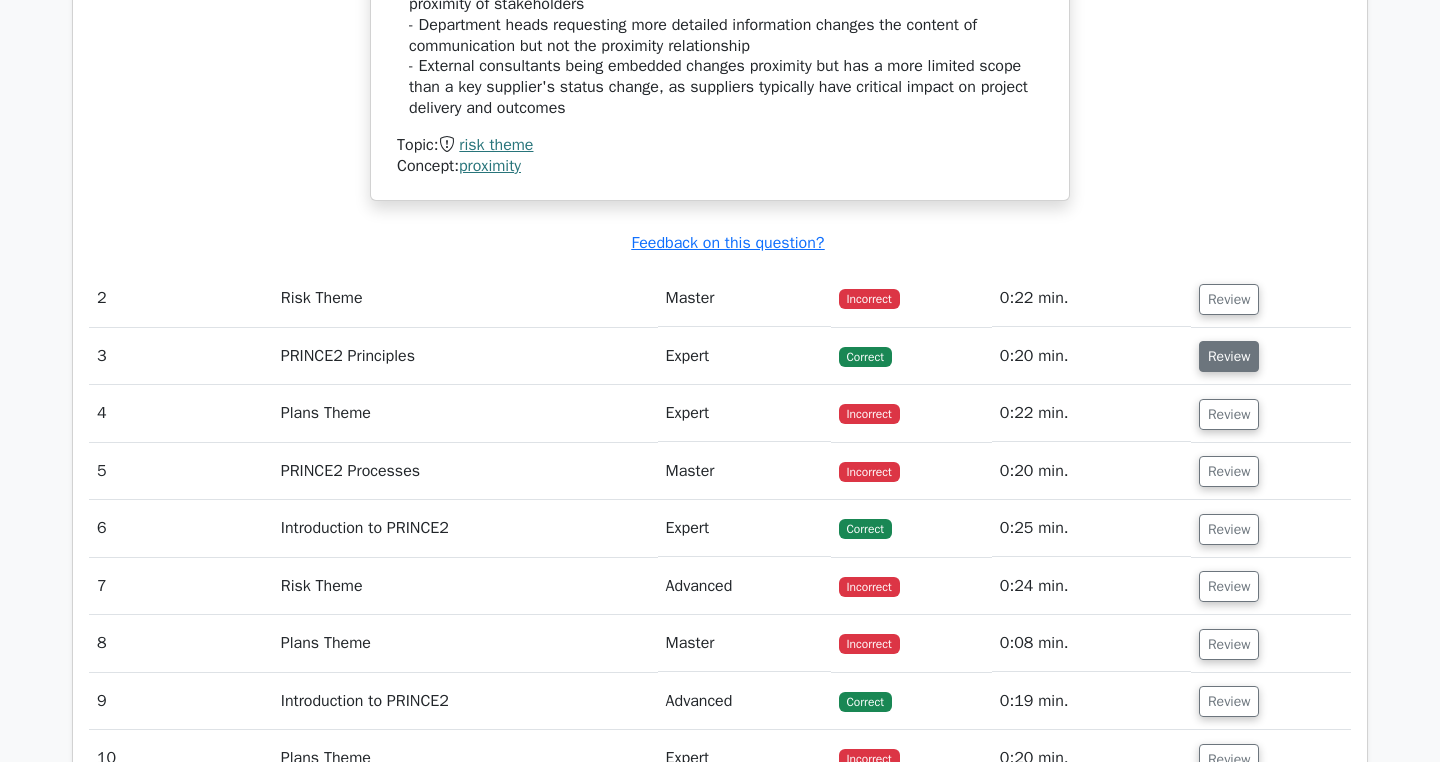 click on "Review" at bounding box center (1229, 356) 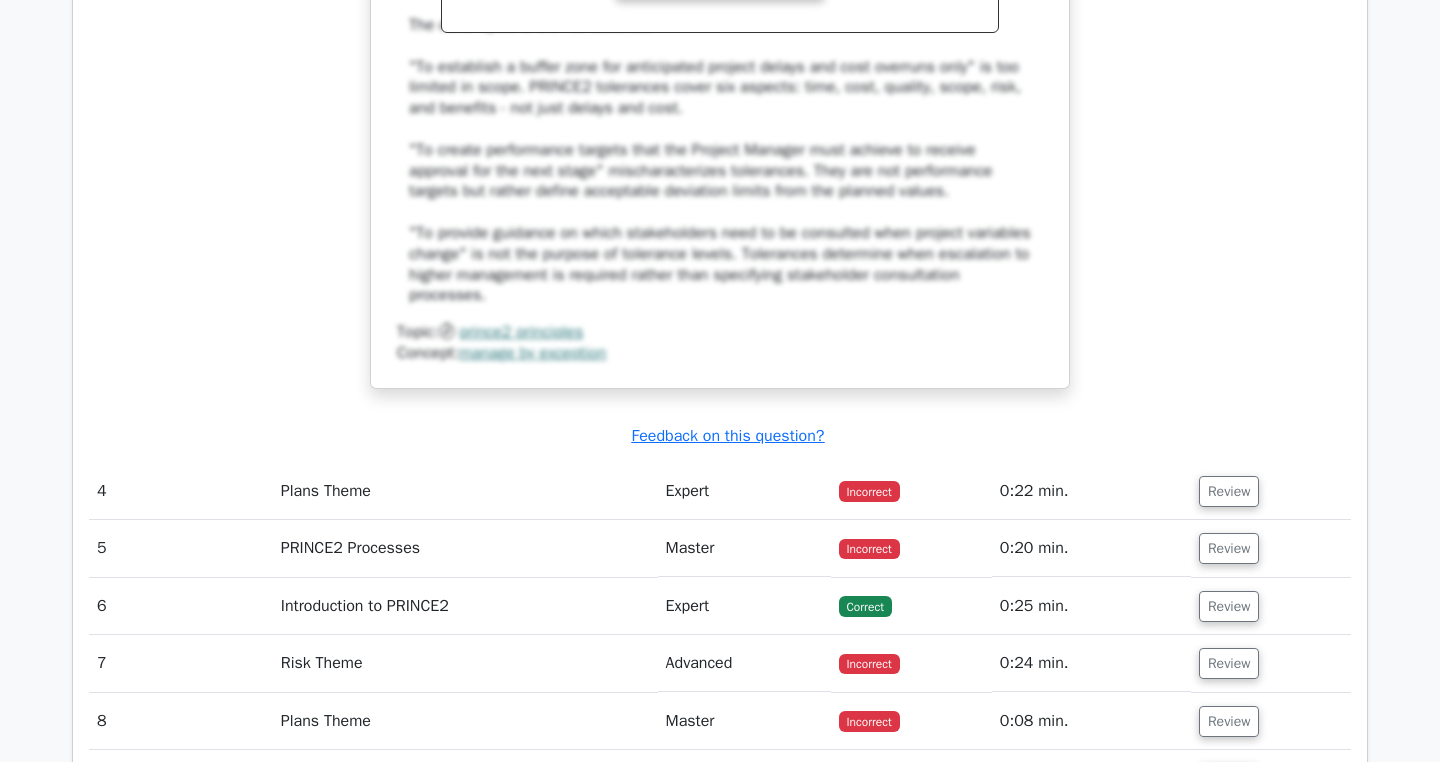 scroll, scrollTop: 3684, scrollLeft: 0, axis: vertical 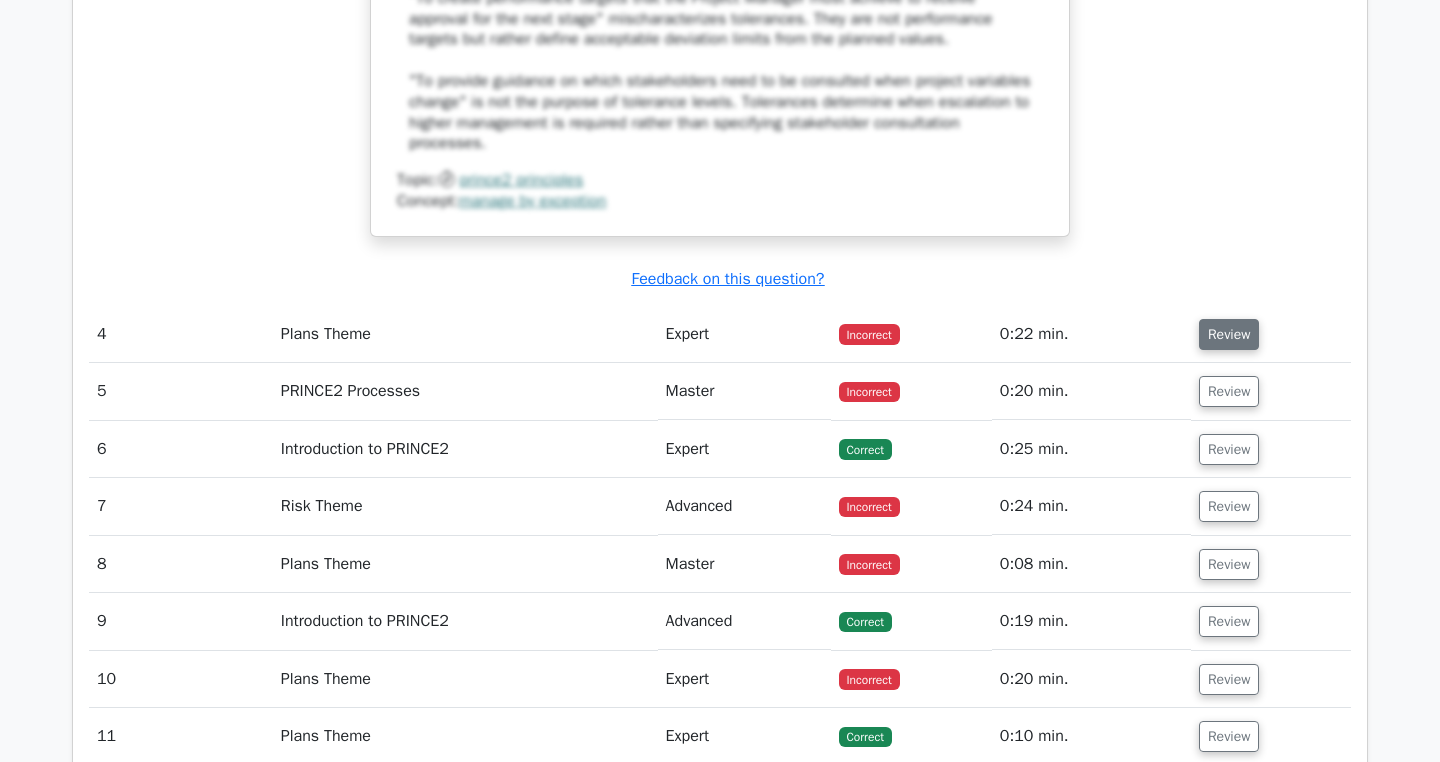 click on "Review" at bounding box center [1229, 334] 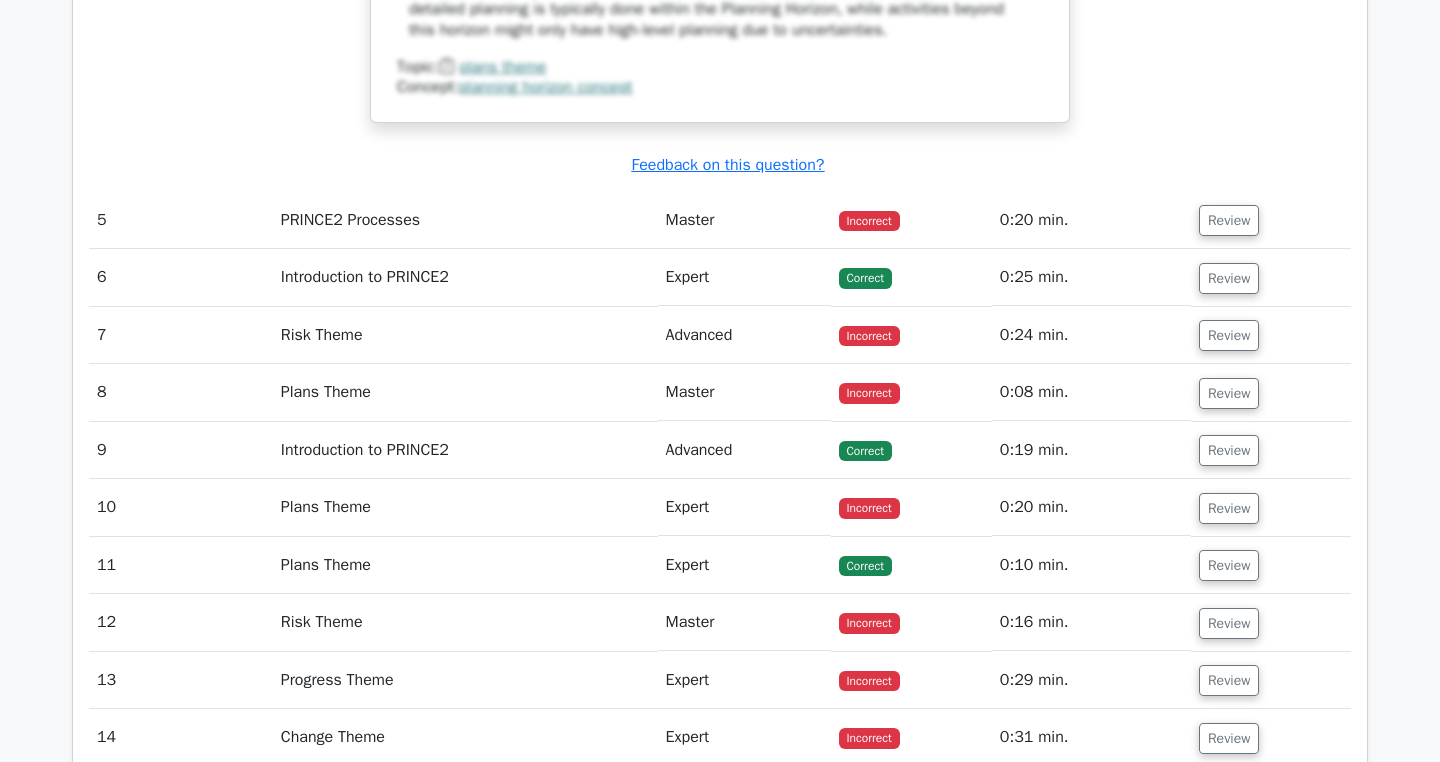 scroll, scrollTop: 4811, scrollLeft: 0, axis: vertical 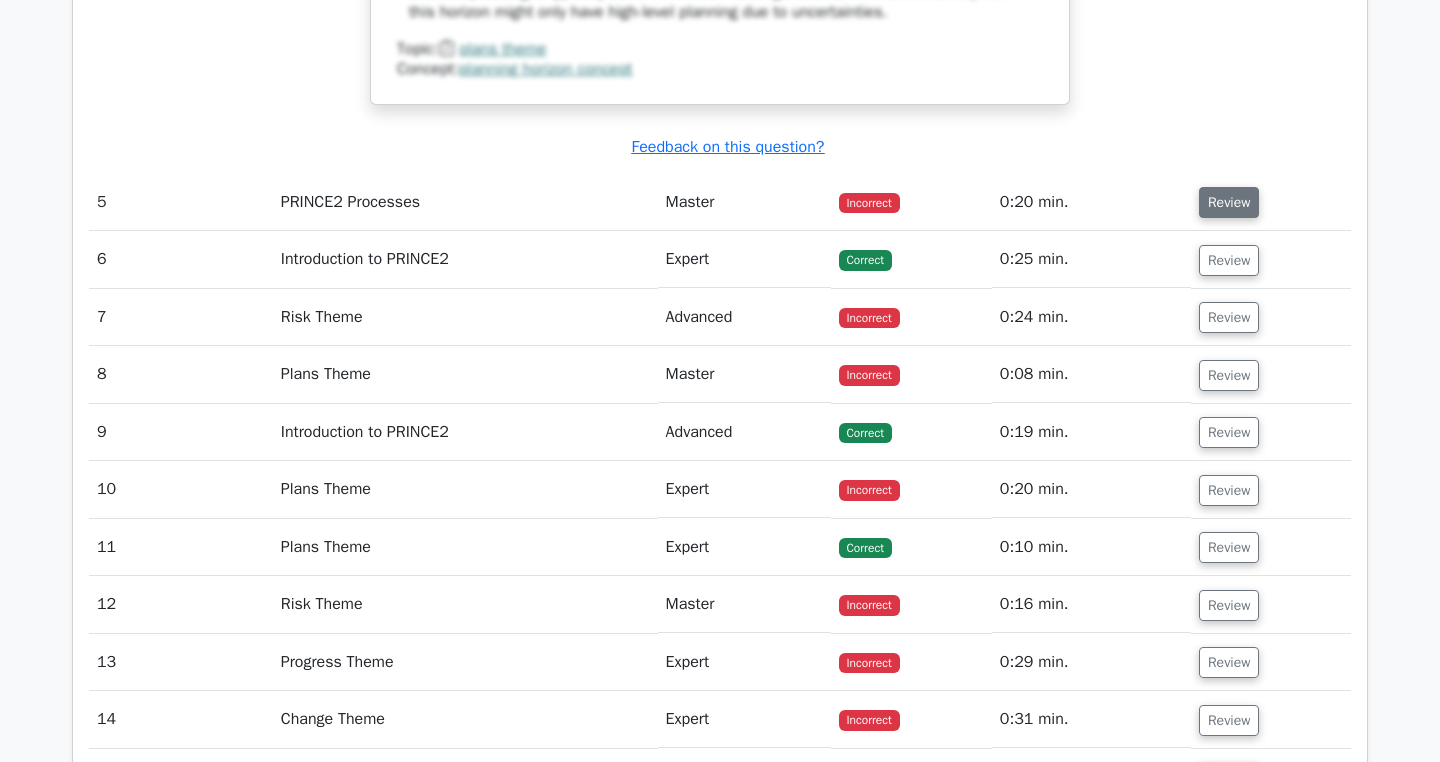 click on "Review" at bounding box center [1229, 202] 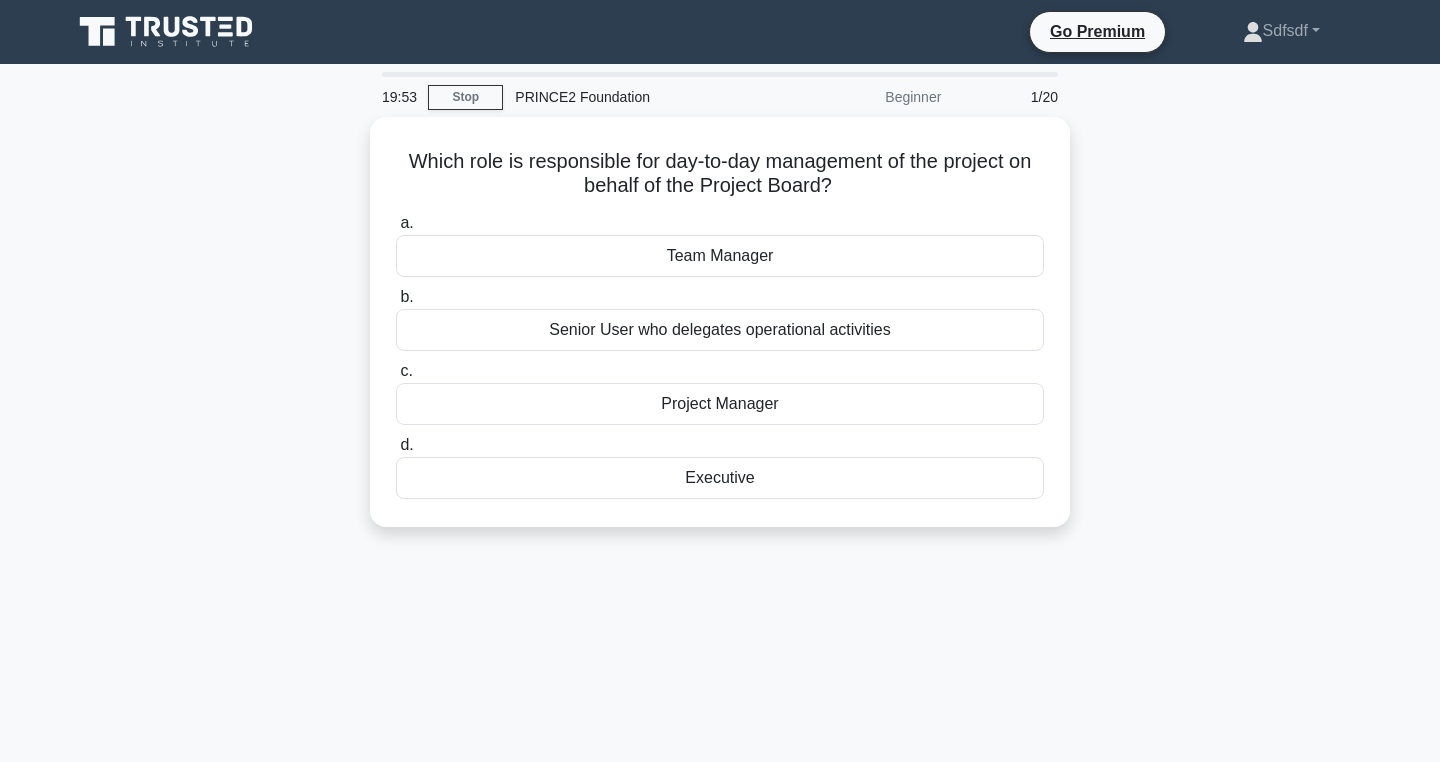 scroll, scrollTop: 0, scrollLeft: 0, axis: both 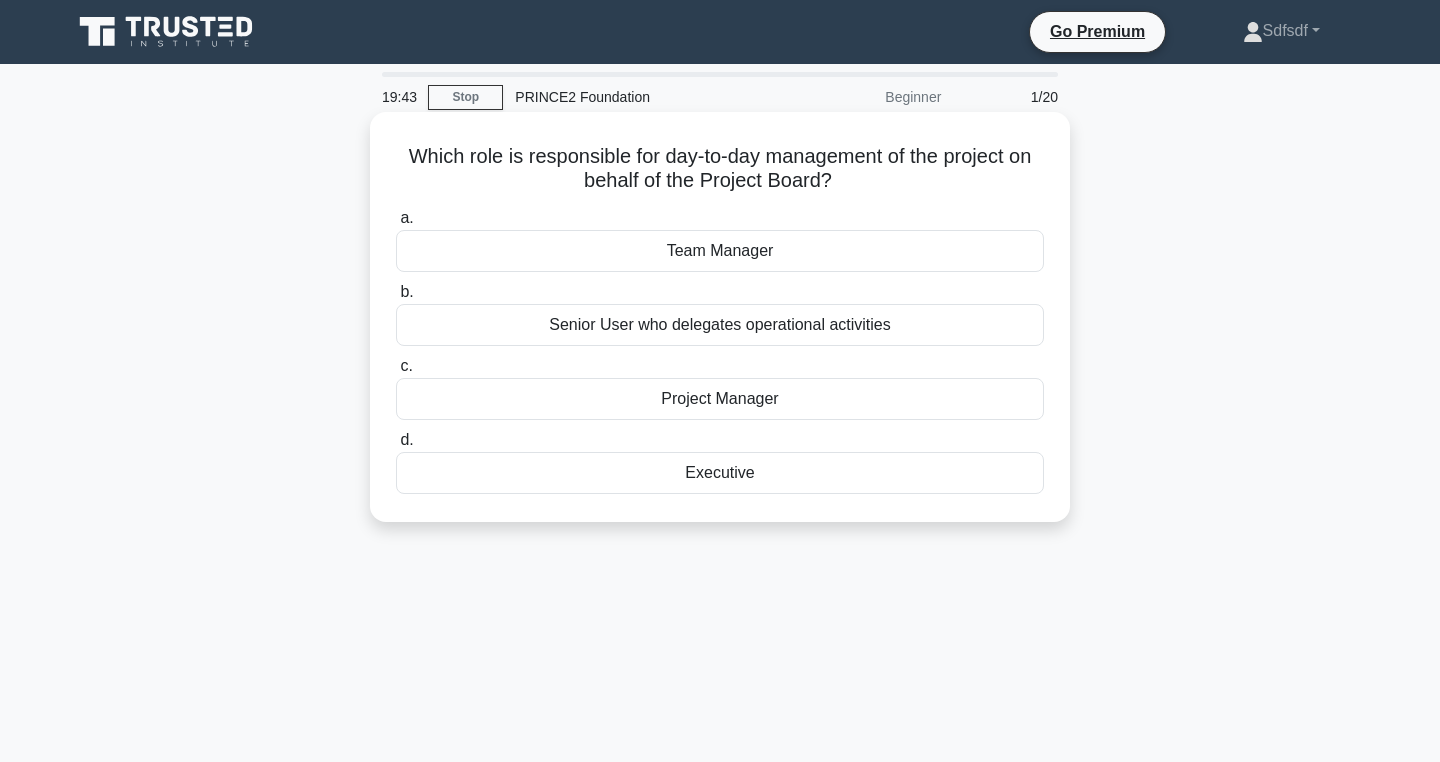 click on "Project Manager" at bounding box center [720, 399] 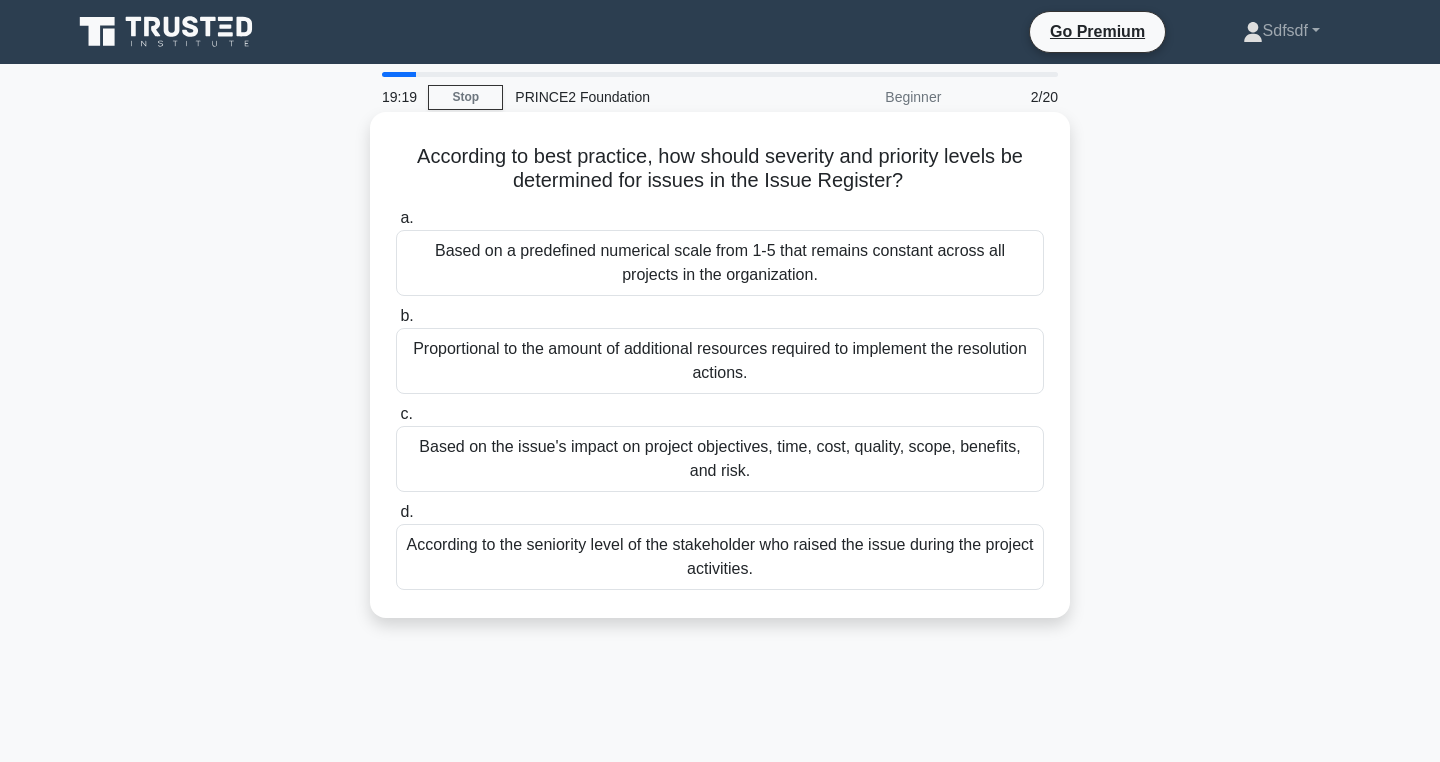 click on "Based on a predefined numerical scale from 1-5 that remains constant across all projects in the organization." at bounding box center [720, 263] 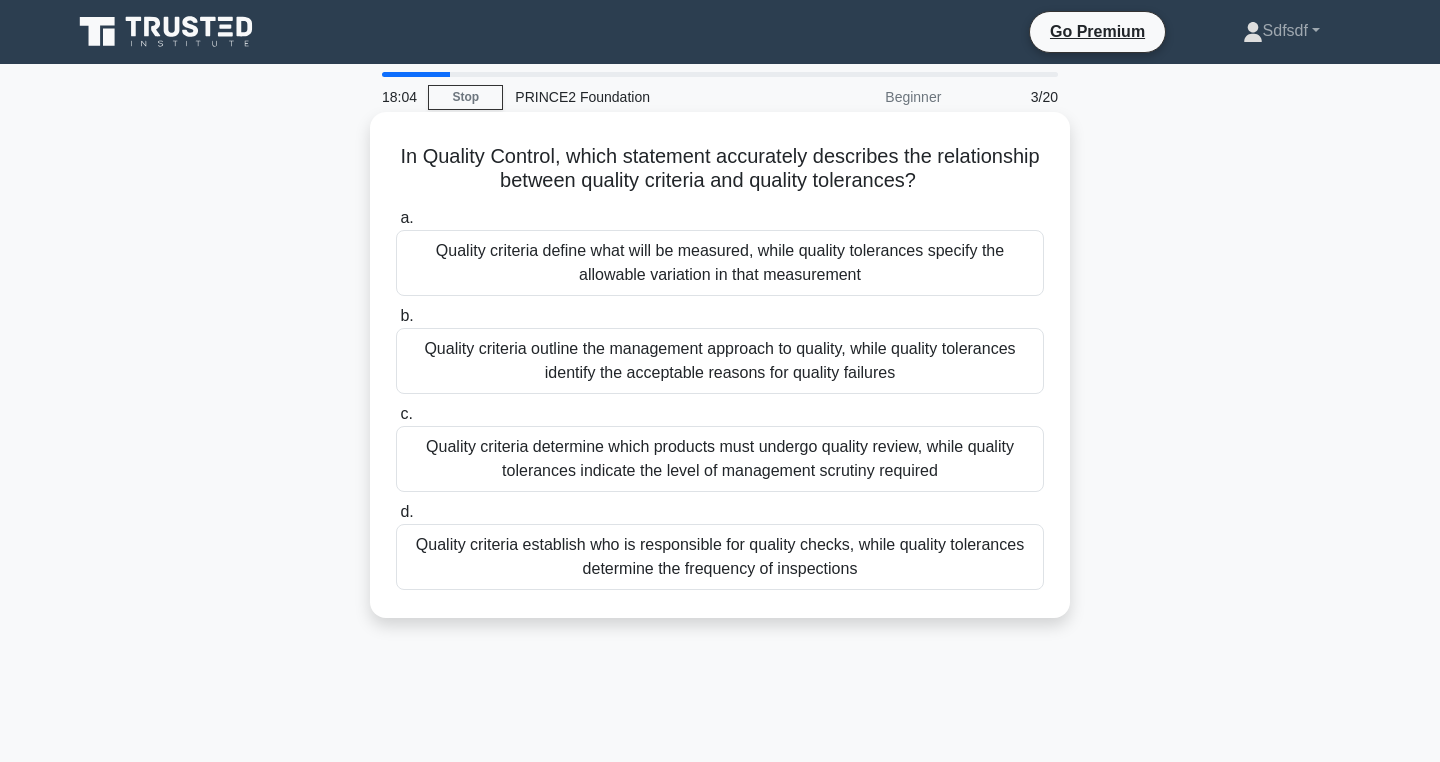 click on "Quality criteria define what will be measured, while quality tolerances specify the allowable variation in that measurement" at bounding box center [720, 263] 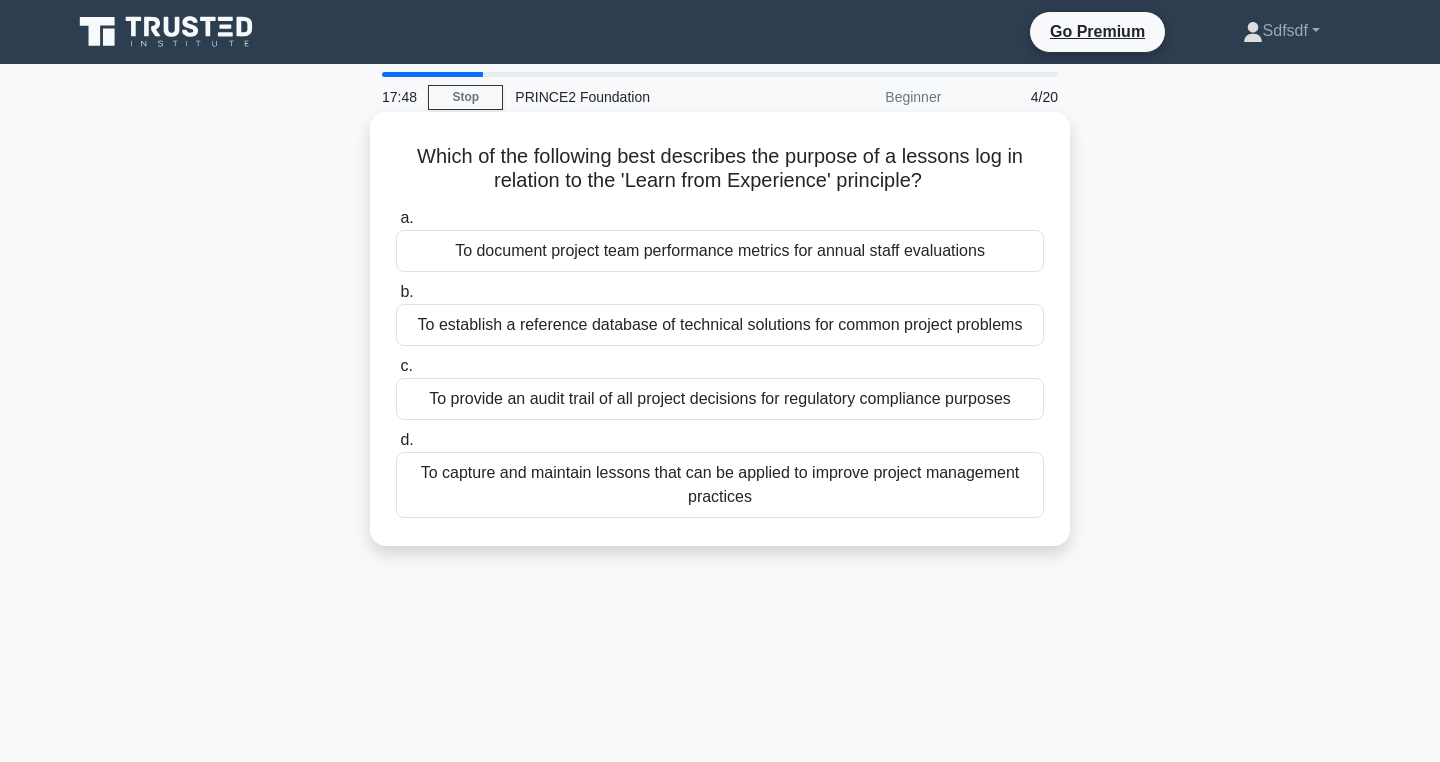click on "To capture and maintain lessons that can be applied to improve project management practices" at bounding box center [720, 485] 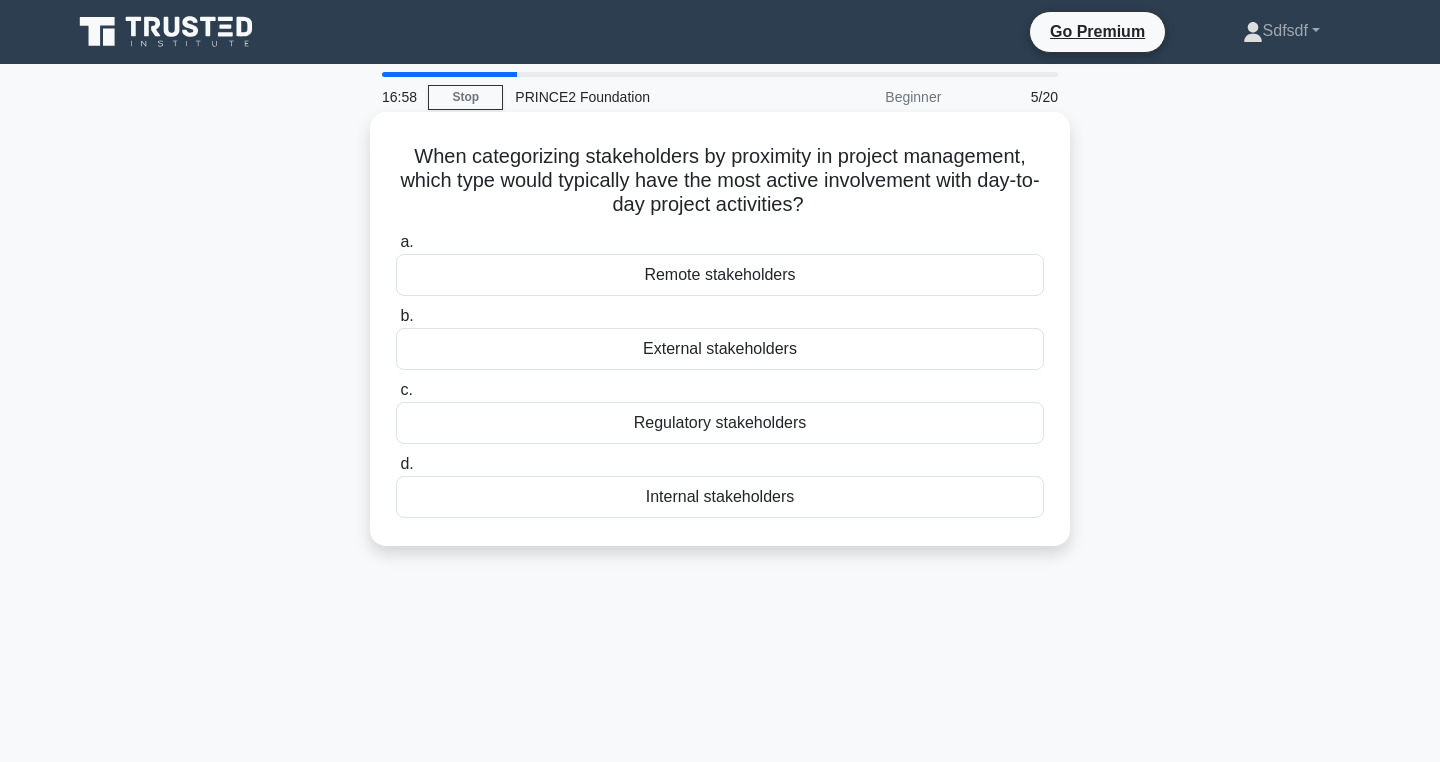 click on "Regulatory stakeholders" at bounding box center [720, 423] 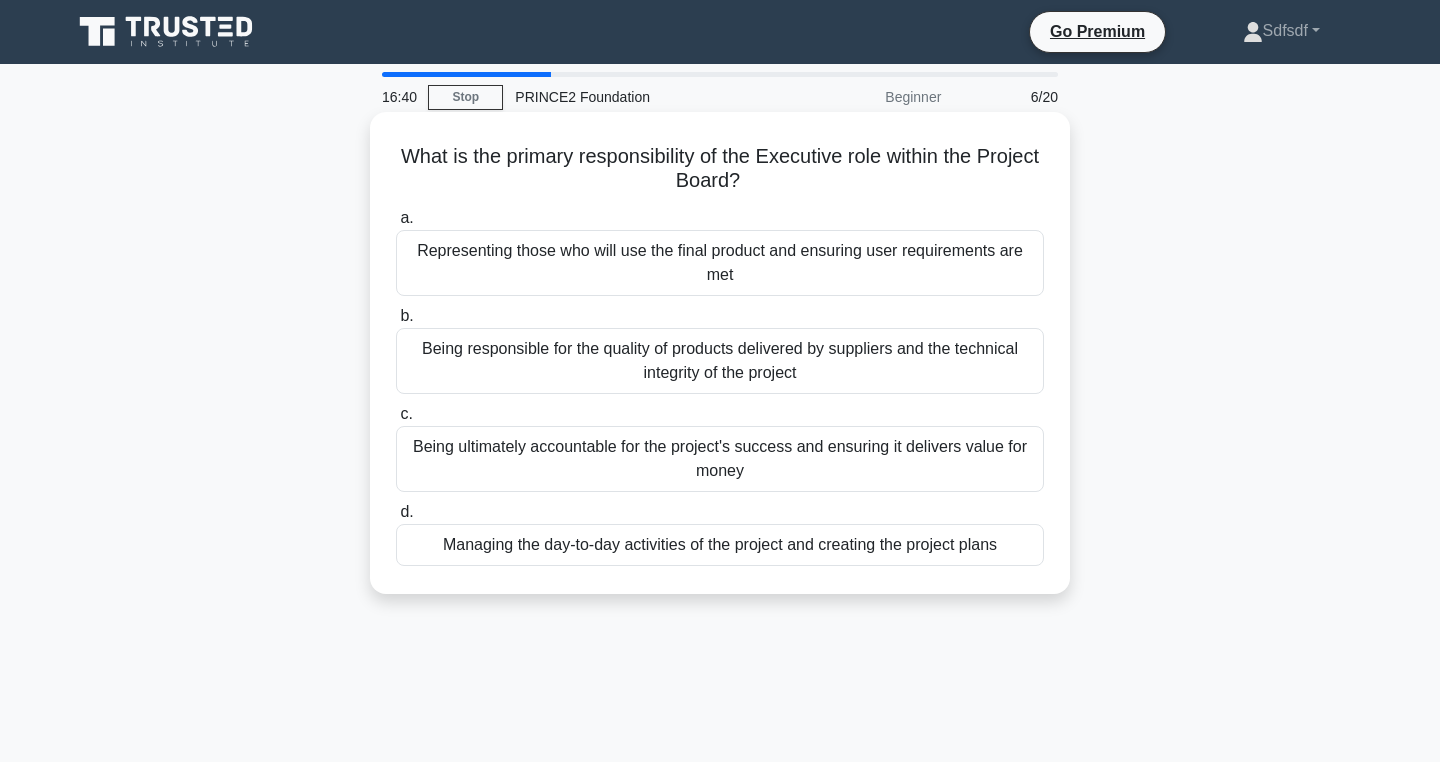 click on "Being ultimately accountable for the project's success and ensuring it delivers value for money" at bounding box center [720, 459] 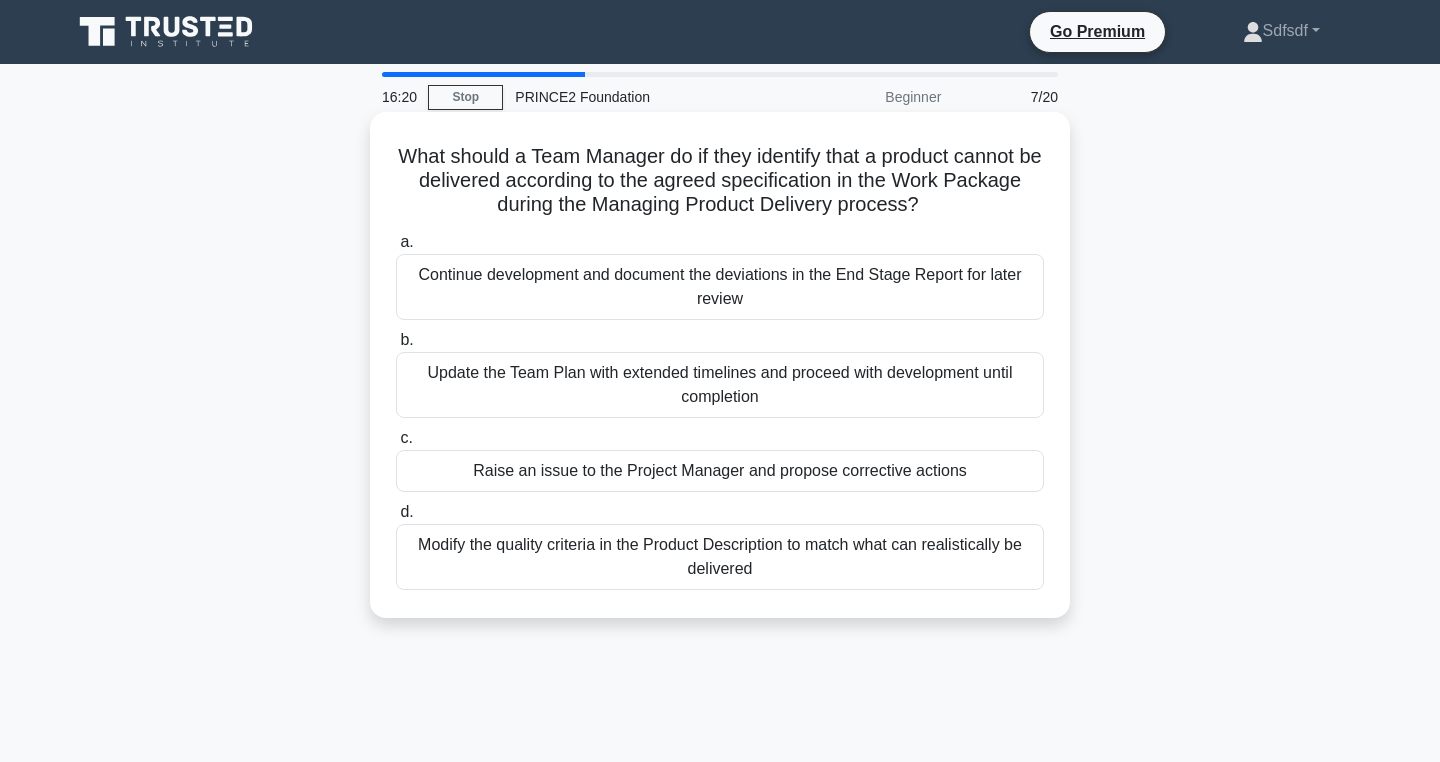 click on "Raise an issue to the Project Manager and propose corrective actions" at bounding box center [720, 471] 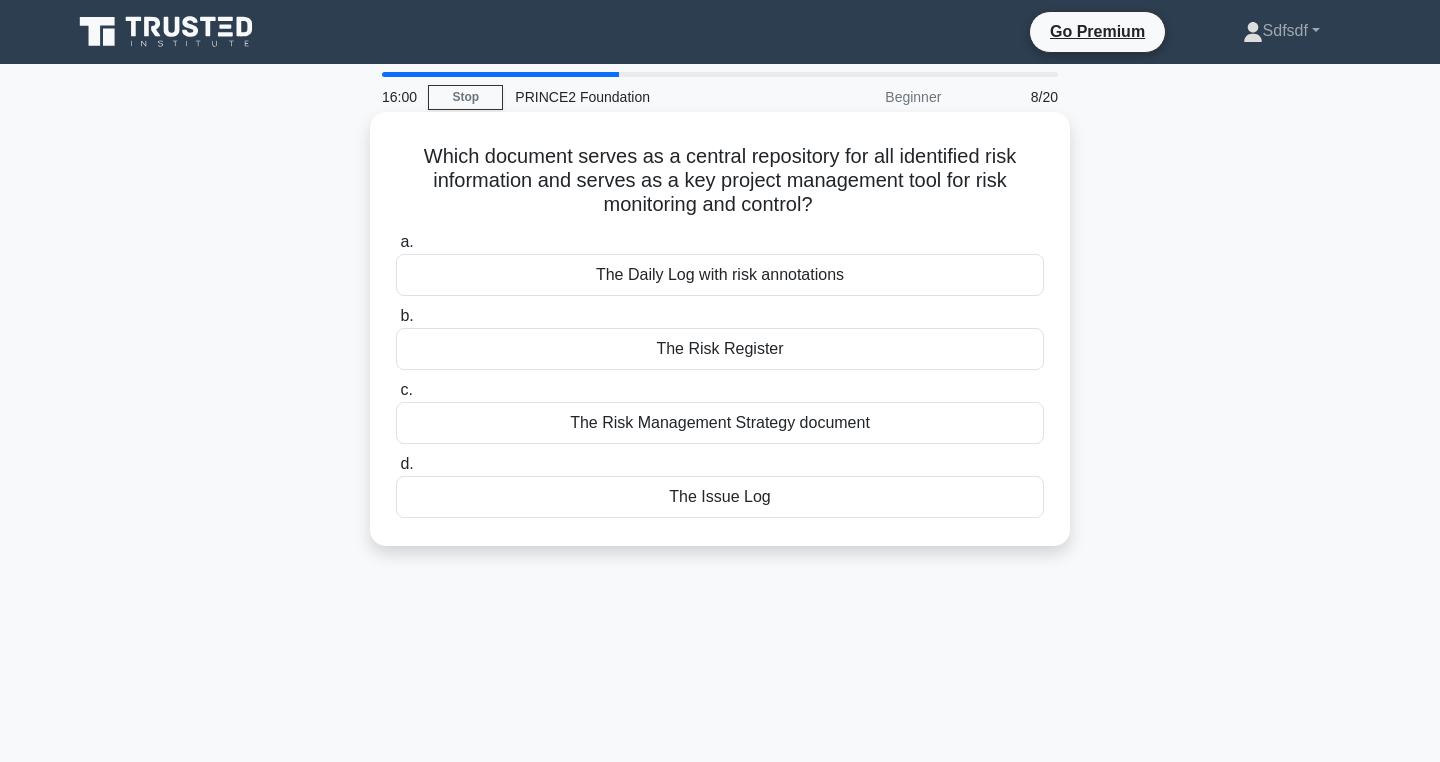 click on "The Risk Register" at bounding box center (720, 349) 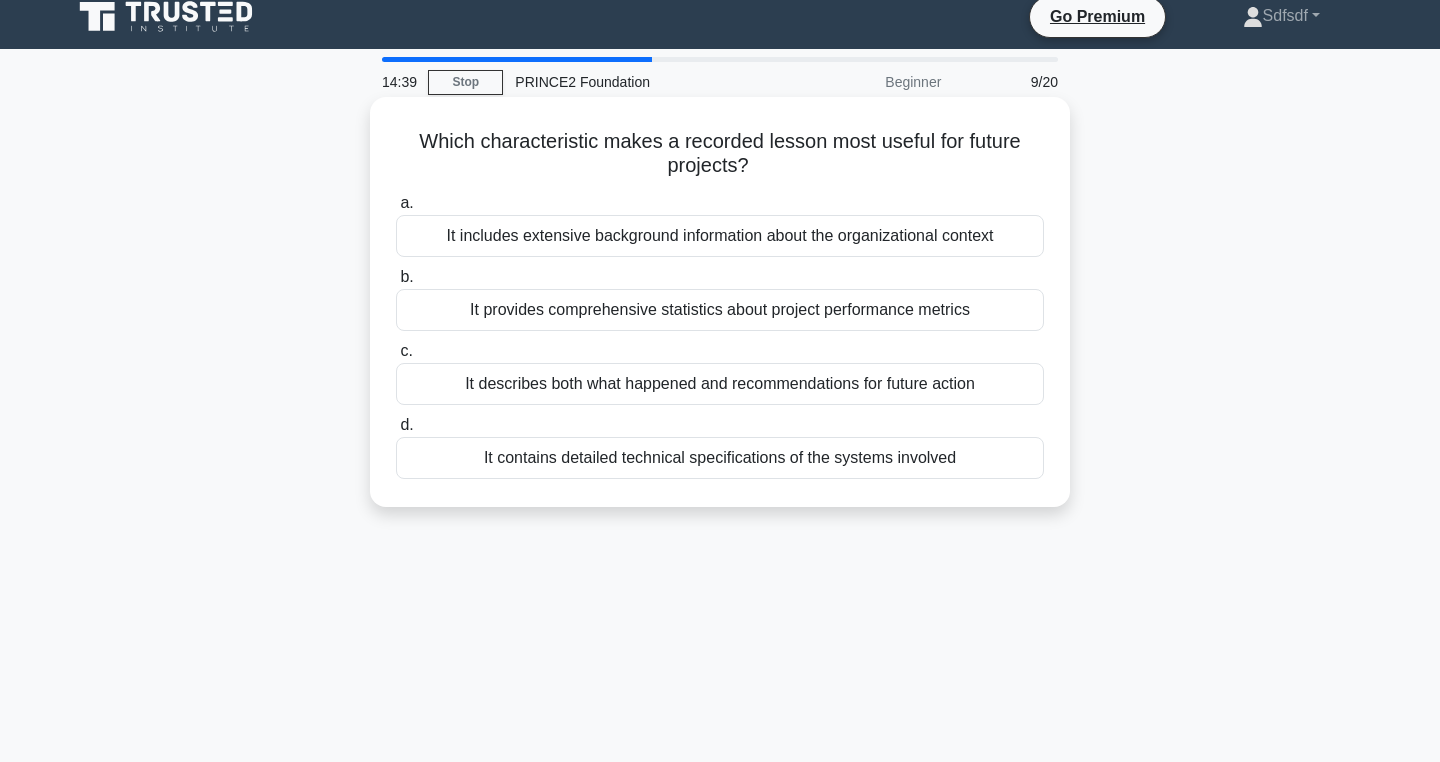 scroll, scrollTop: 13, scrollLeft: 0, axis: vertical 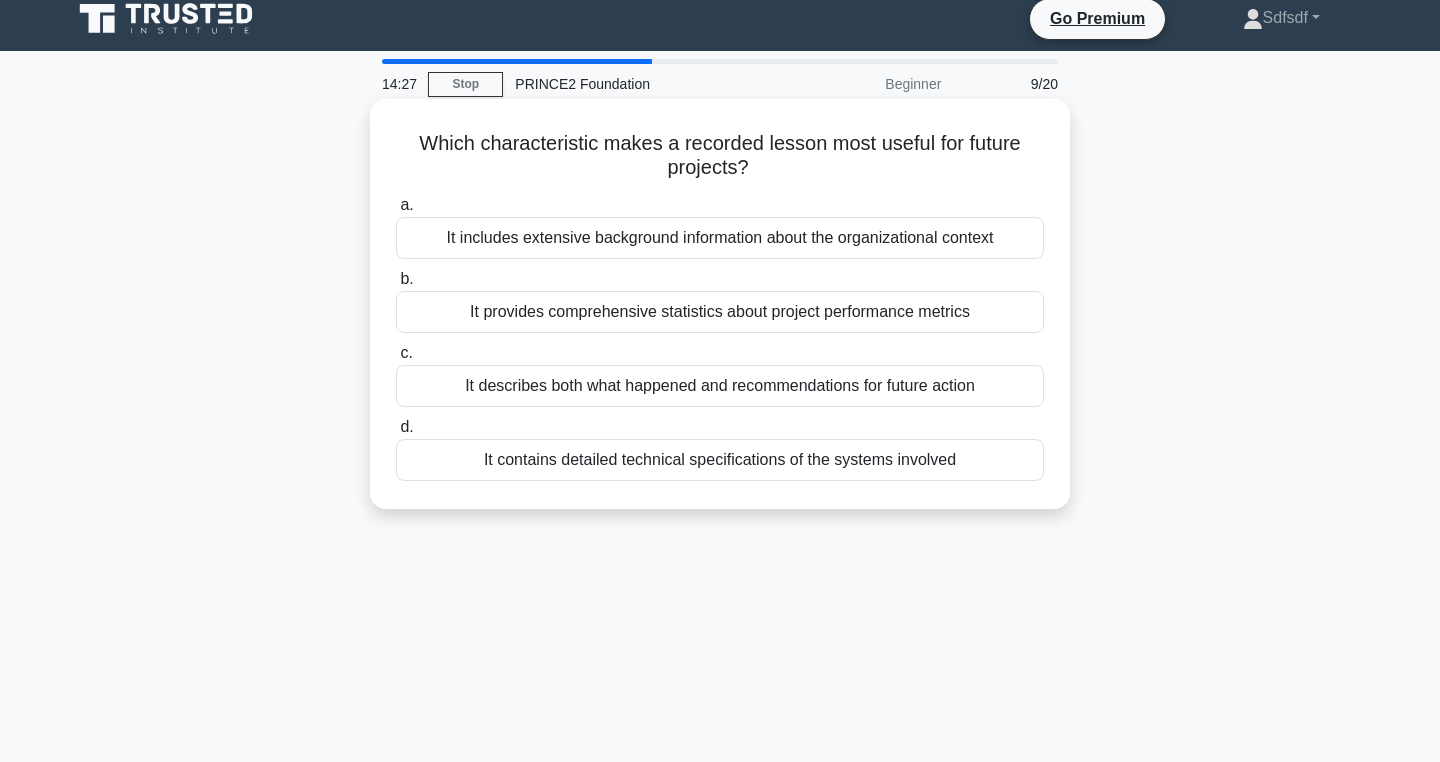 click on "It describes both what happened and recommendations for future action" at bounding box center (720, 386) 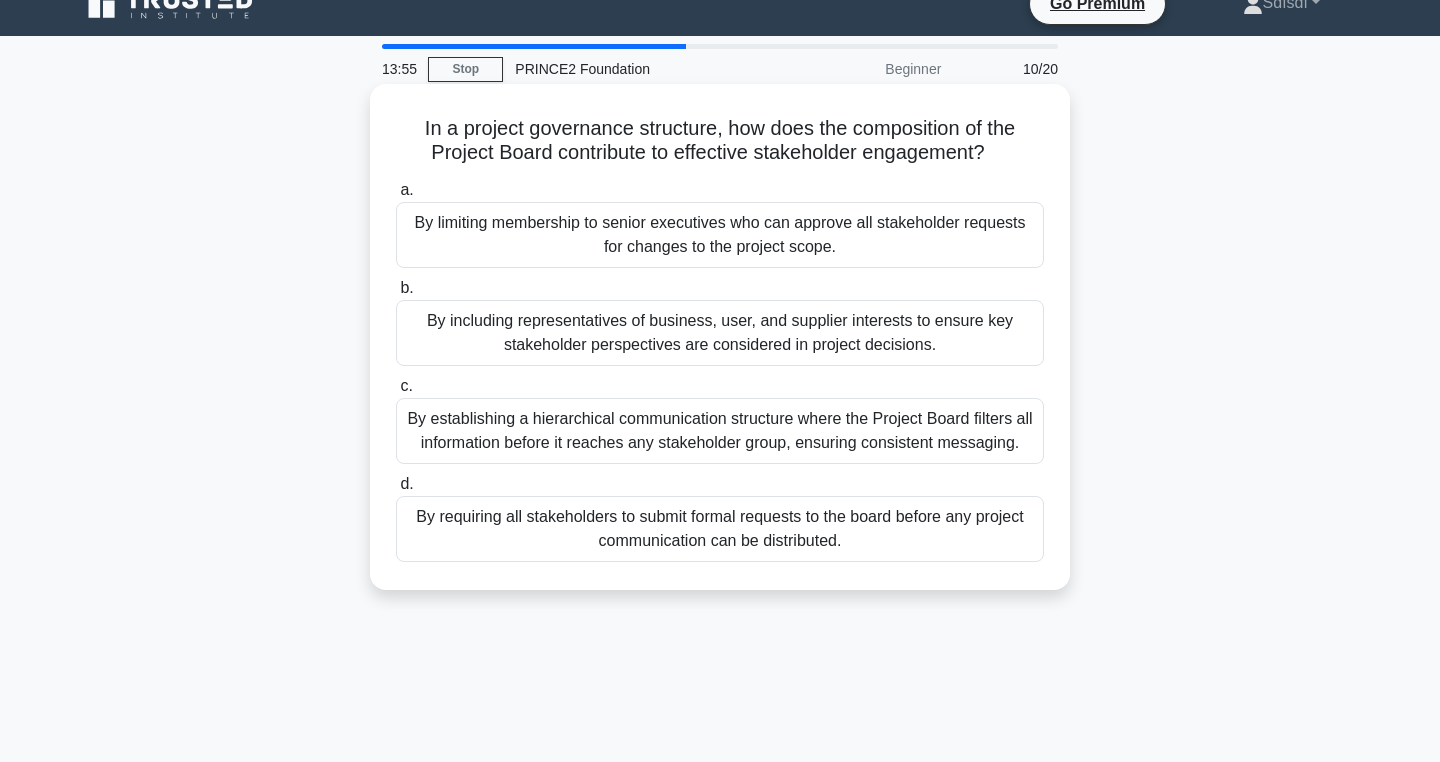 scroll, scrollTop: 33, scrollLeft: 0, axis: vertical 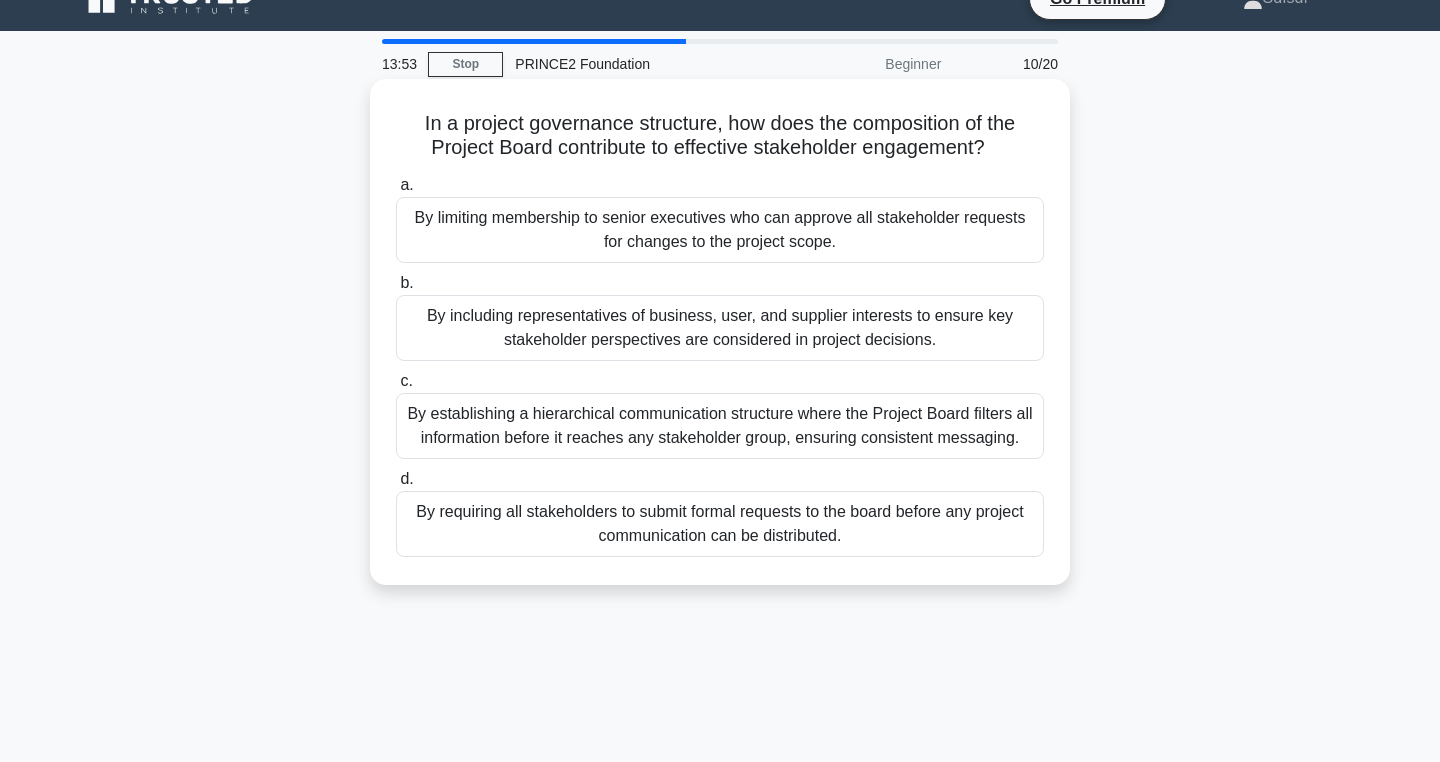 click on "By including representatives of business, user, and supplier interests to ensure key stakeholder perspectives are considered in project decisions." at bounding box center [720, 328] 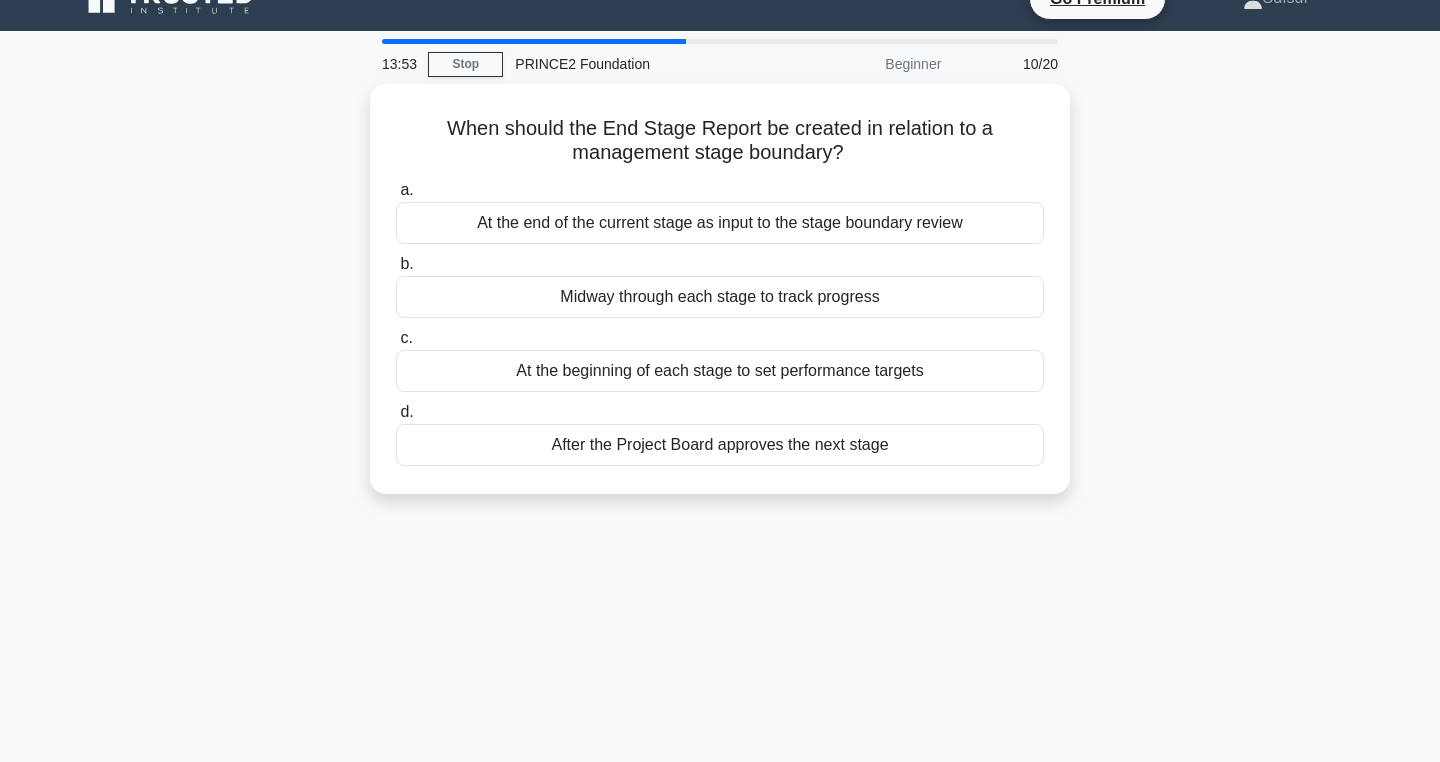 scroll, scrollTop: 0, scrollLeft: 0, axis: both 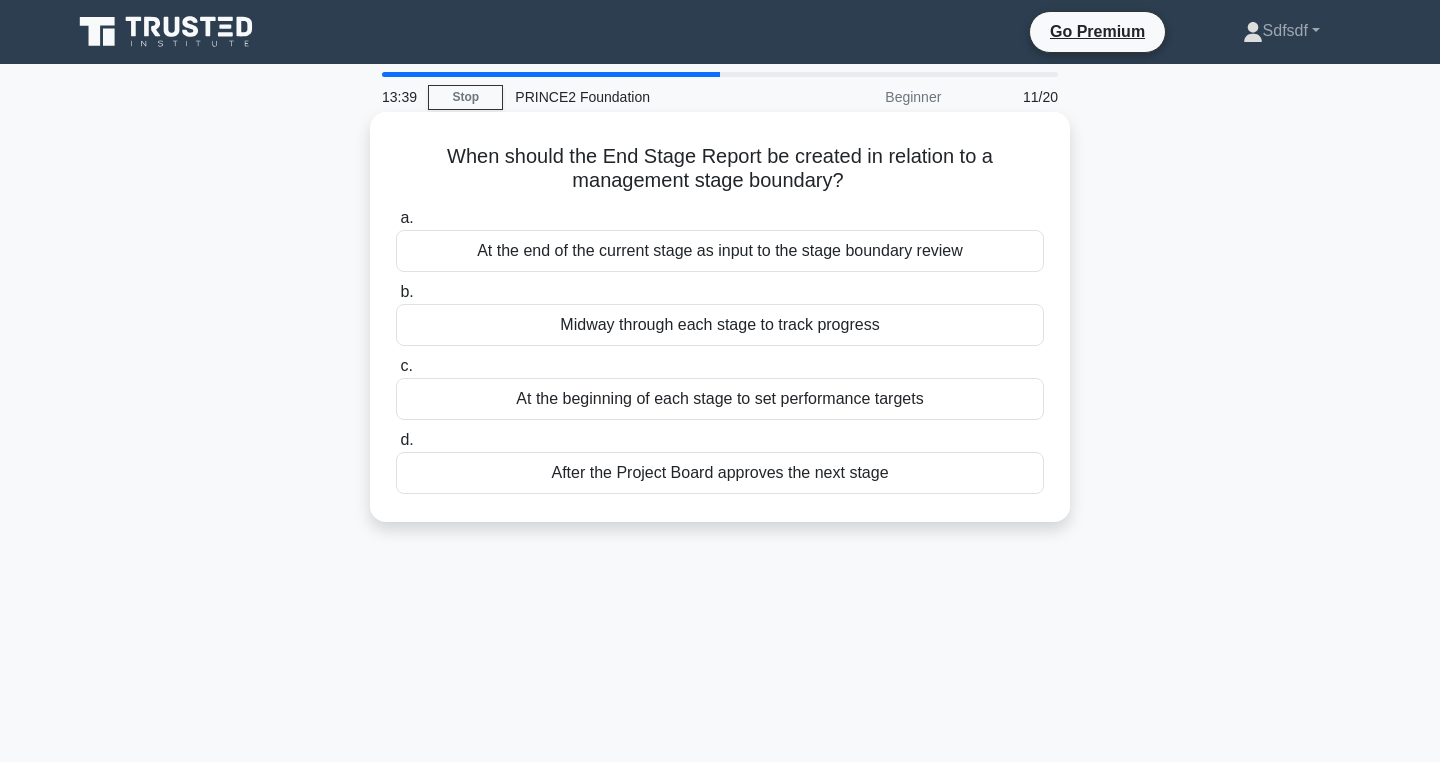 click on "At the end of the current stage as input to the stage boundary review" at bounding box center [720, 251] 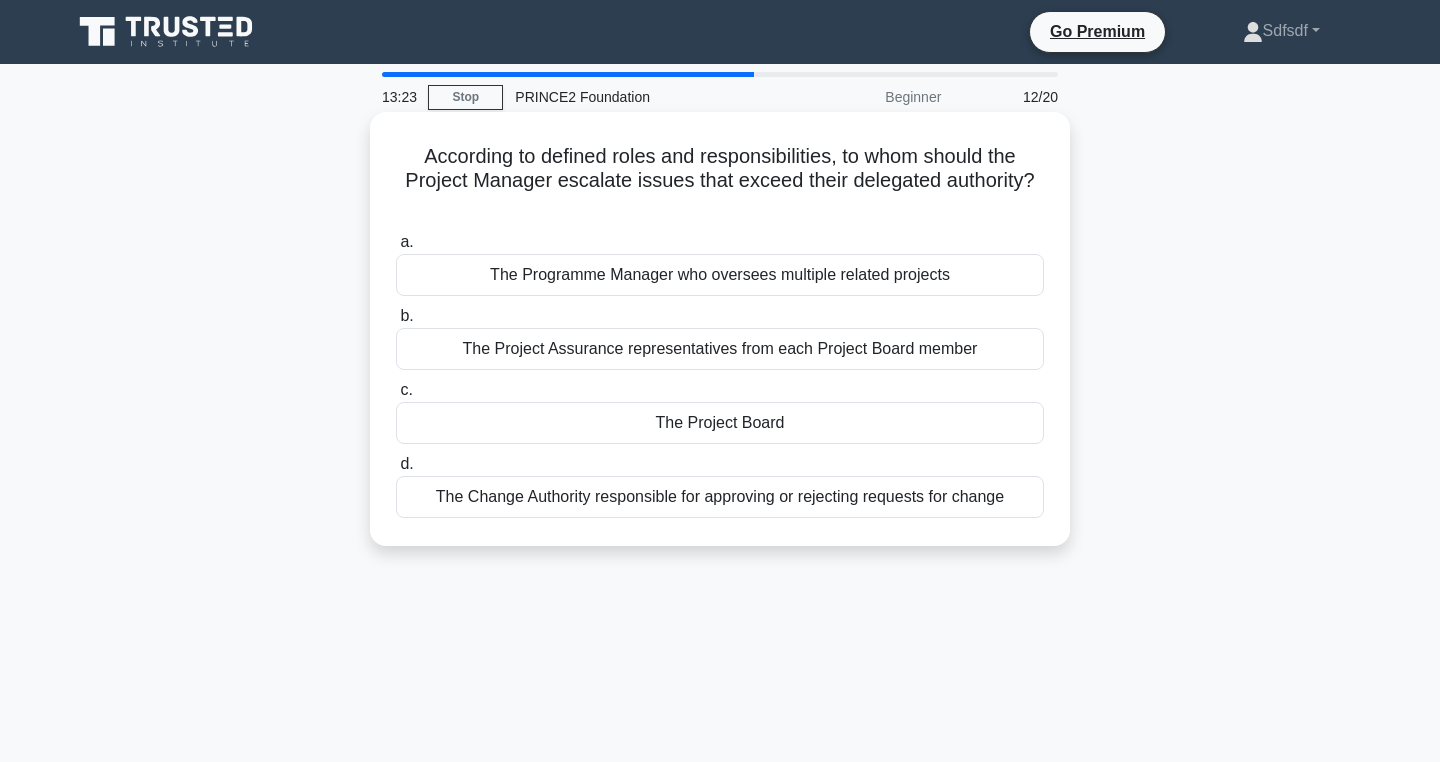 click on "The Change Authority responsible for approving or rejecting requests for change" at bounding box center [720, 497] 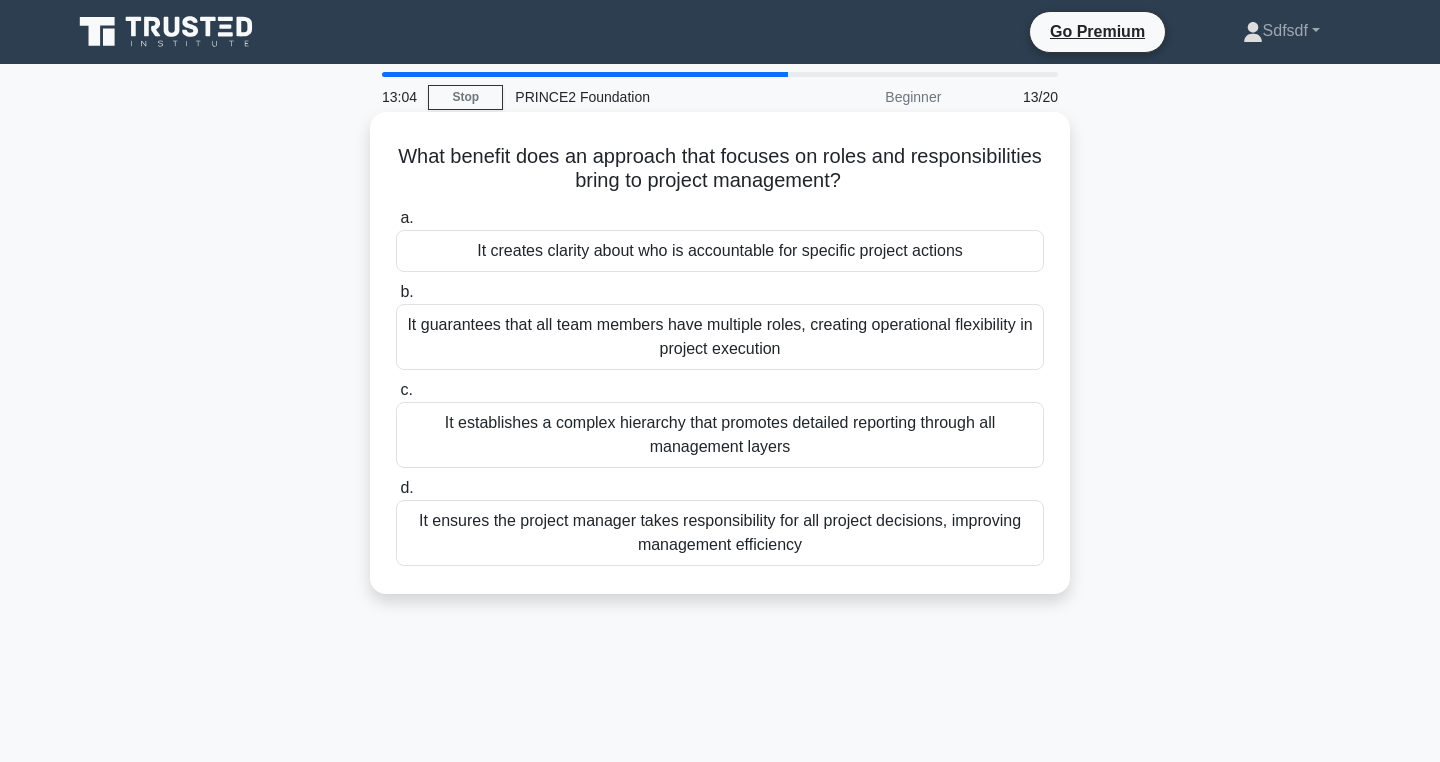 click on "It creates clarity about who is accountable for specific project actions" at bounding box center (720, 251) 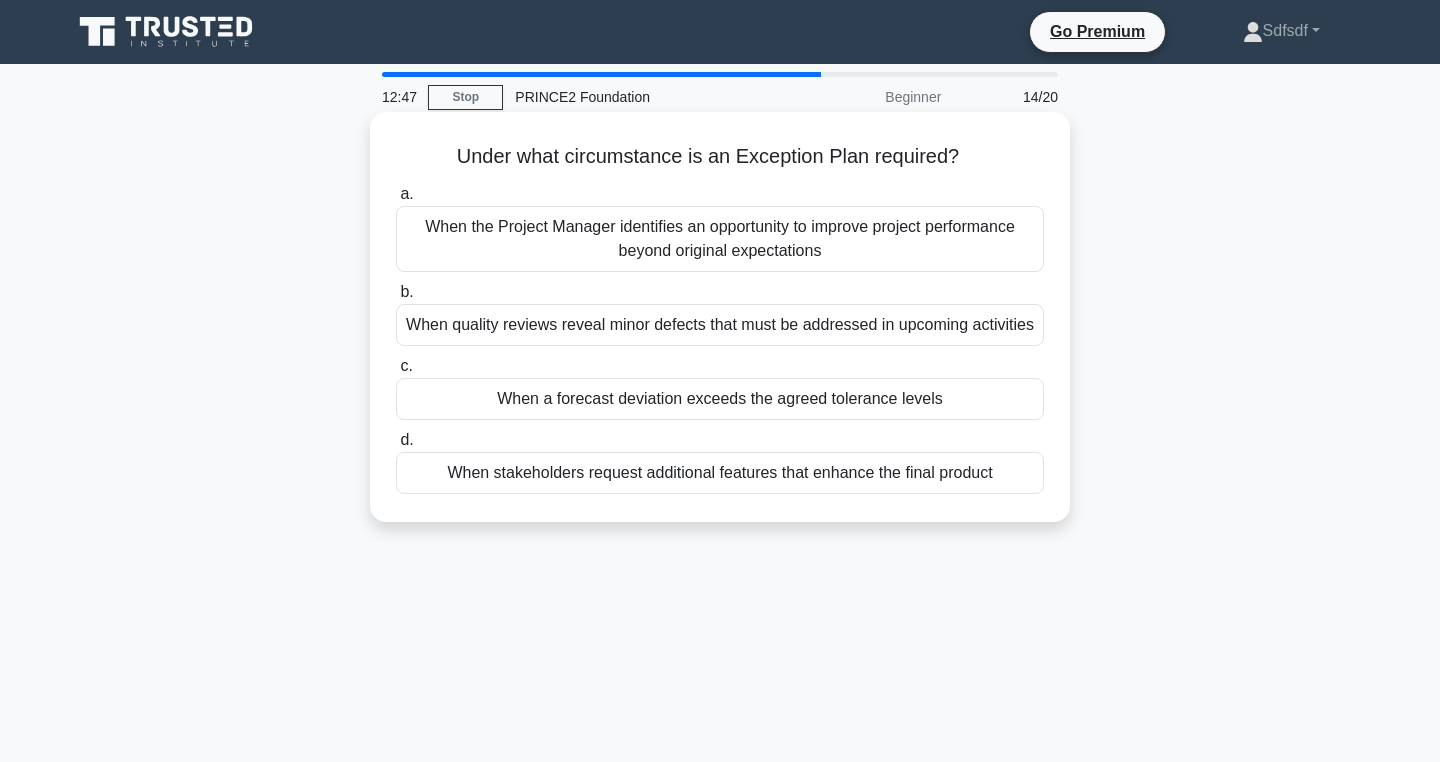click on "When a forecast deviation exceeds the agreed tolerance levels" at bounding box center (720, 399) 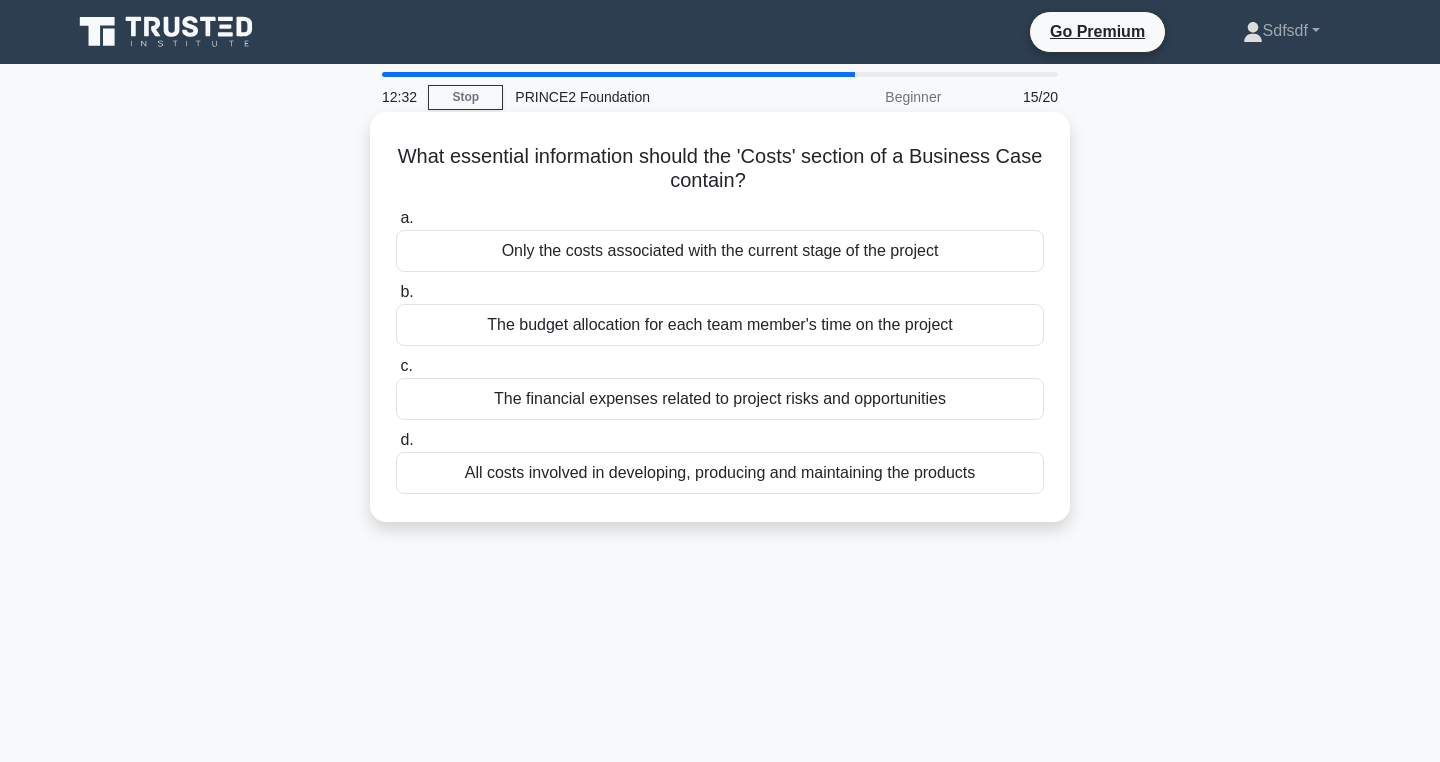 click on "All costs involved in developing, producing and maintaining the products" at bounding box center (720, 473) 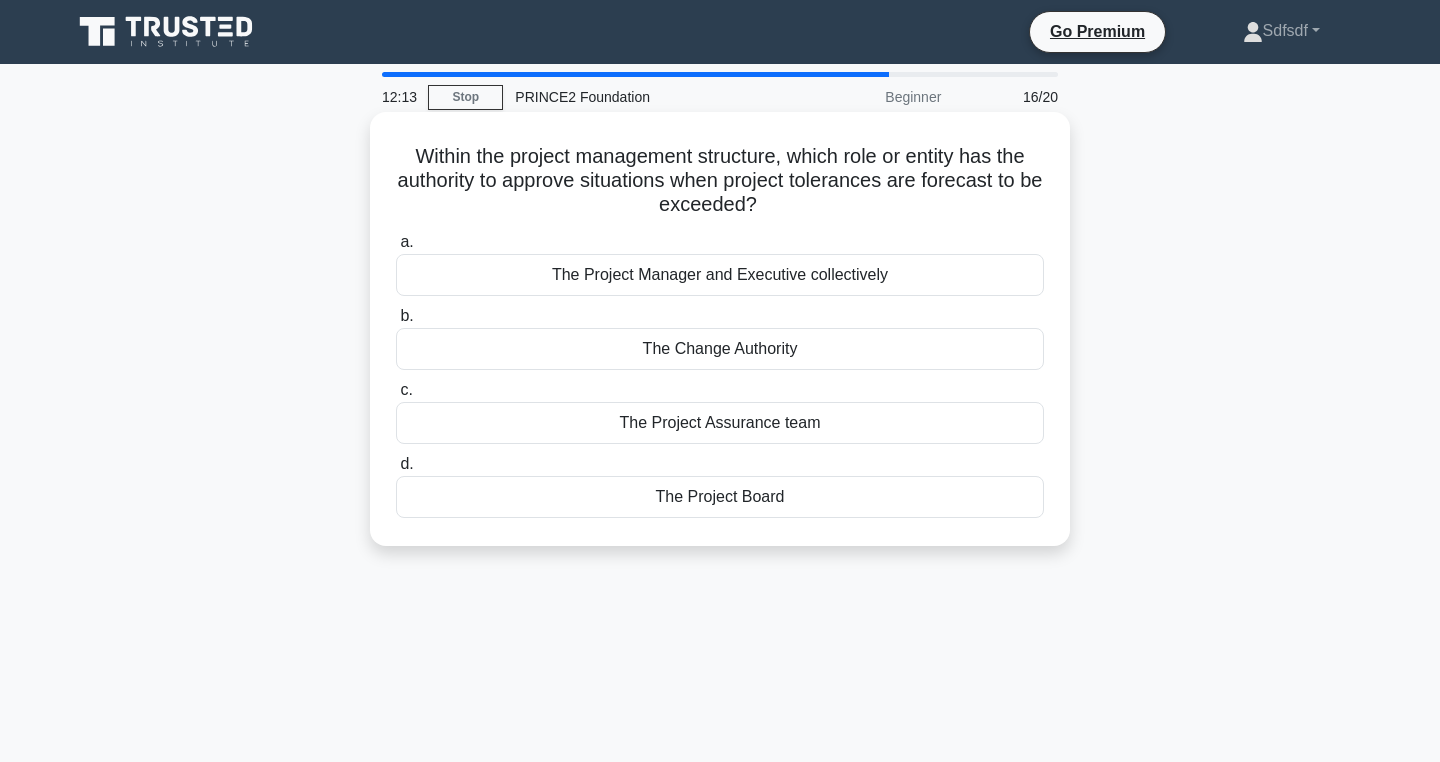 click on "The Project Board" at bounding box center (720, 497) 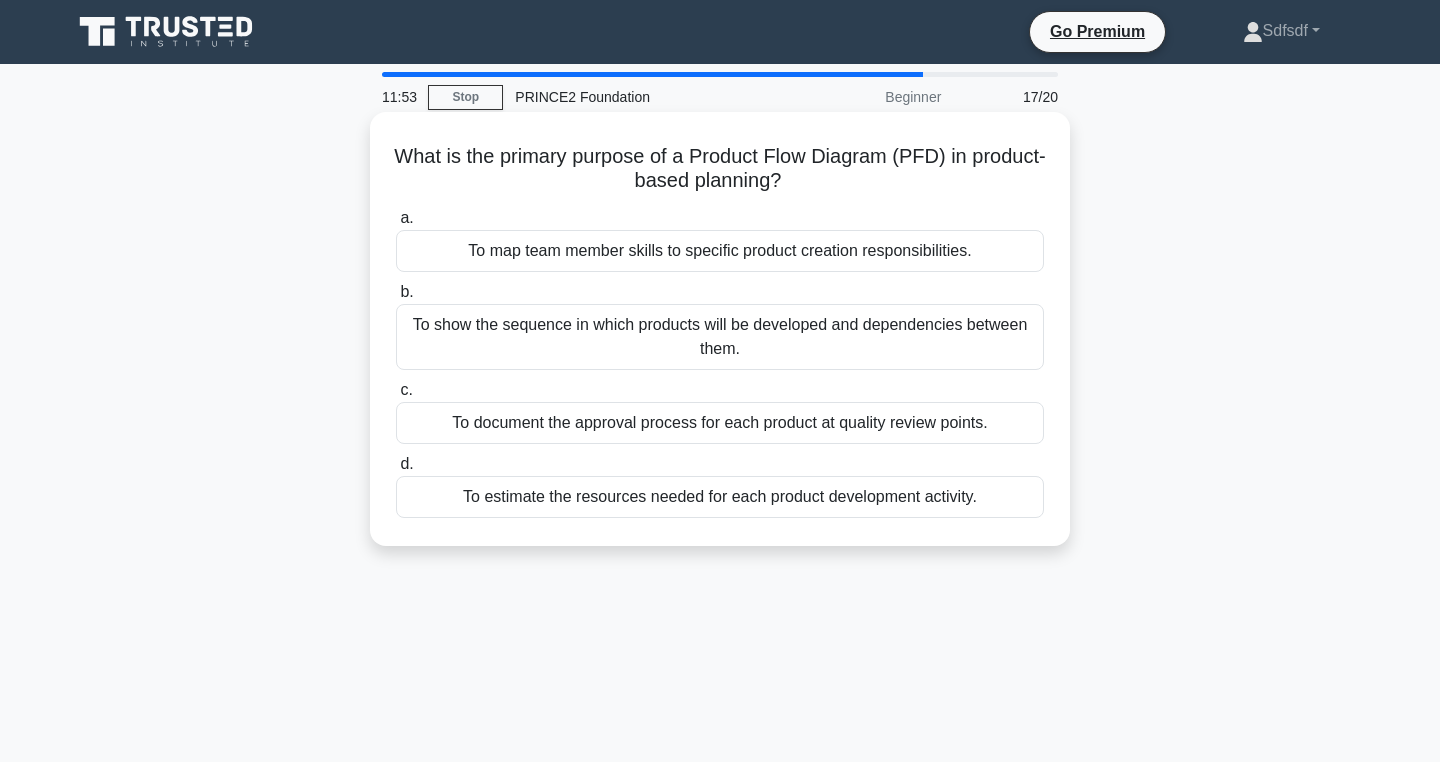 click on "To show the sequence in which products will be developed and dependencies between them." at bounding box center [720, 337] 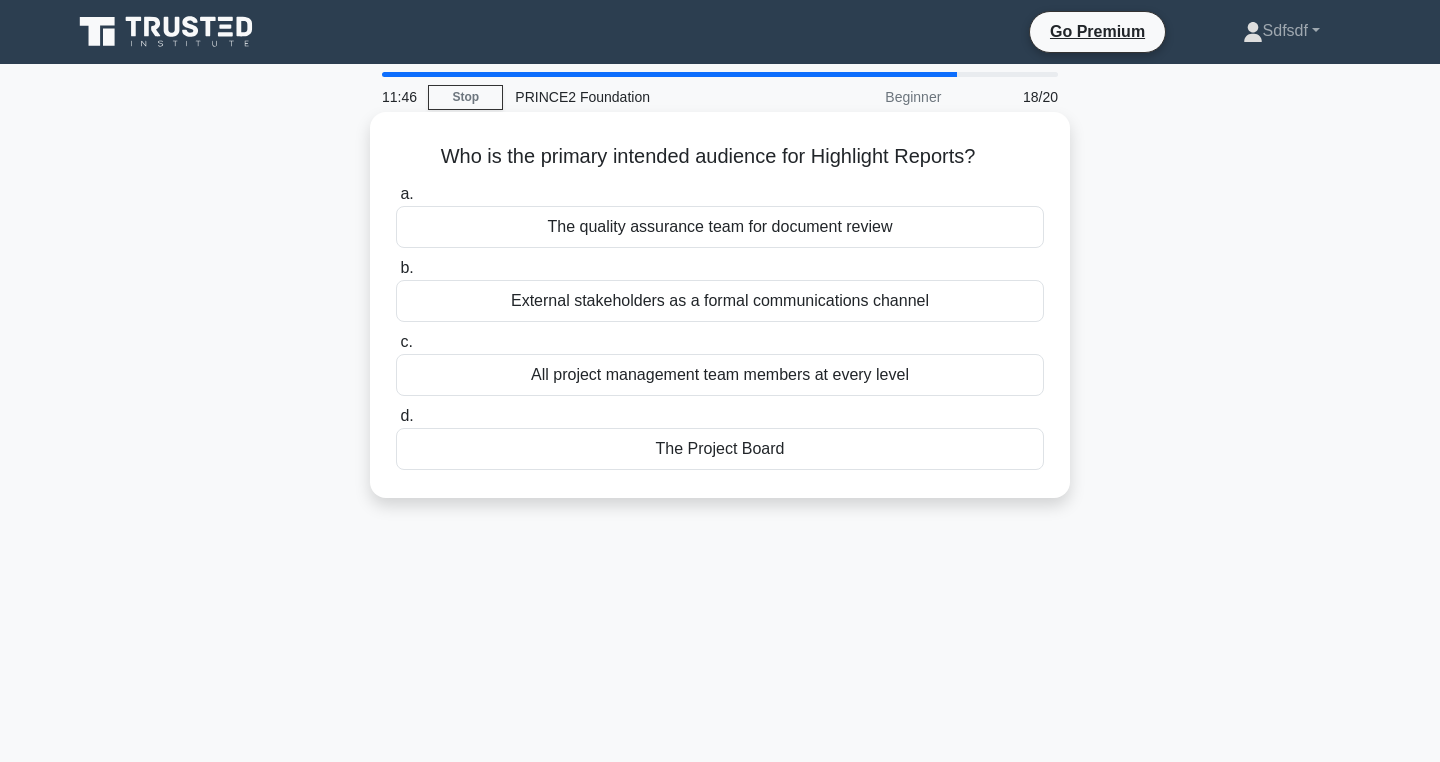 click on "The Project Board" at bounding box center [720, 449] 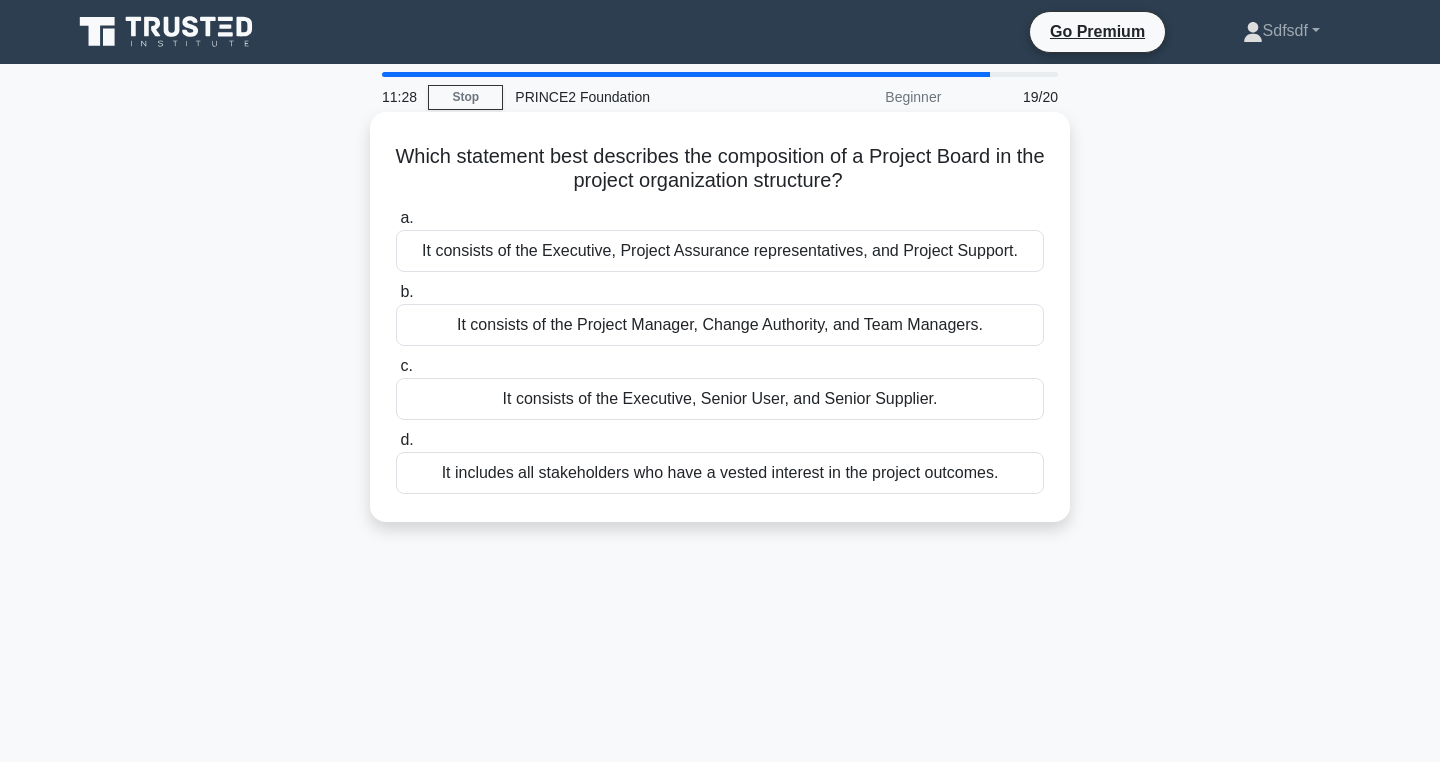 click on "It includes all stakeholders who have a vested interest in the project outcomes." at bounding box center (720, 473) 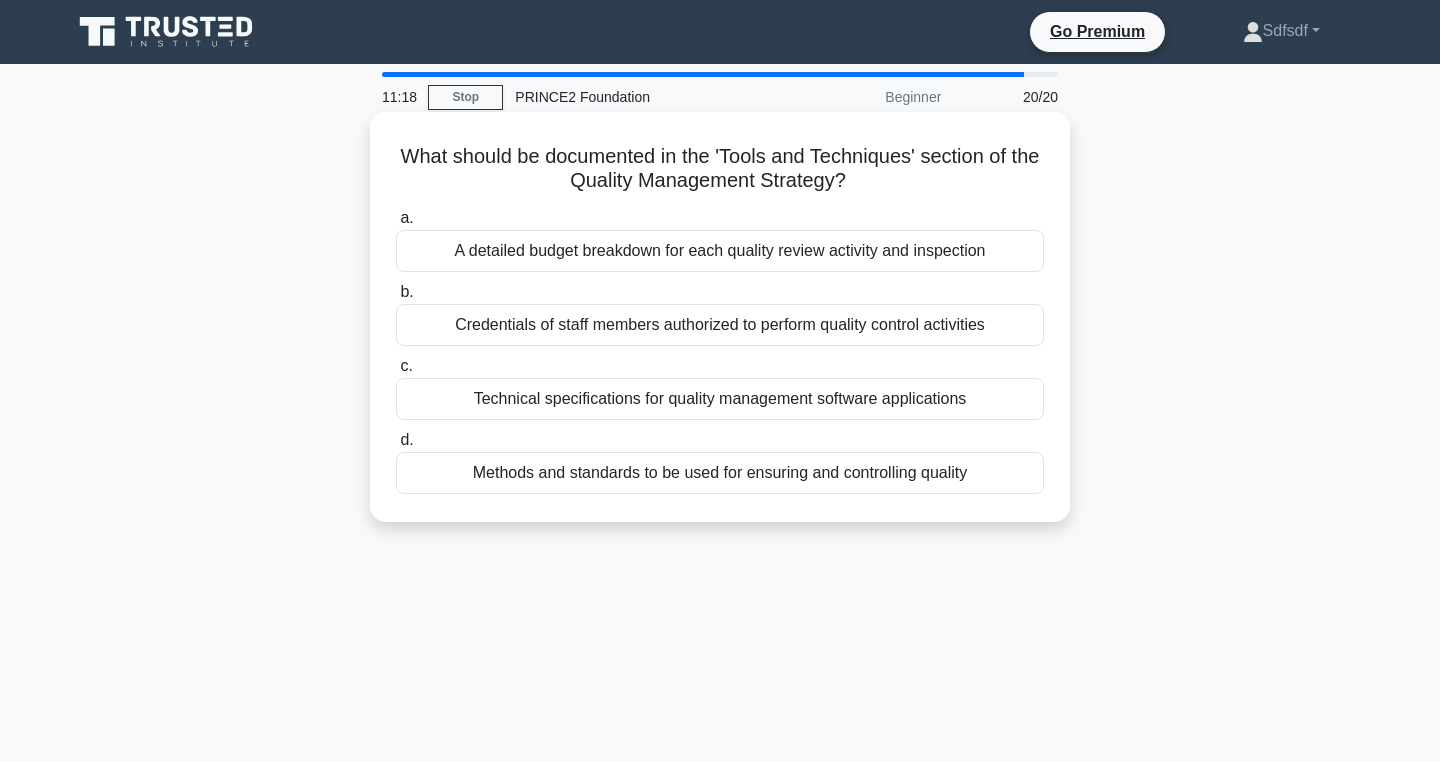 click on "Methods and standards to be used for ensuring and controlling quality" at bounding box center (720, 473) 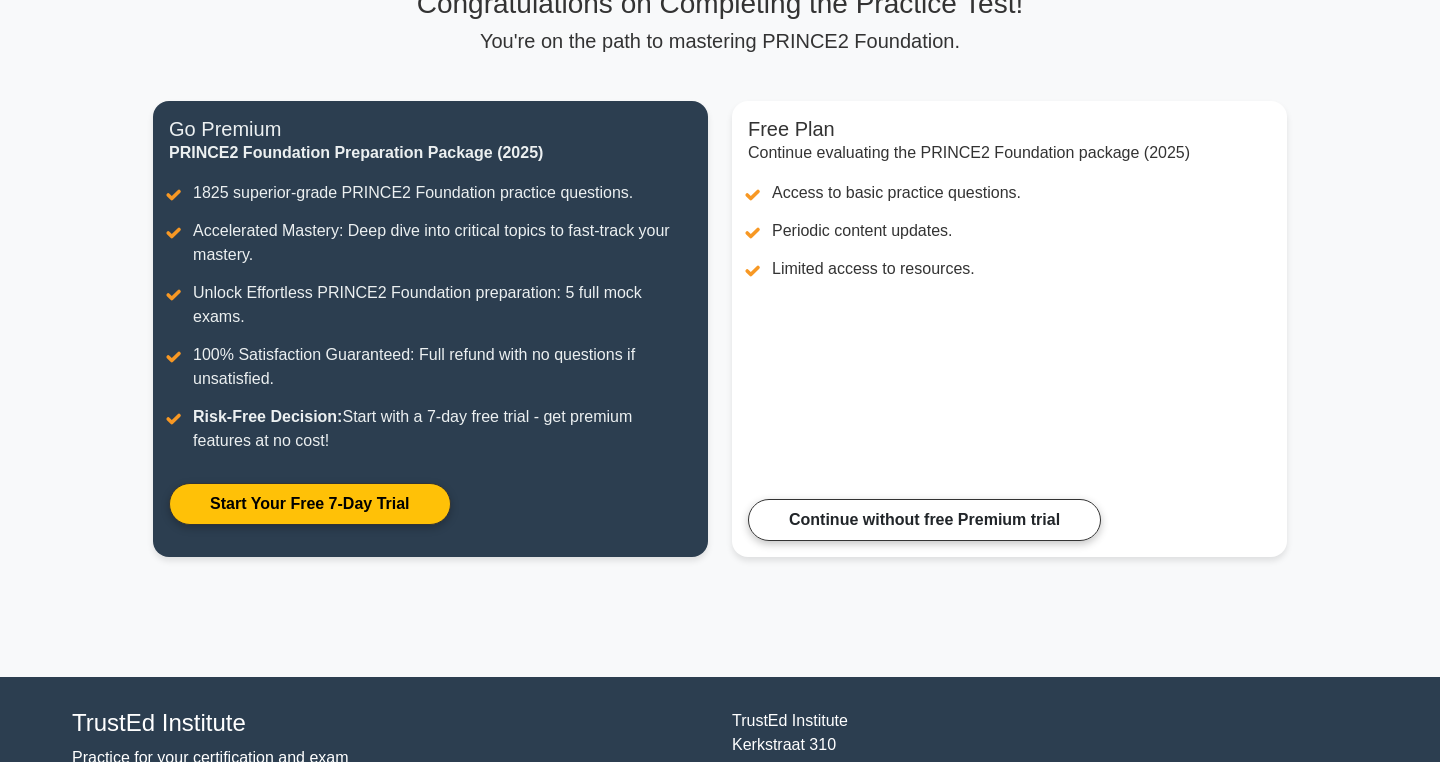scroll, scrollTop: 285, scrollLeft: 0, axis: vertical 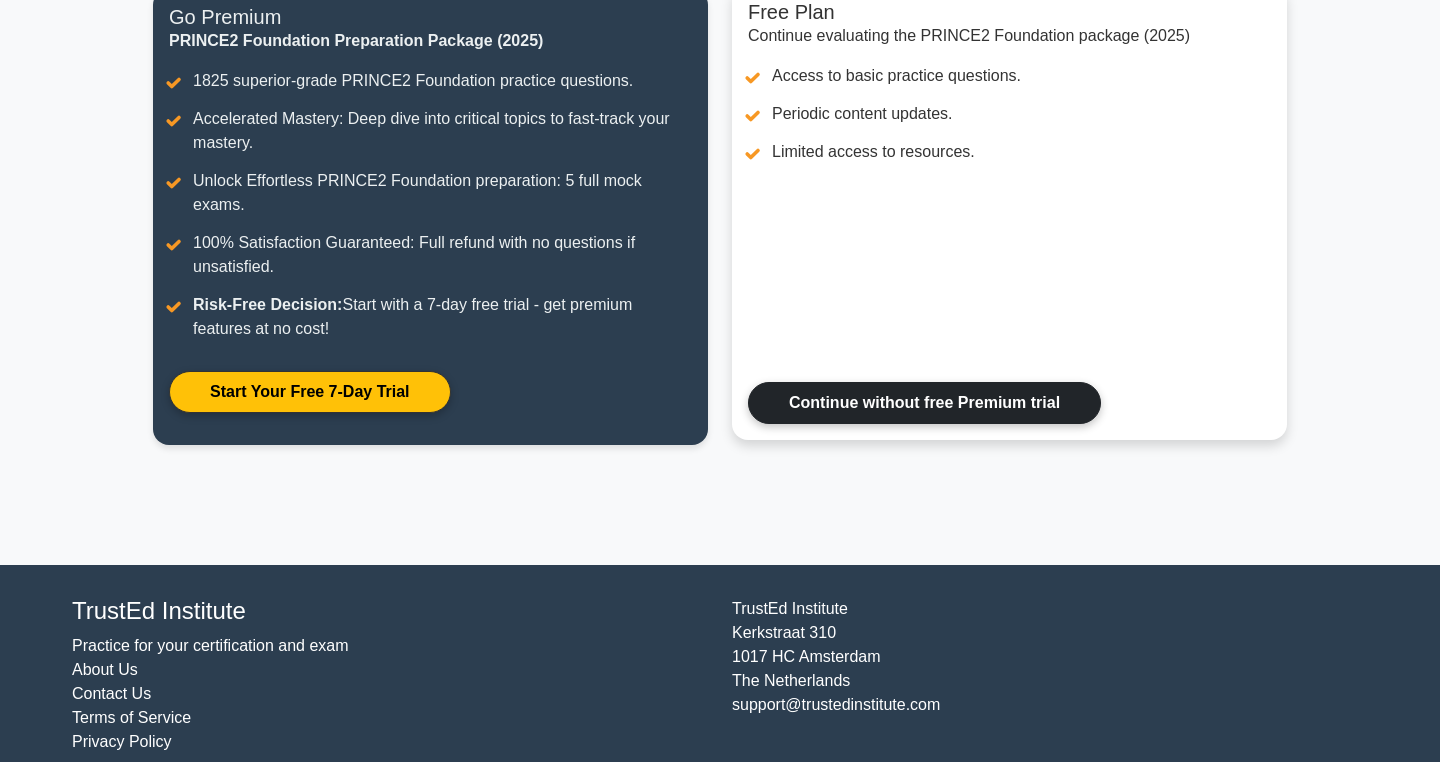 click on "Continue without free Premium trial" at bounding box center [924, 403] 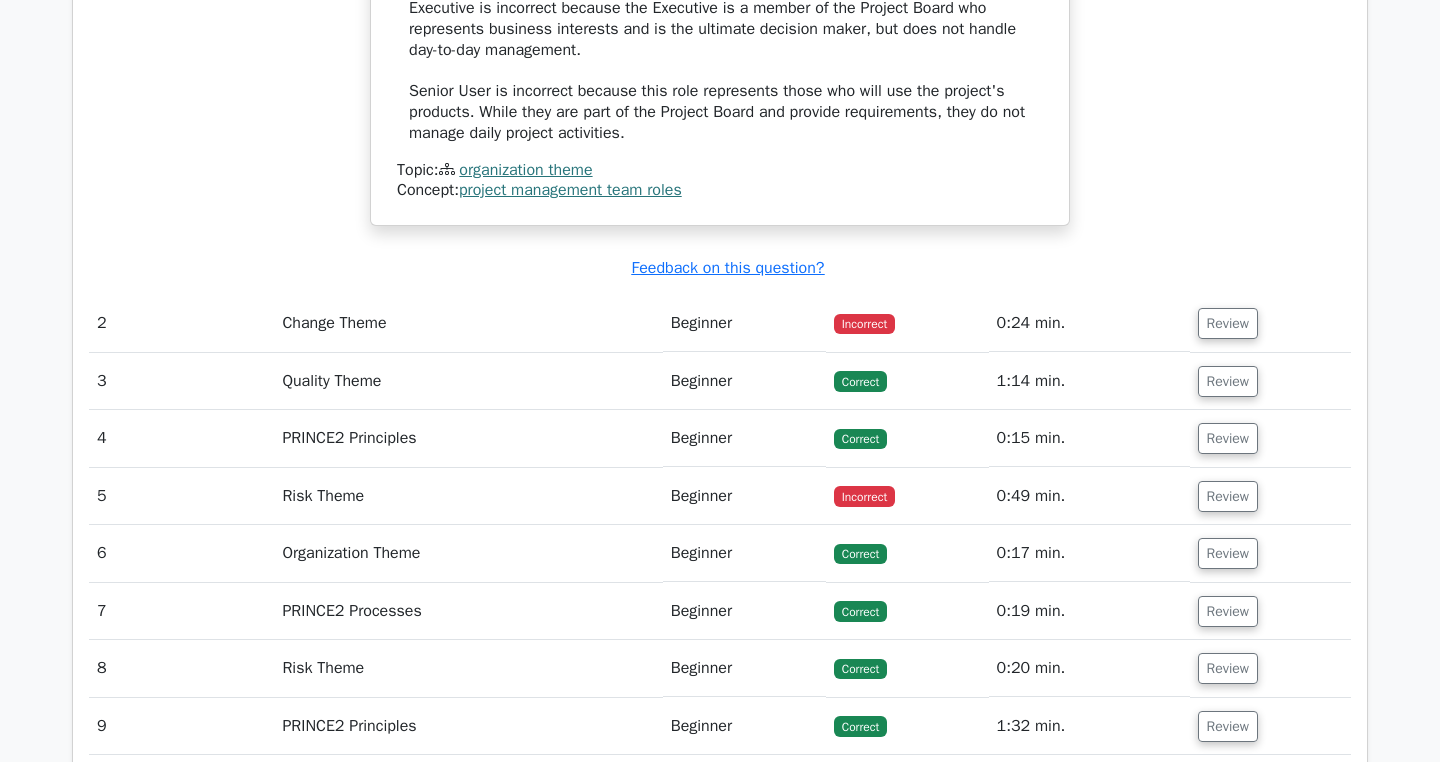 scroll, scrollTop: 2485, scrollLeft: 0, axis: vertical 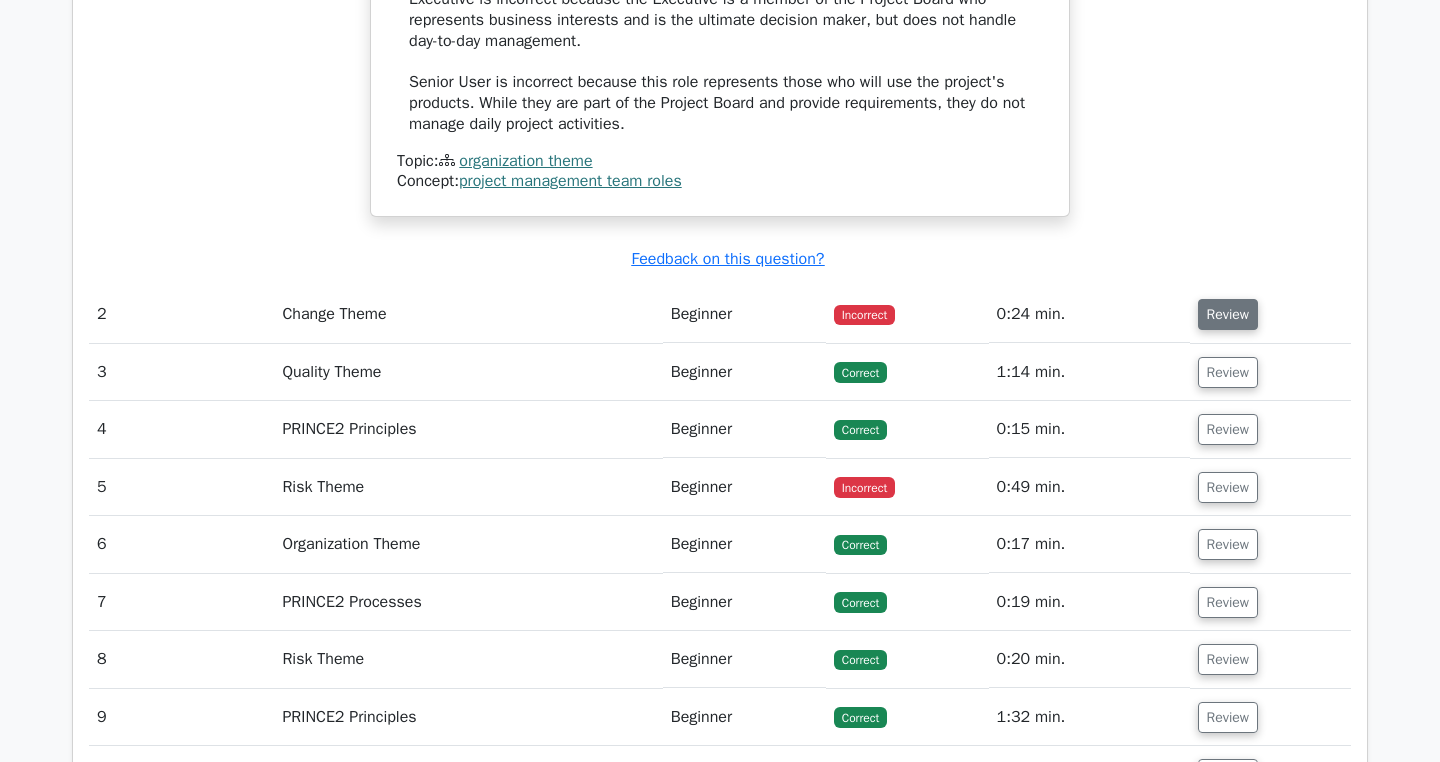 click on "Review" at bounding box center [1228, 314] 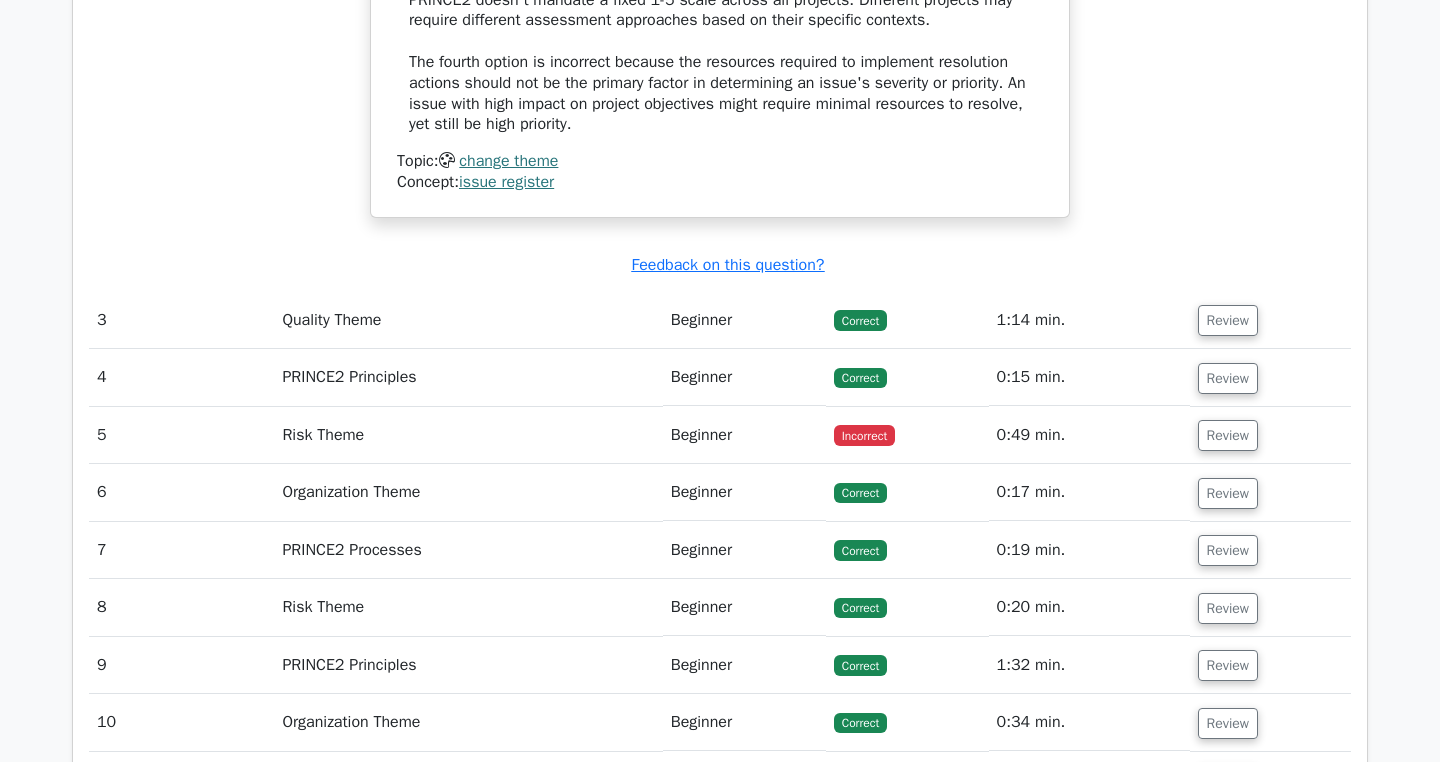 scroll, scrollTop: 3562, scrollLeft: 0, axis: vertical 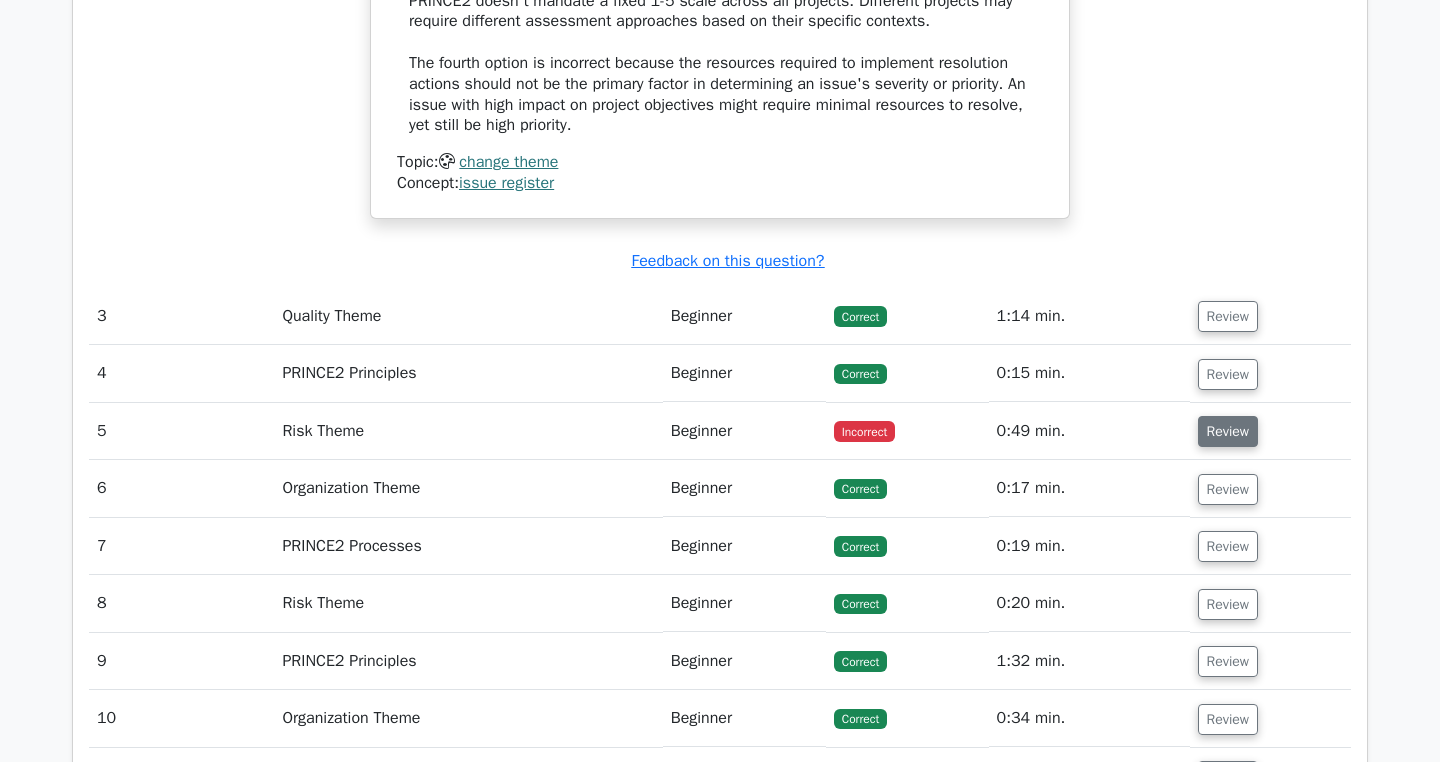 click on "Review" at bounding box center [1228, 431] 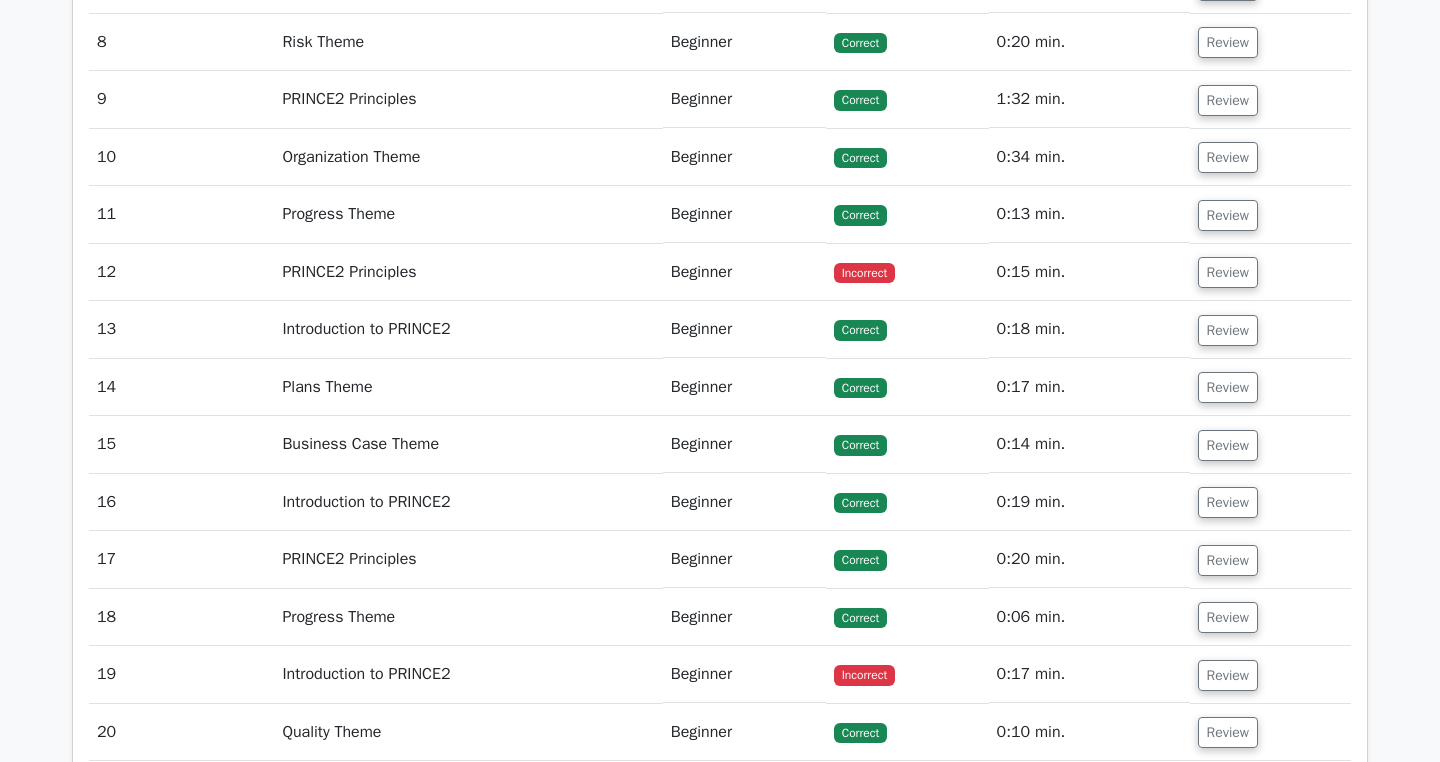 scroll, scrollTop: 5003, scrollLeft: 0, axis: vertical 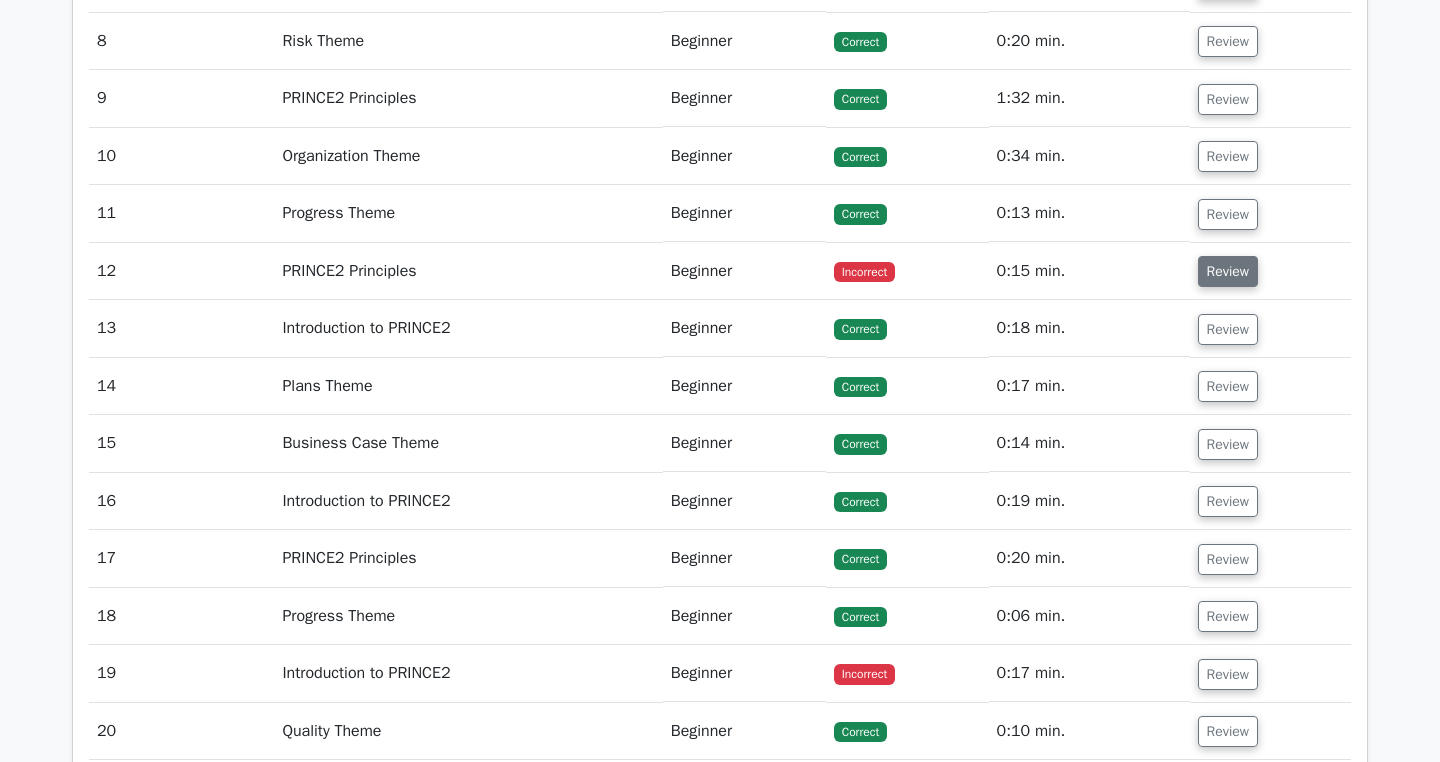 click on "Review" at bounding box center [1228, 271] 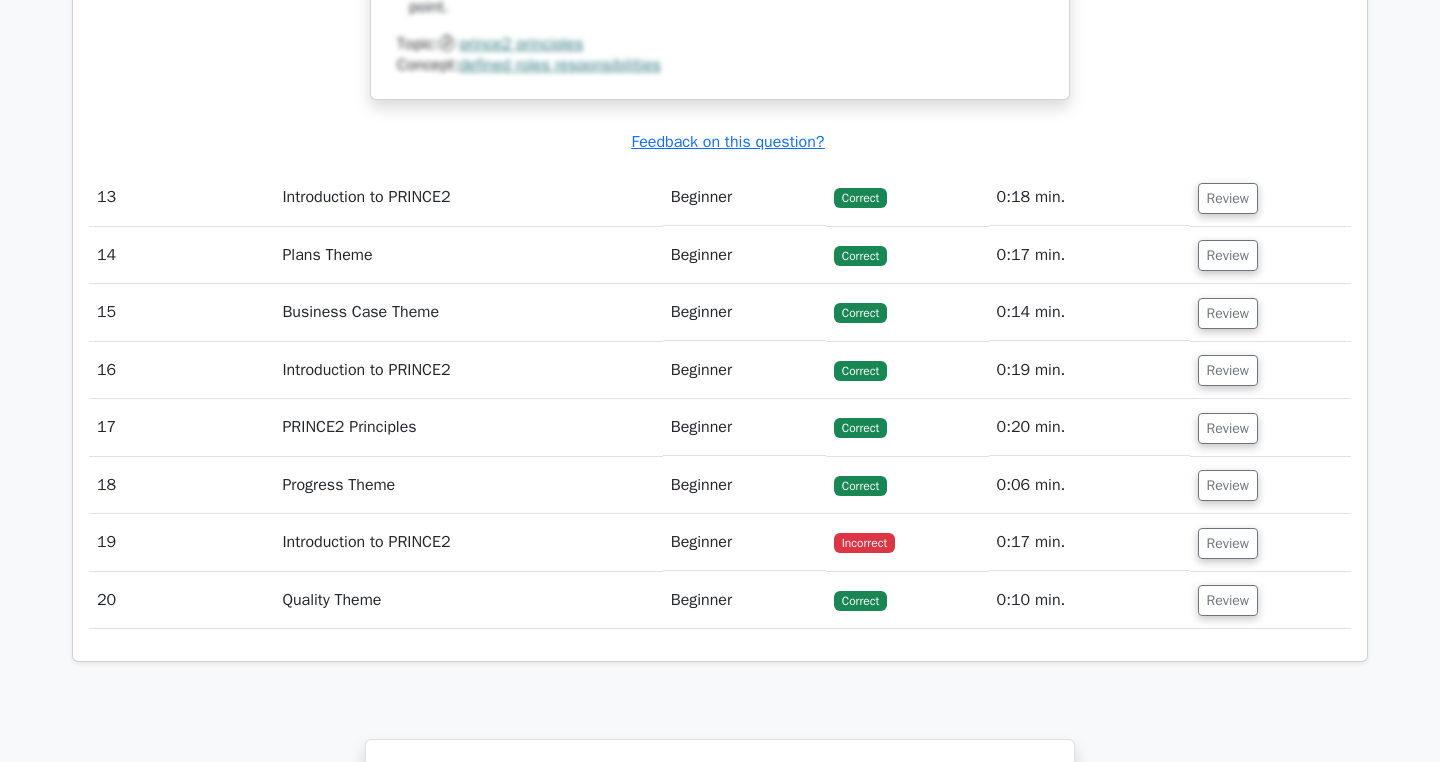 scroll, scrollTop: 6180, scrollLeft: 0, axis: vertical 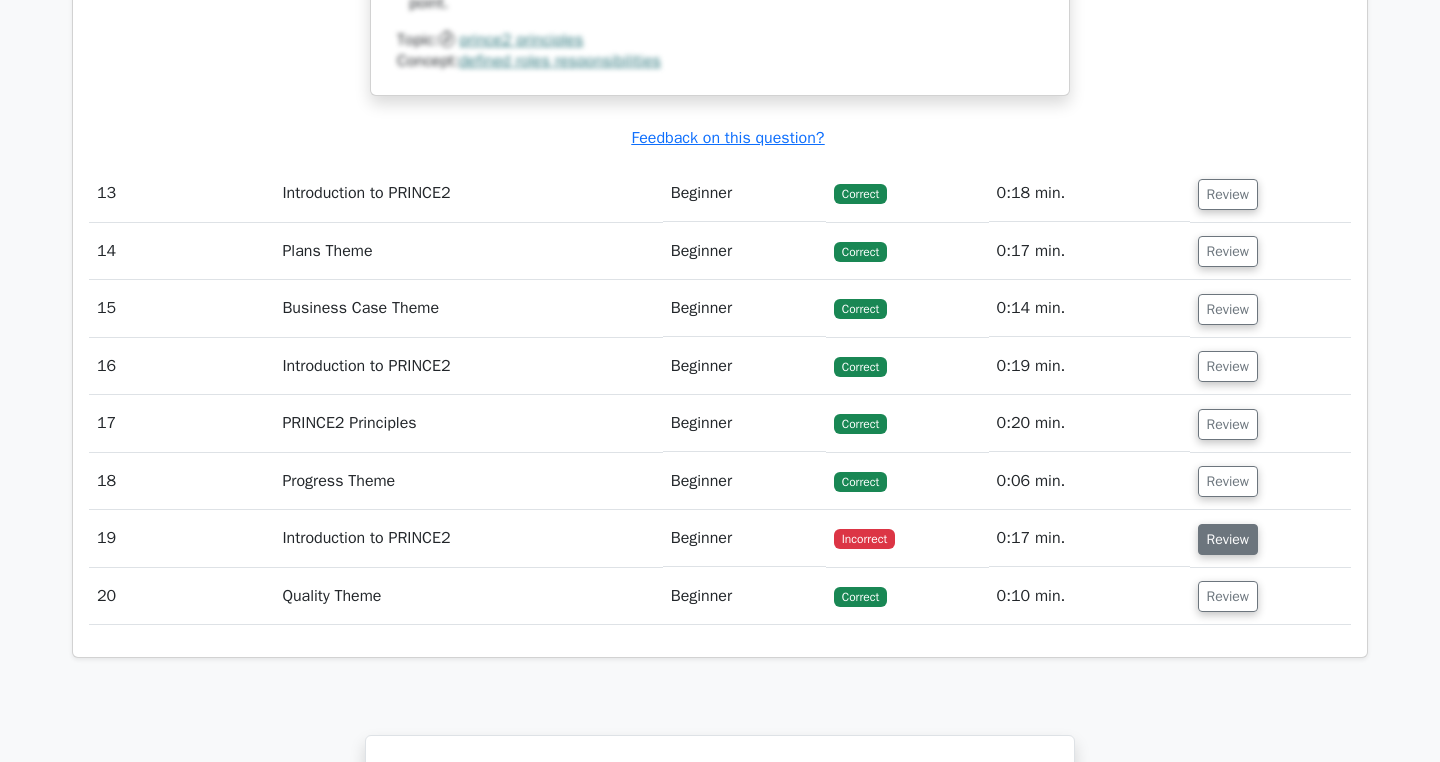 click on "Review" at bounding box center [1228, 539] 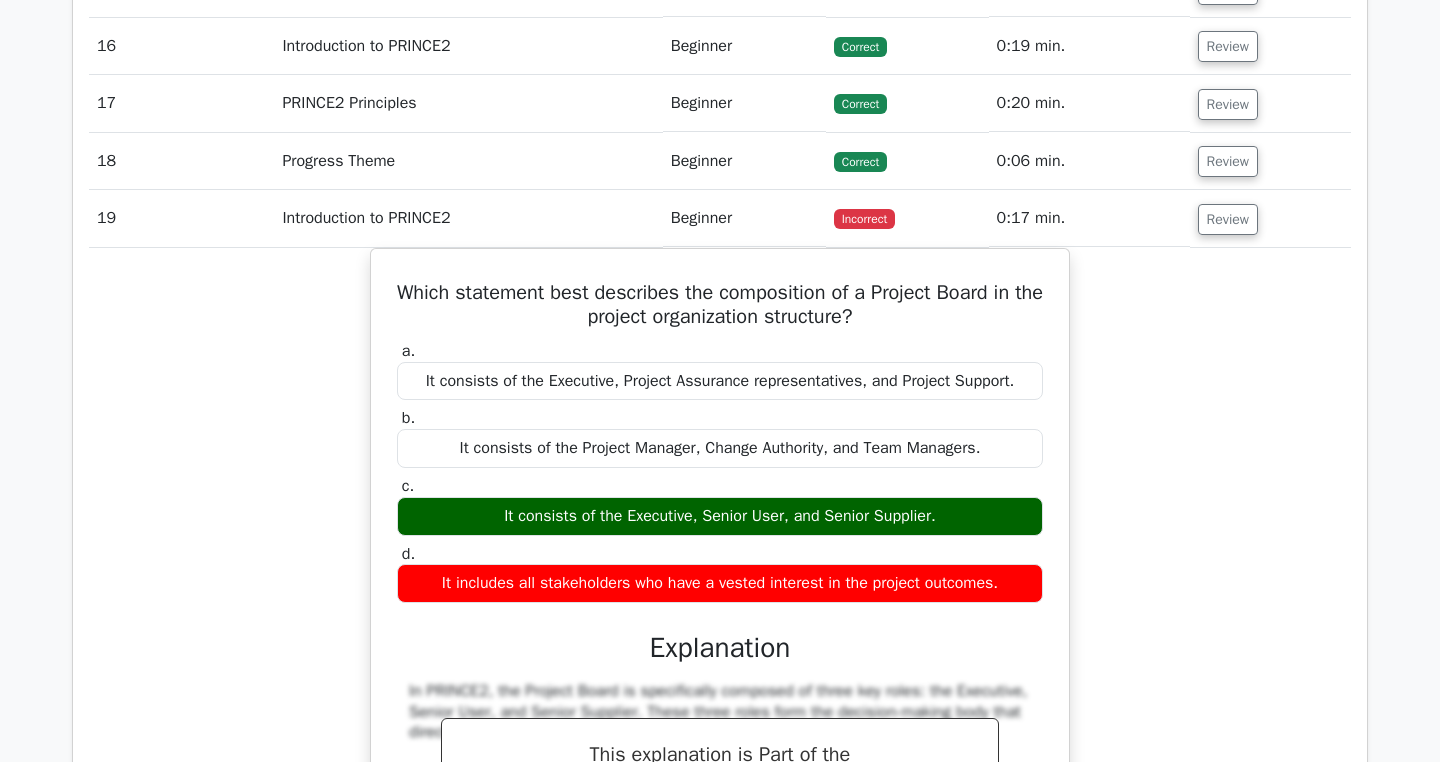 scroll, scrollTop: 6370, scrollLeft: 0, axis: vertical 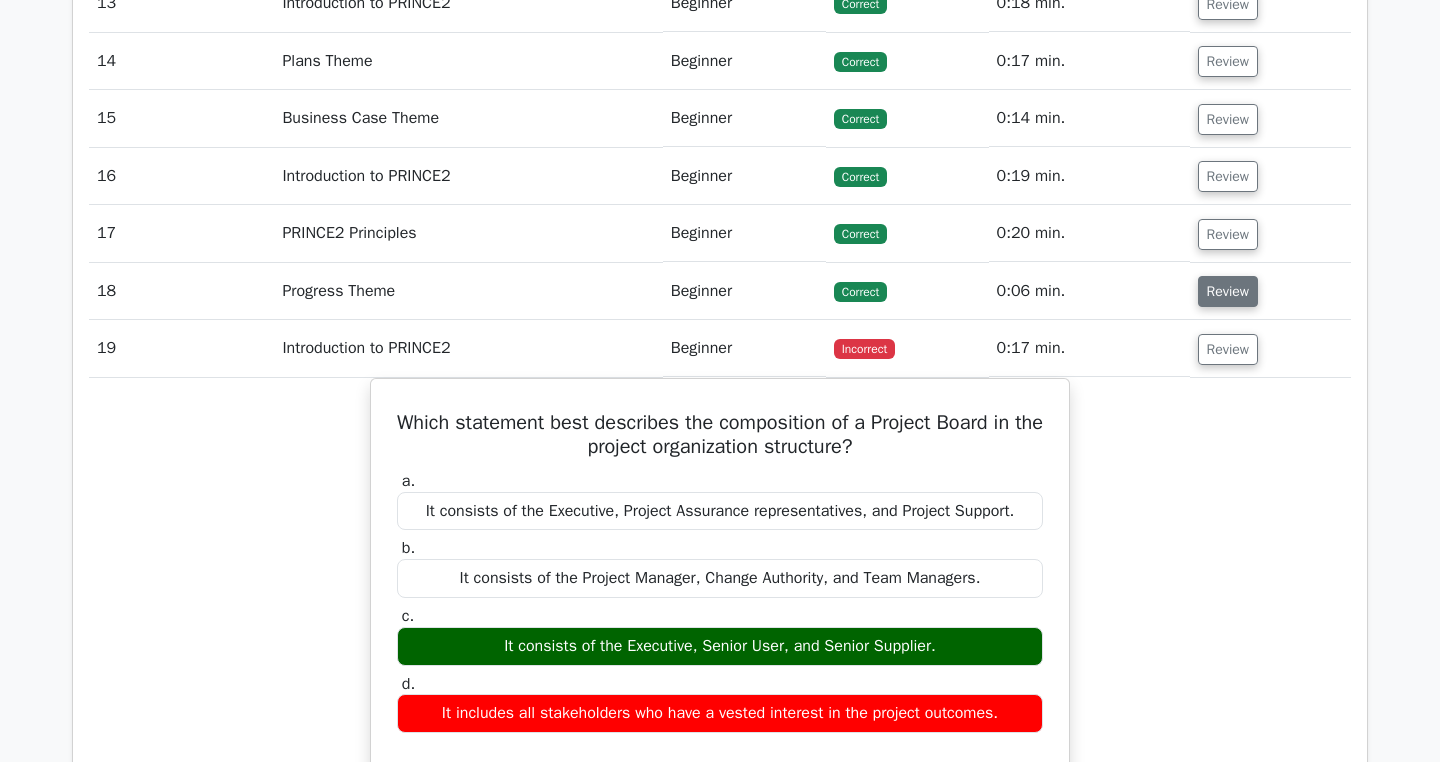 click on "Review" at bounding box center [1228, 291] 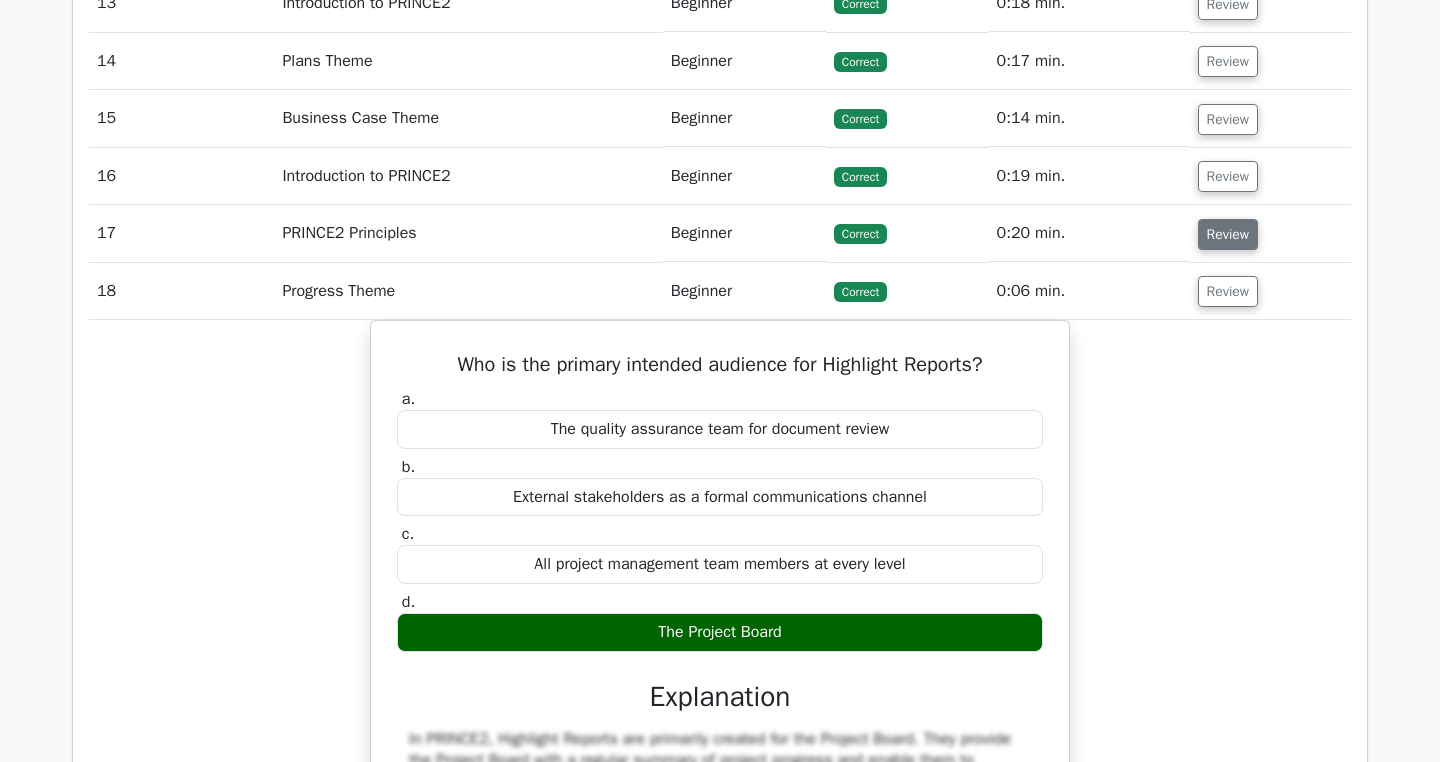 click on "Review" at bounding box center (1228, 234) 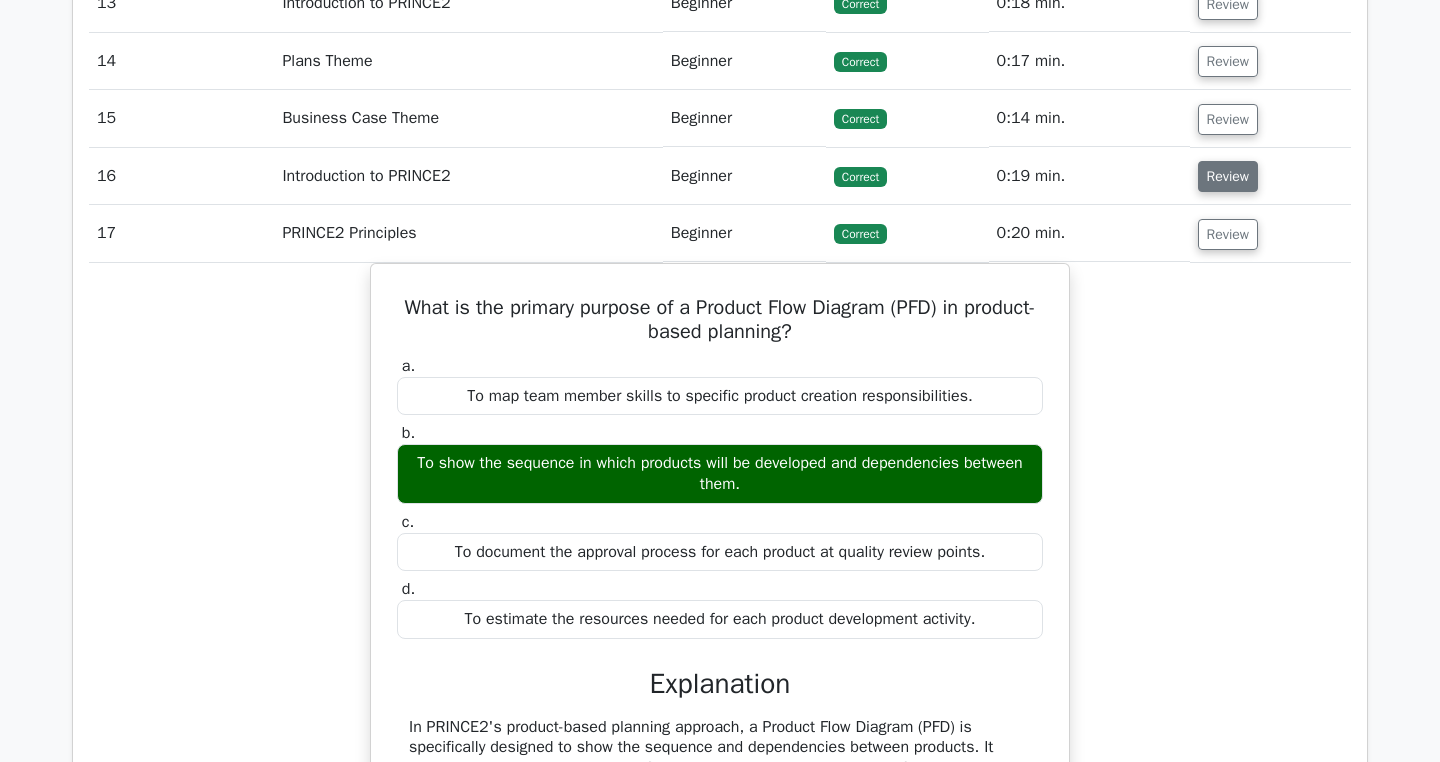 click on "Review" at bounding box center [1228, 176] 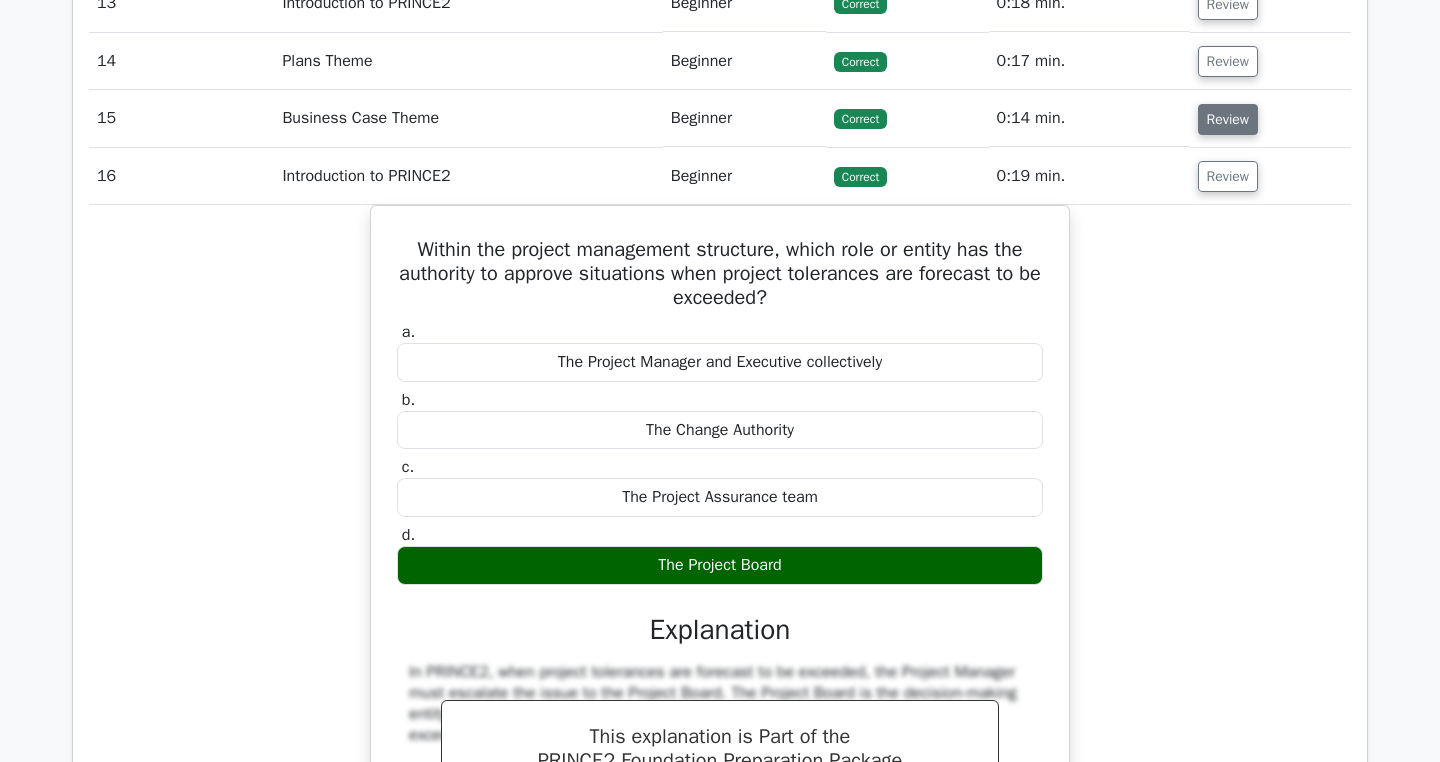 click on "Review" at bounding box center (1228, 119) 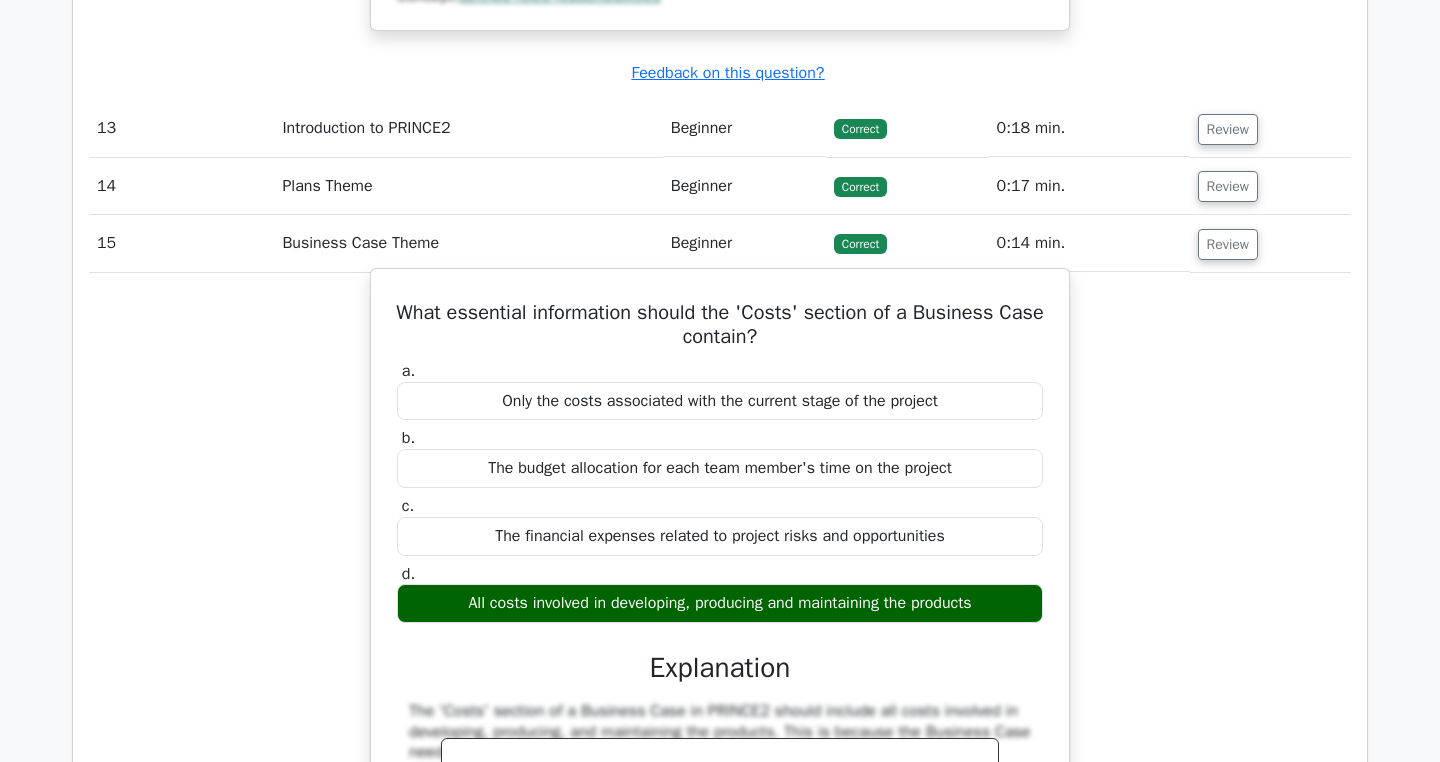 scroll, scrollTop: 6240, scrollLeft: 0, axis: vertical 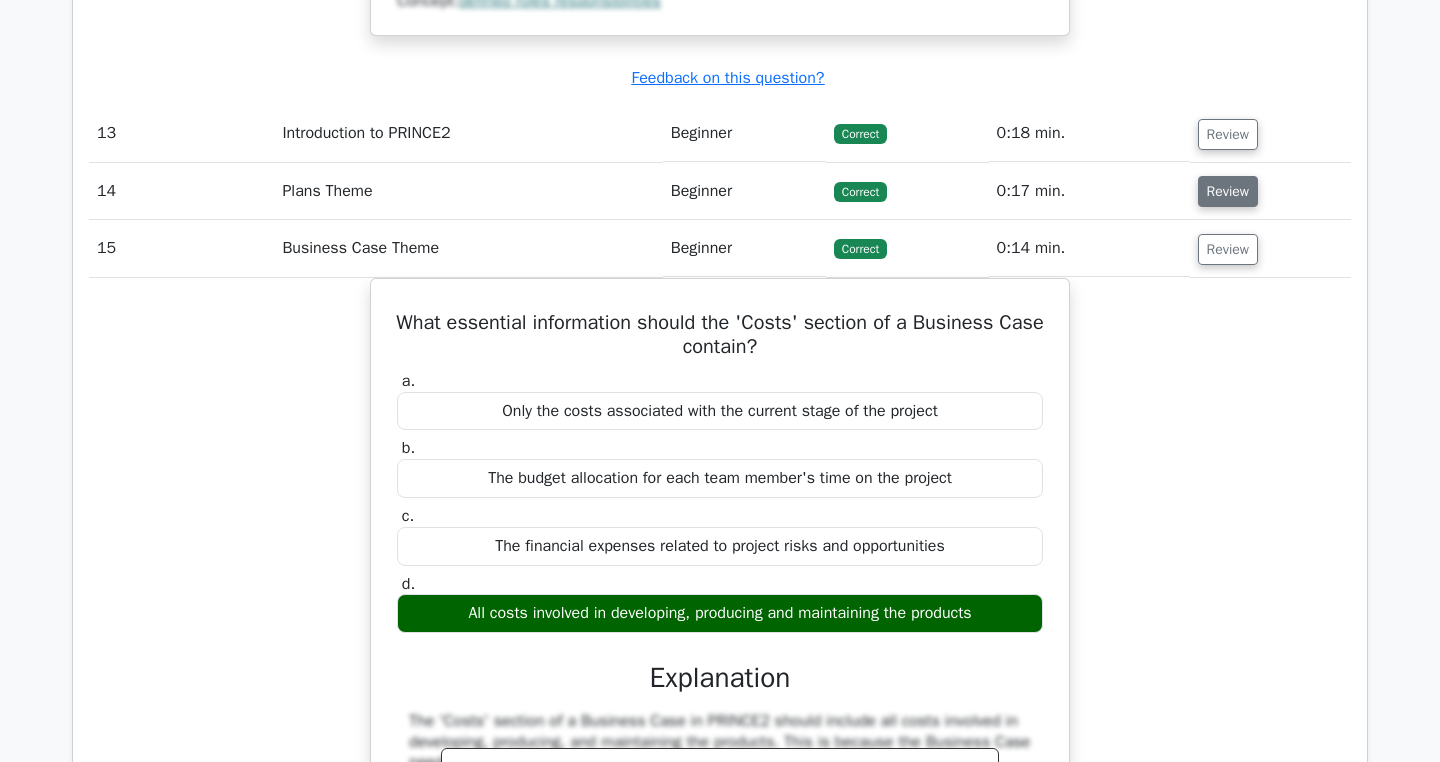 click on "Review" at bounding box center (1228, 191) 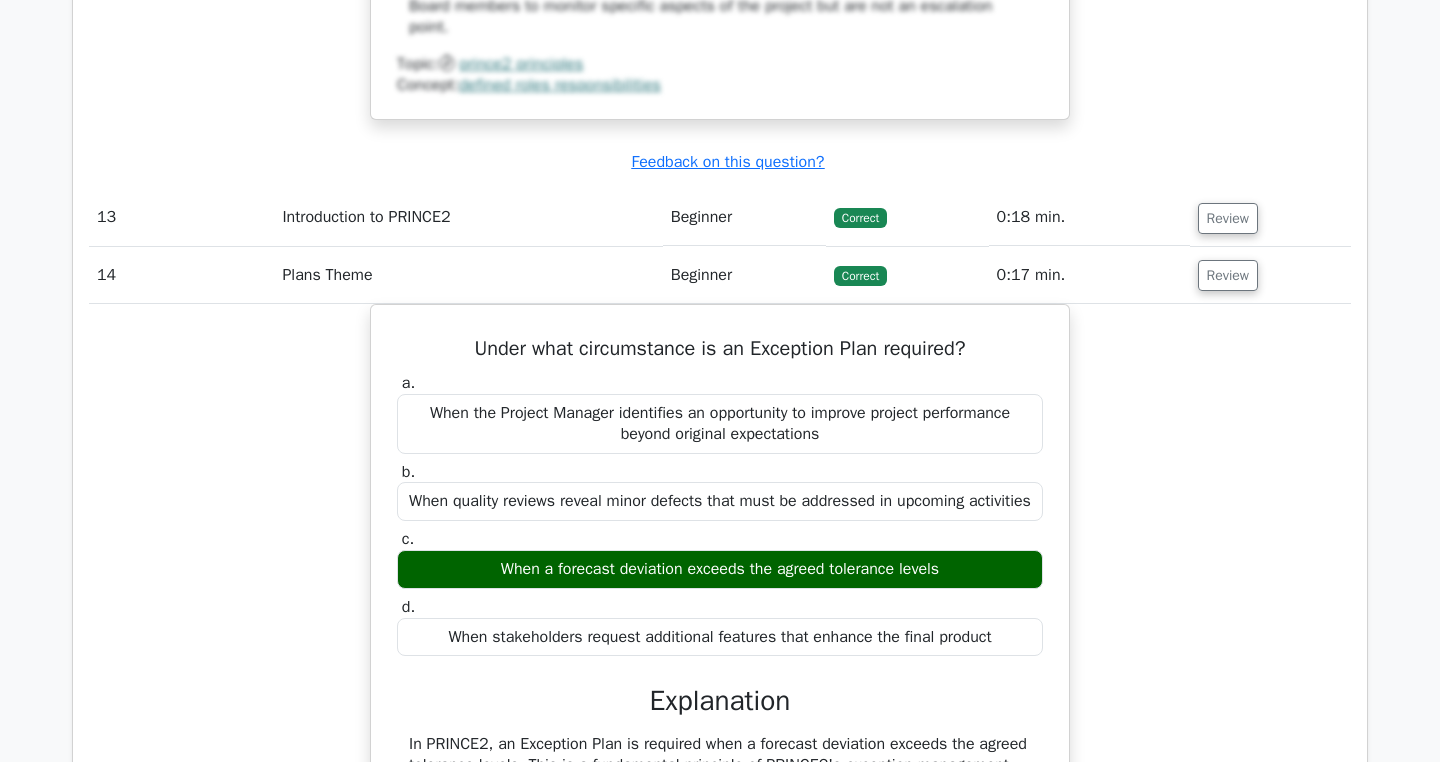 scroll, scrollTop: 6155, scrollLeft: 0, axis: vertical 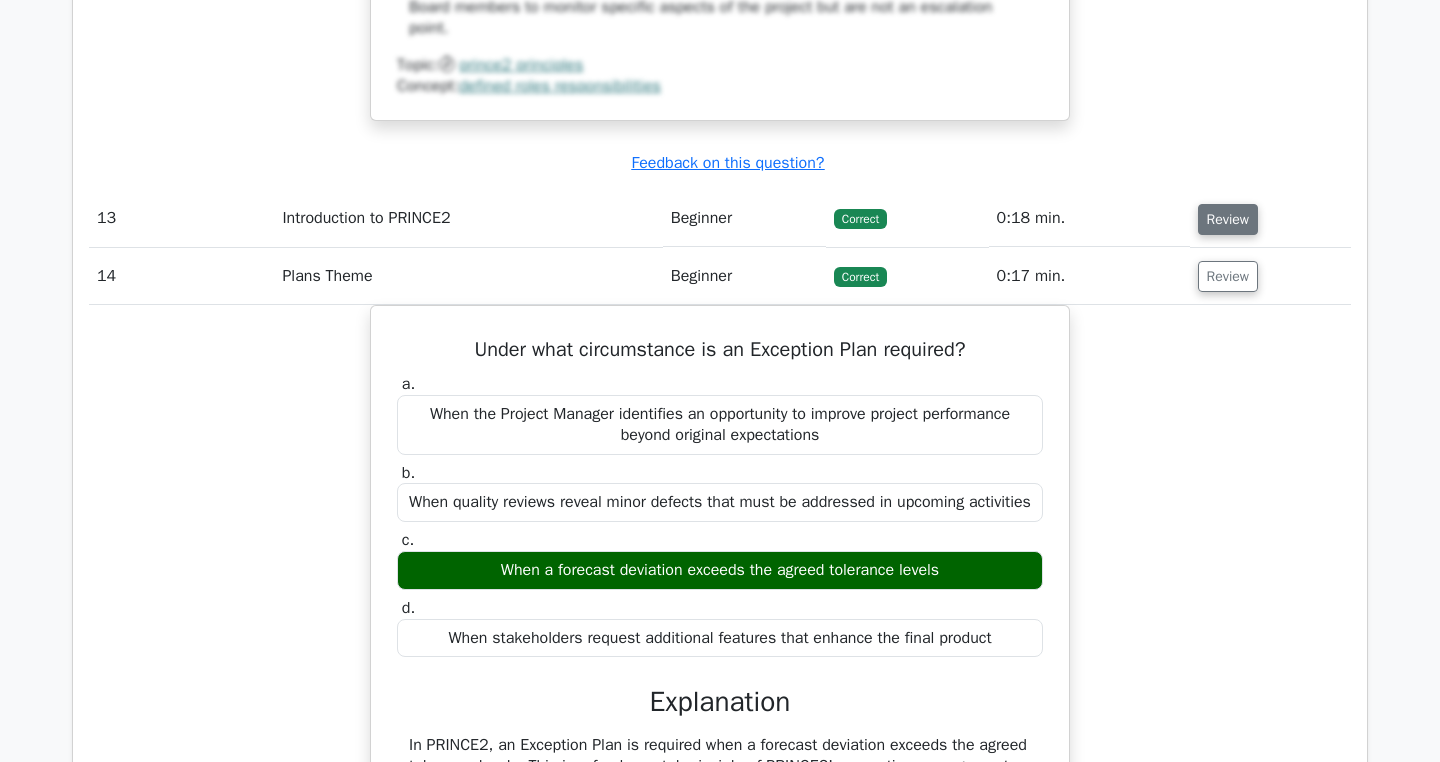 click on "Review" at bounding box center (1228, 219) 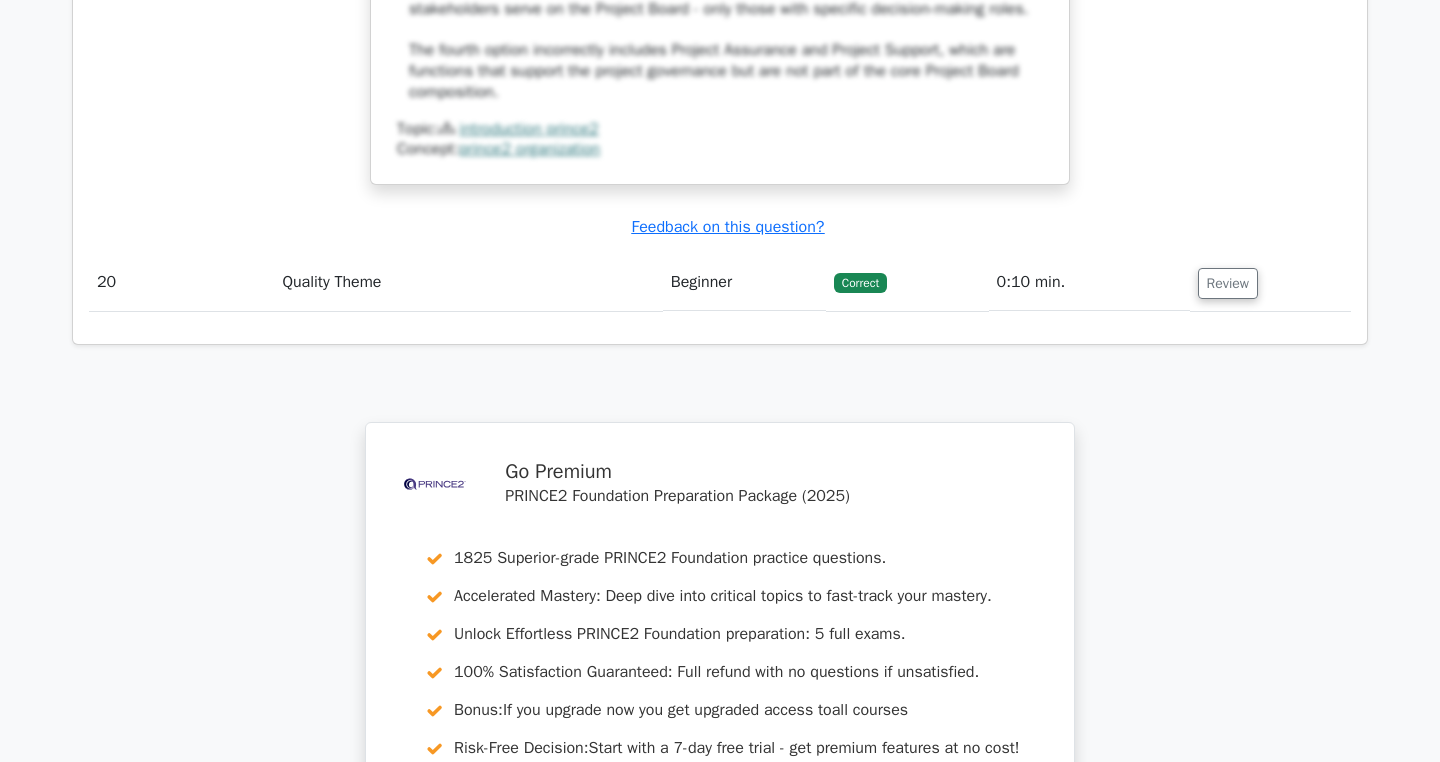 scroll, scrollTop: 13291, scrollLeft: 0, axis: vertical 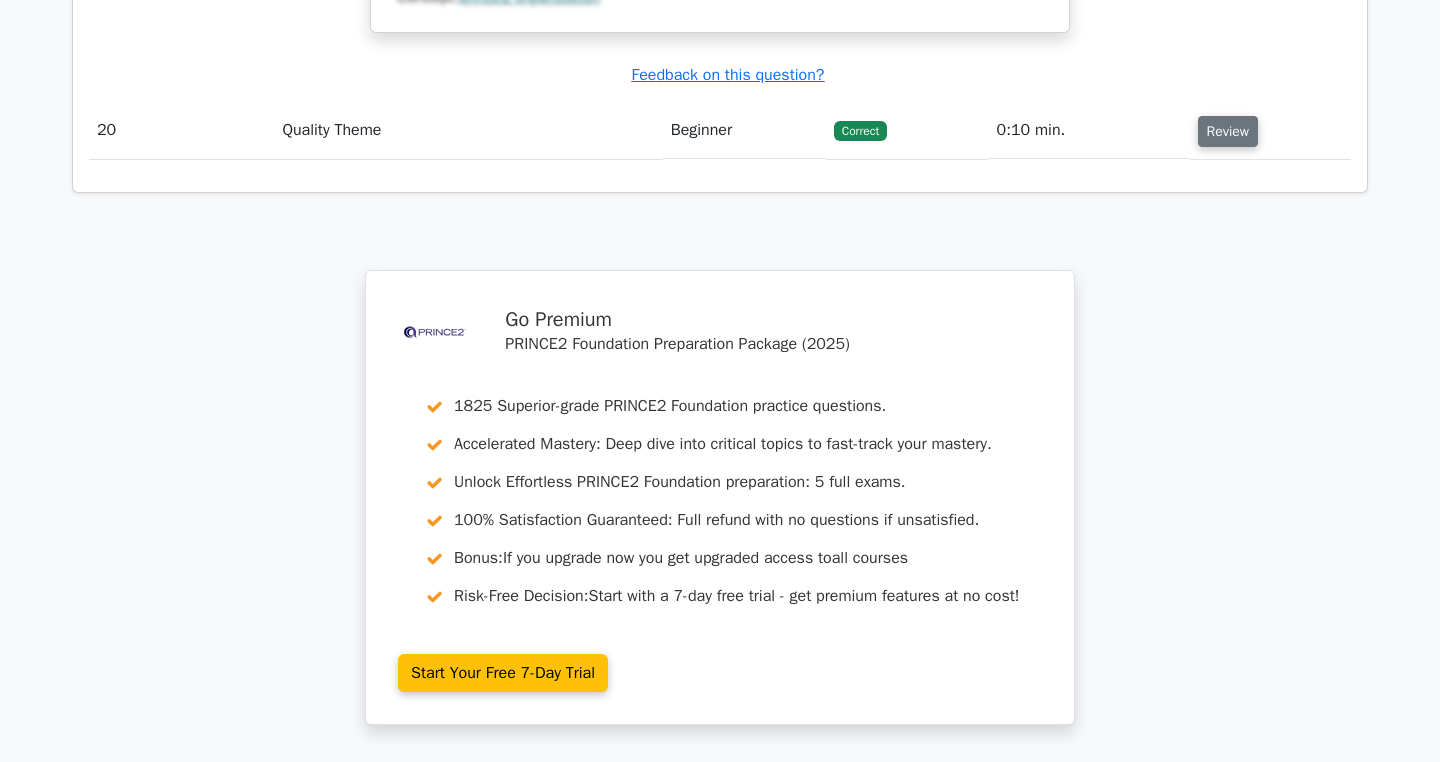 click on "Review" at bounding box center [1228, 131] 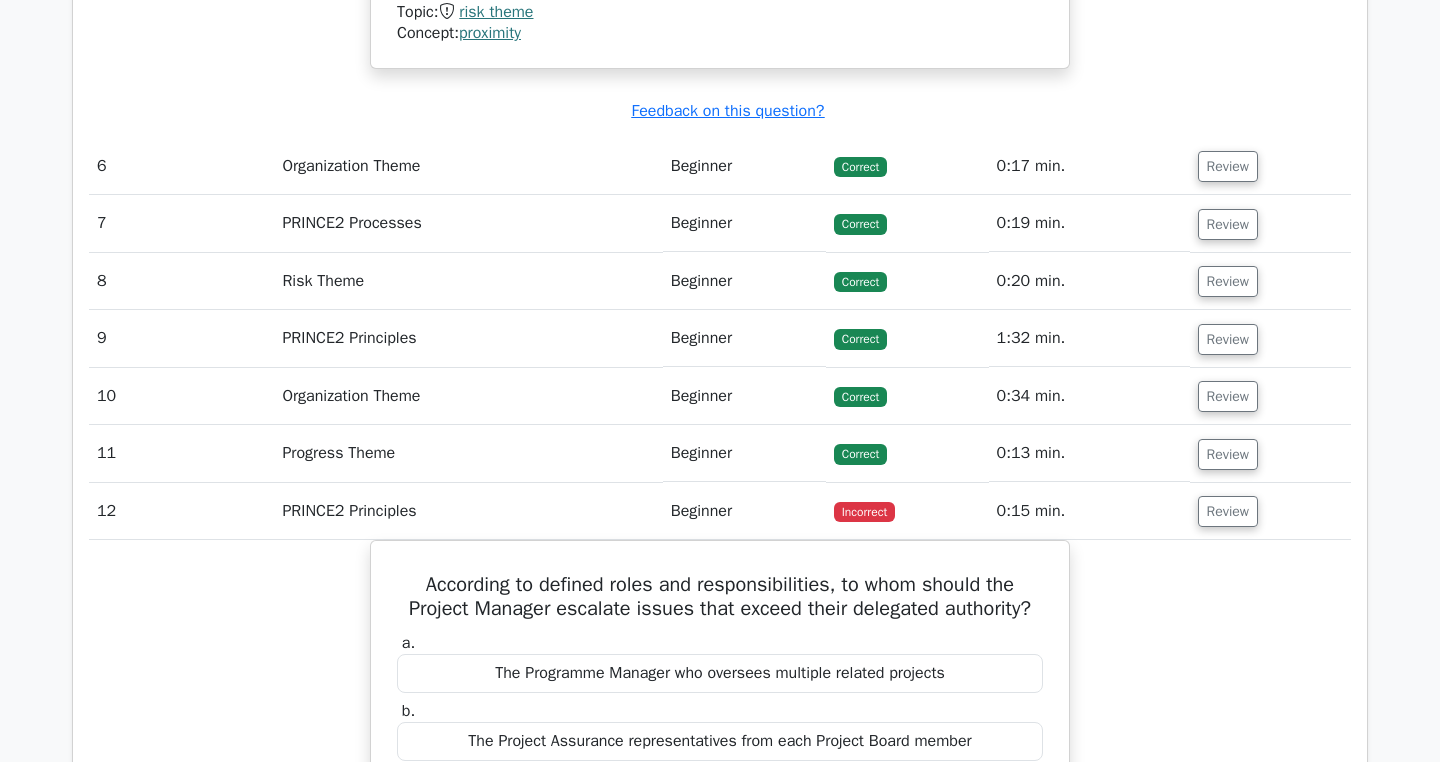 scroll, scrollTop: 4761, scrollLeft: 0, axis: vertical 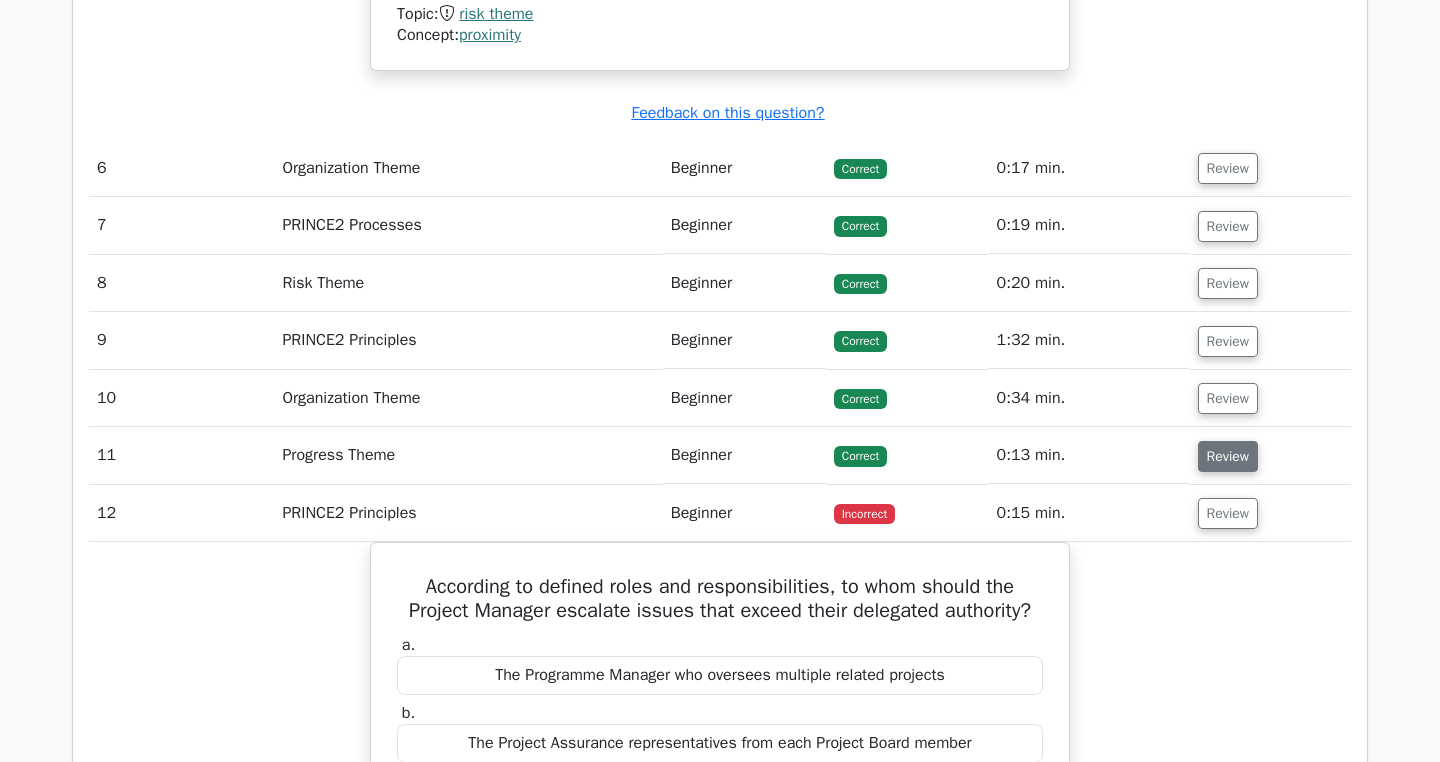 click on "Review" at bounding box center [1228, 456] 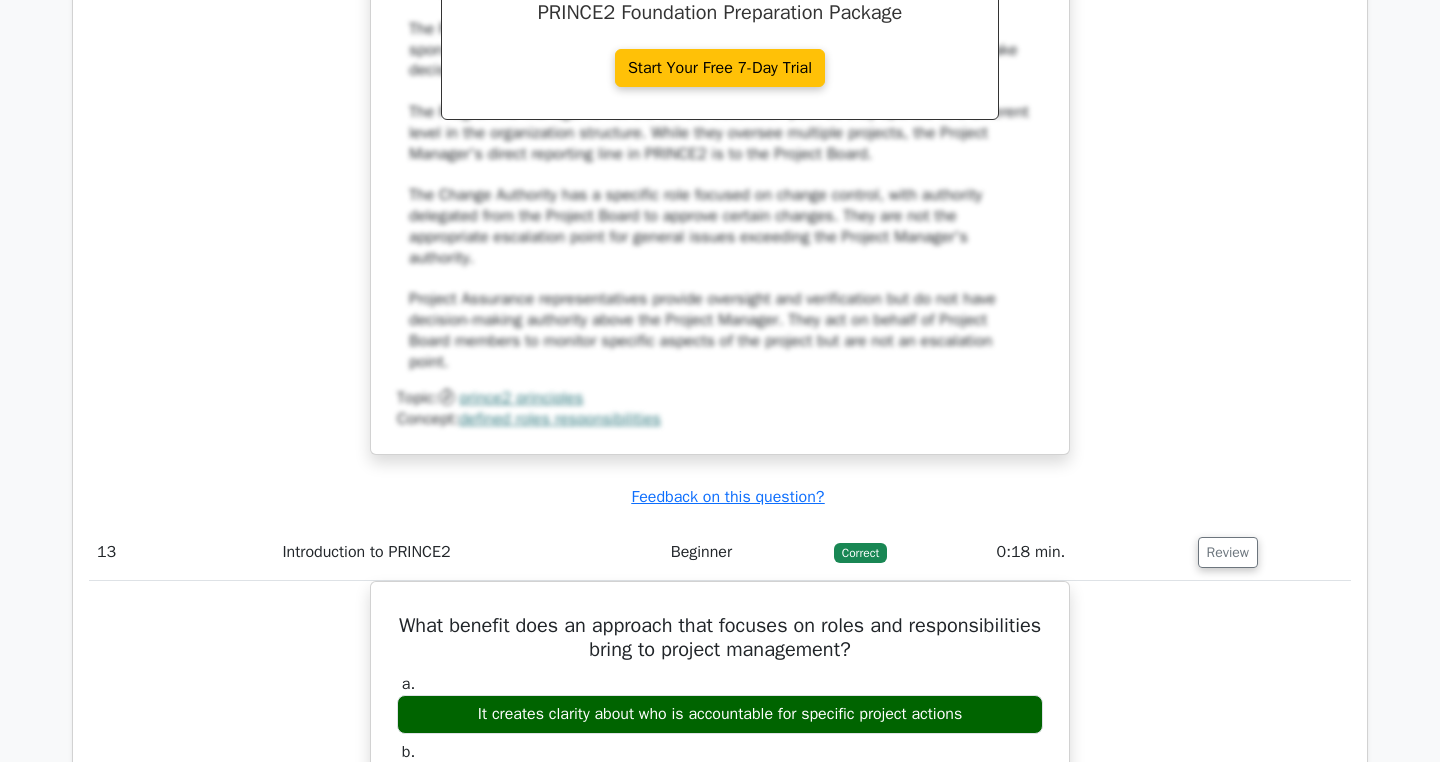 scroll, scrollTop: 6780, scrollLeft: 0, axis: vertical 